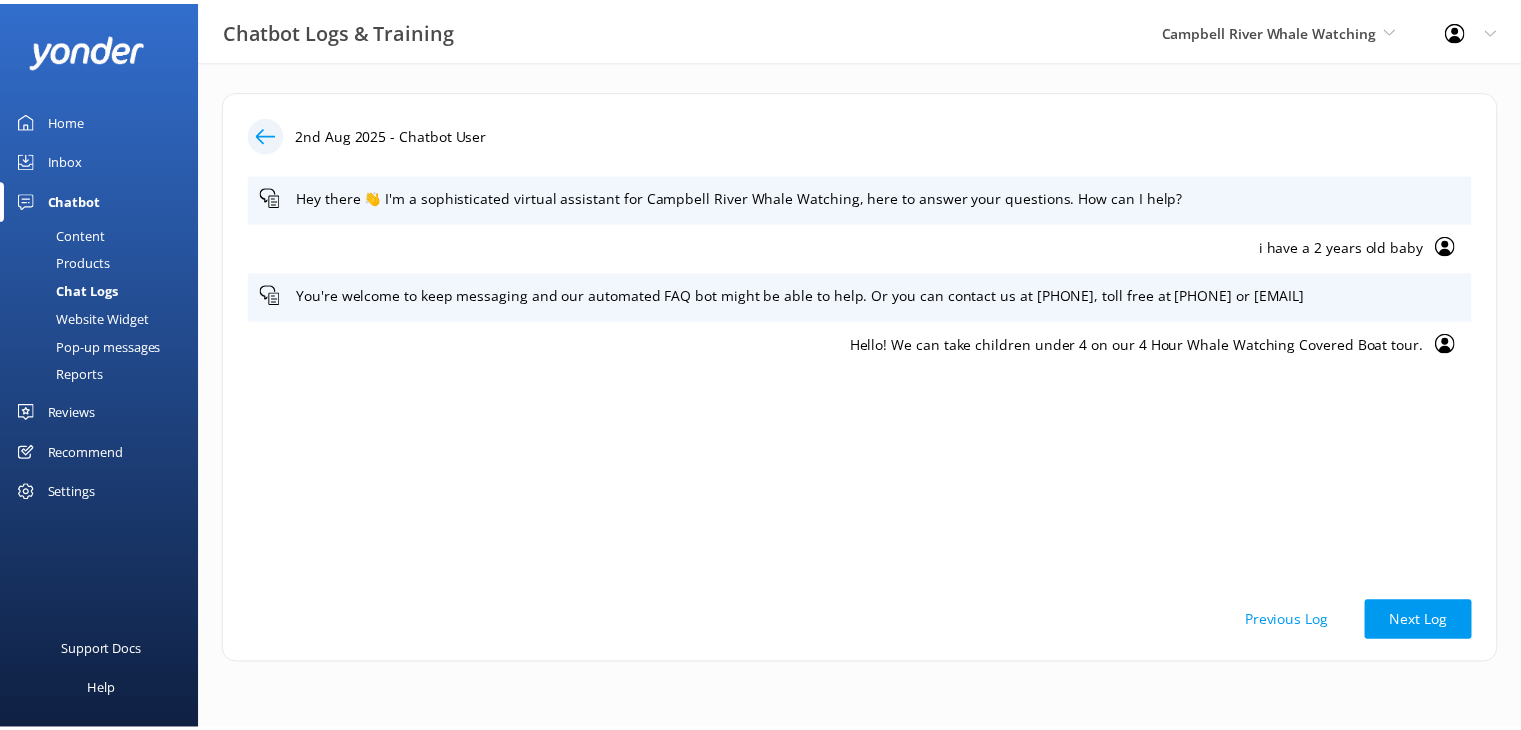 scroll, scrollTop: 0, scrollLeft: 0, axis: both 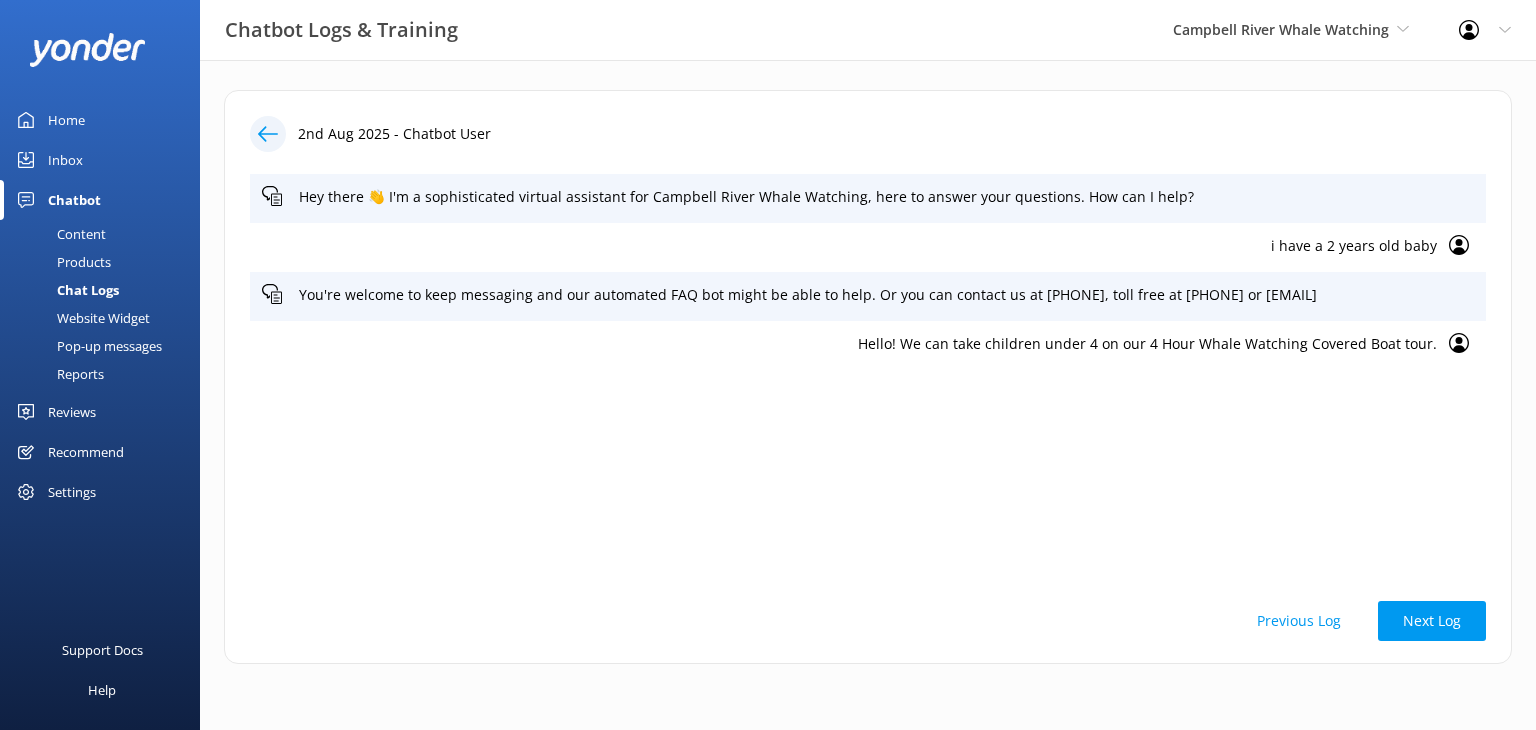 click on "Content" at bounding box center (59, 234) 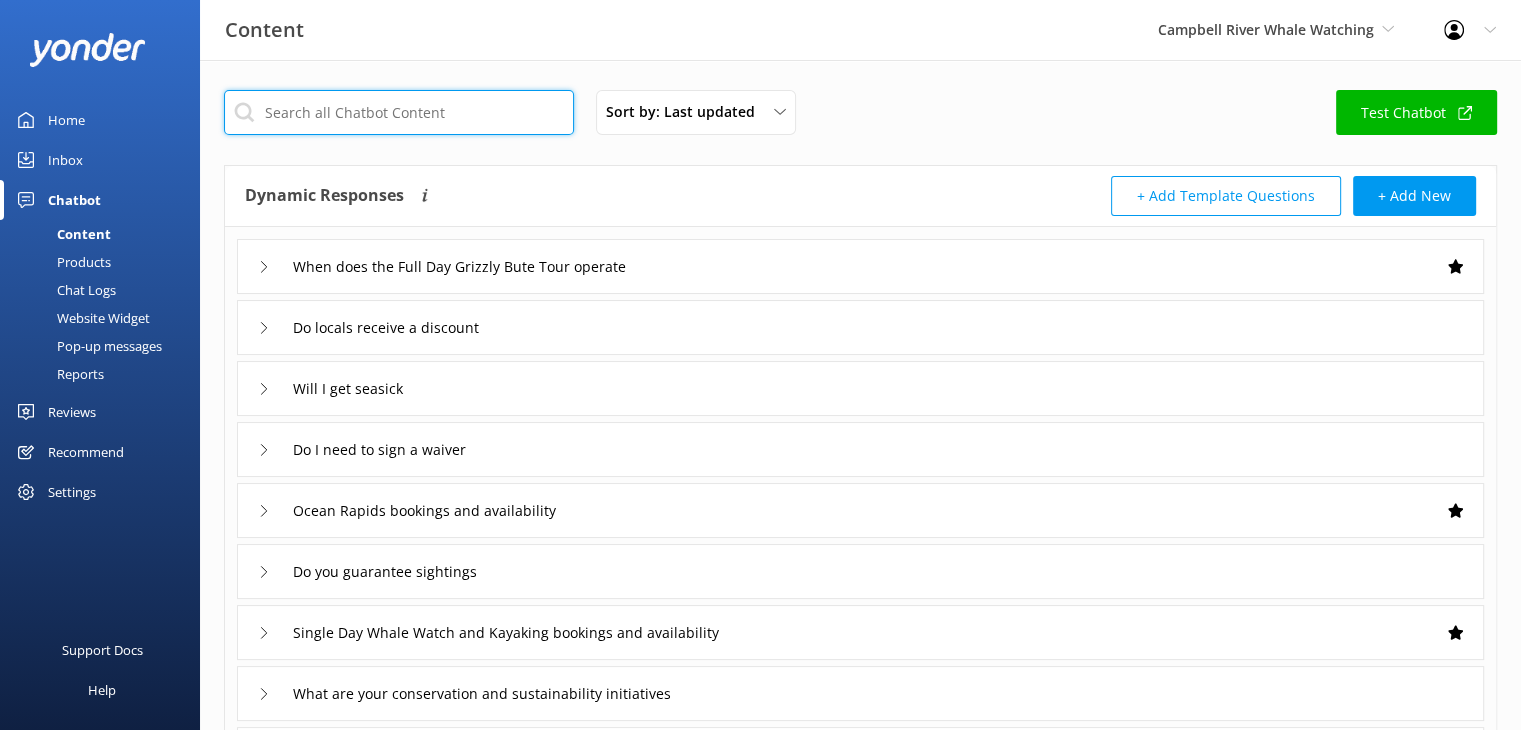 click at bounding box center (399, 112) 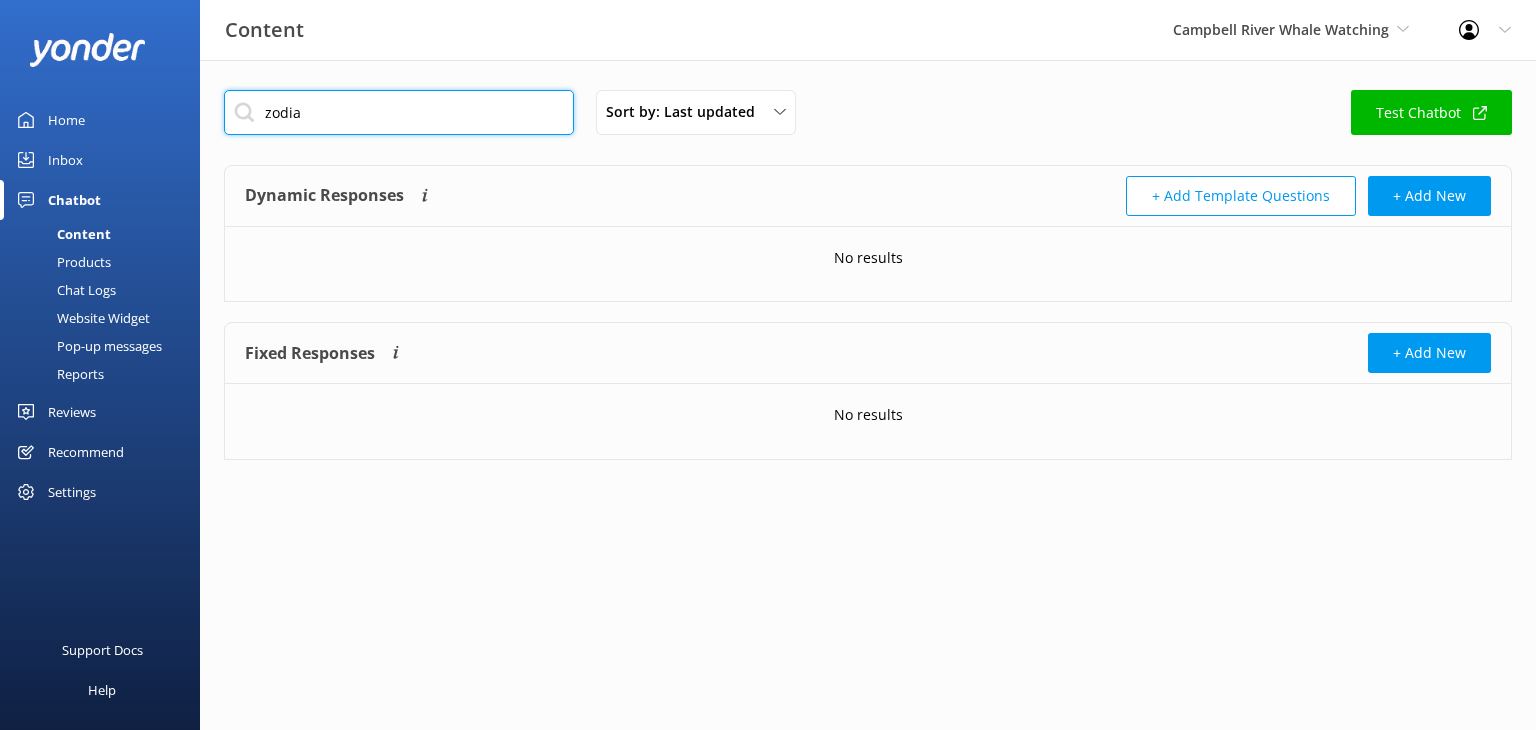type on "zodiac" 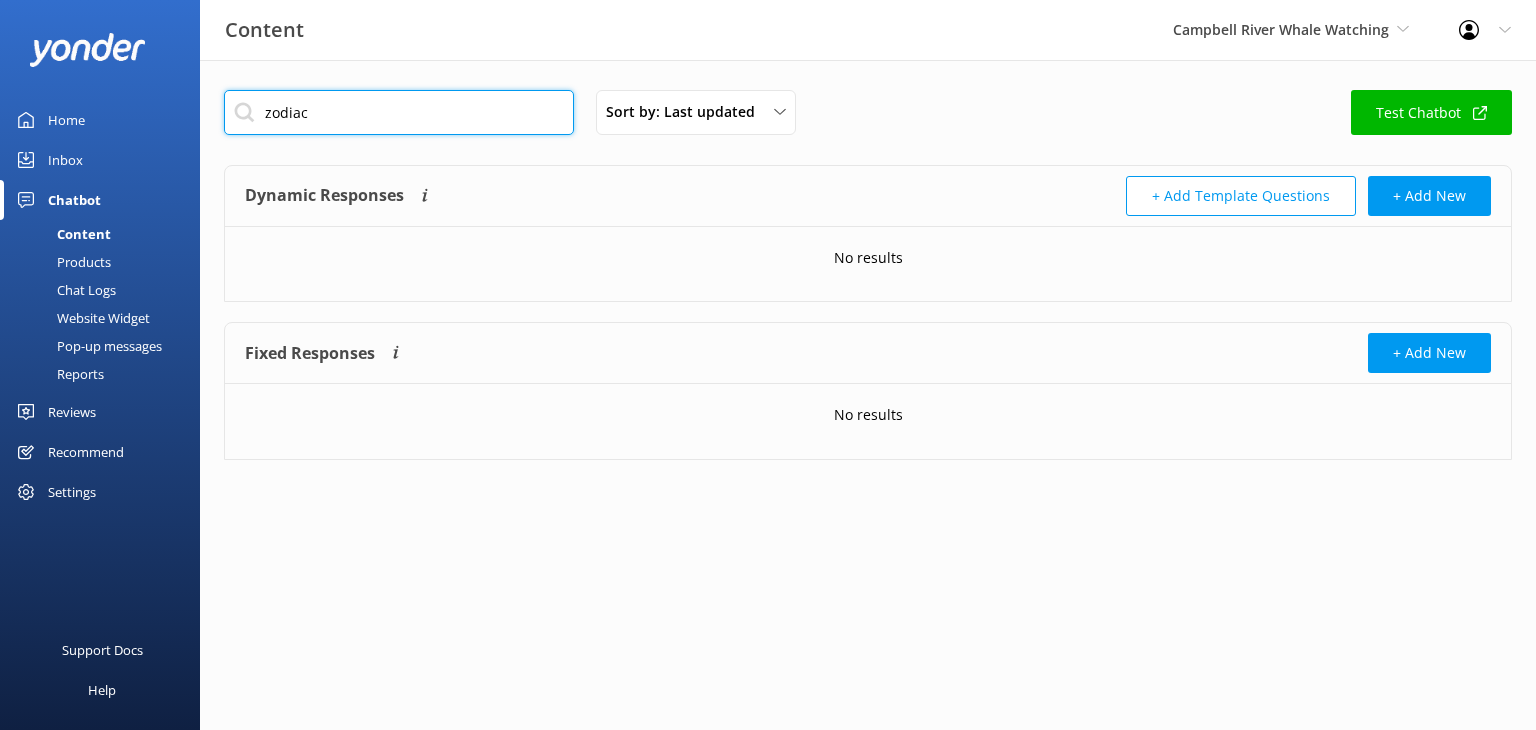 drag, startPoint x: 340, startPoint y: 113, endPoint x: 127, endPoint y: 125, distance: 213.33775 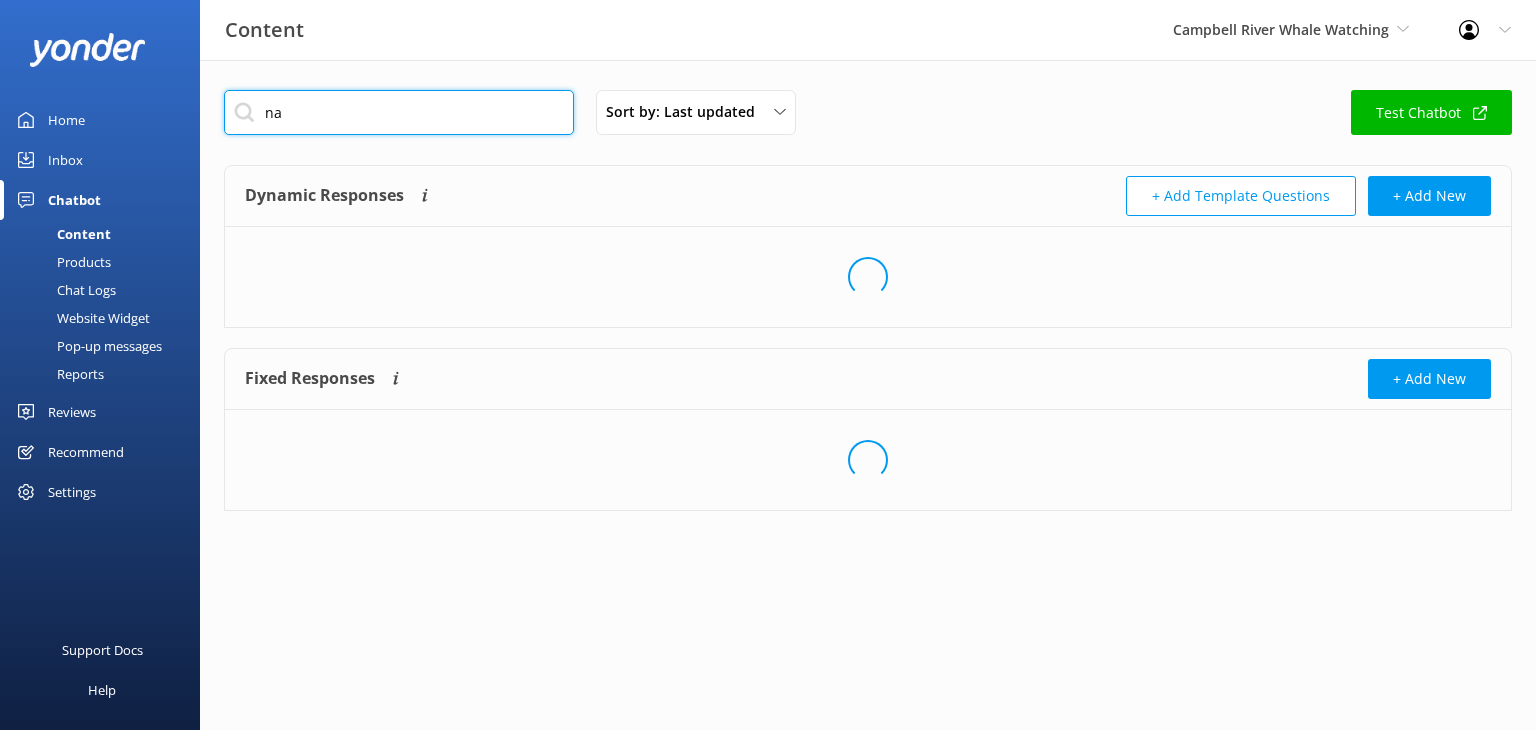 type on "n" 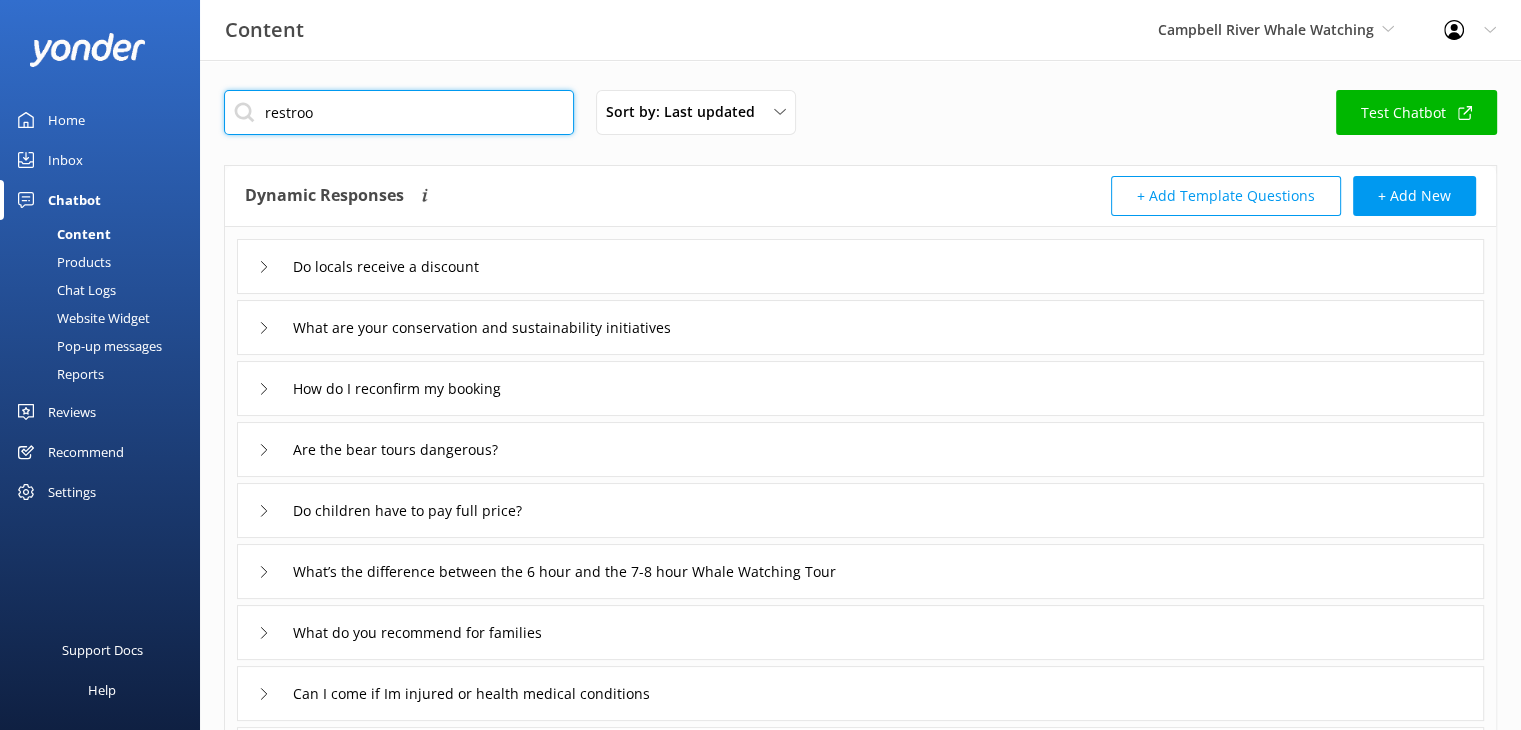 type on "restroom" 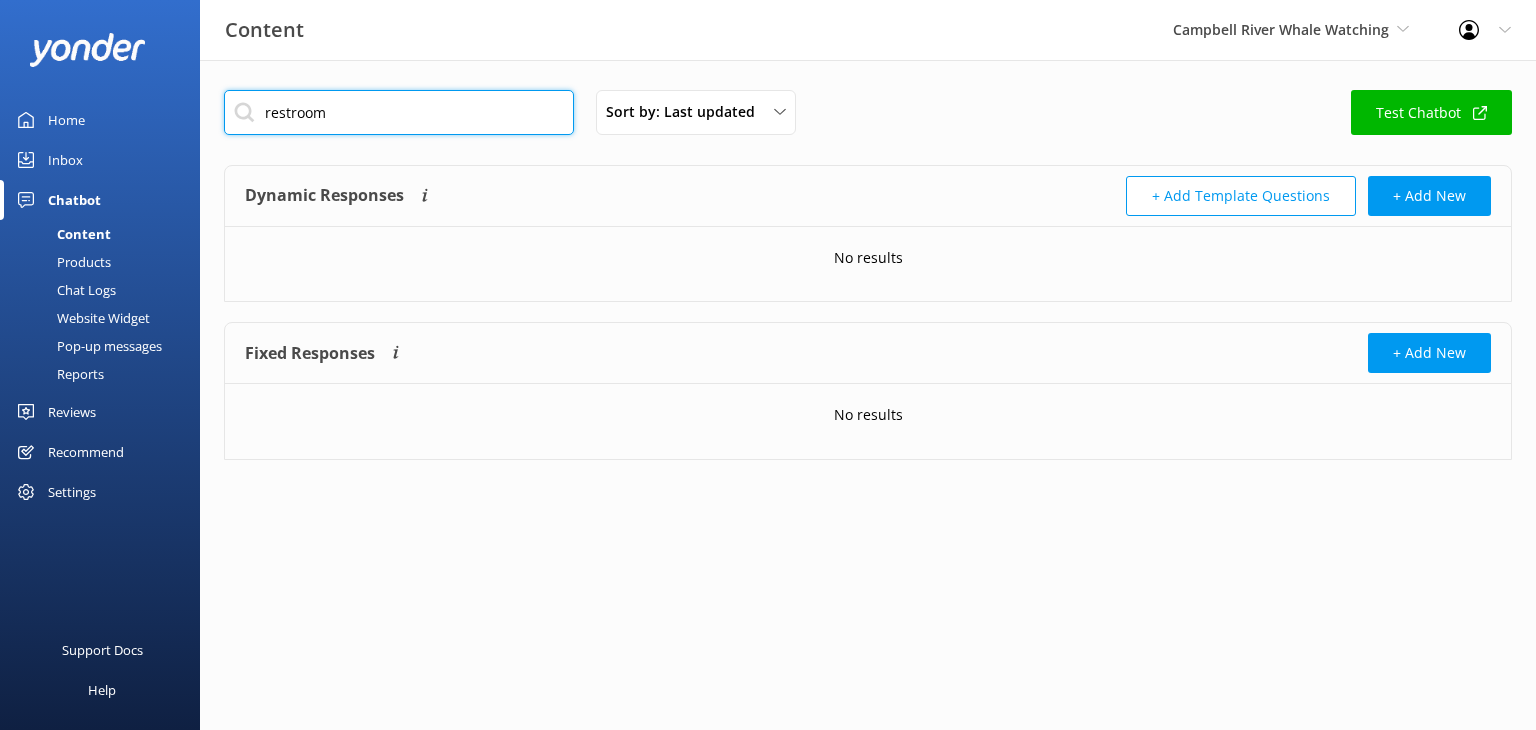 drag, startPoint x: 355, startPoint y: 105, endPoint x: 0, endPoint y: 101, distance: 355.02252 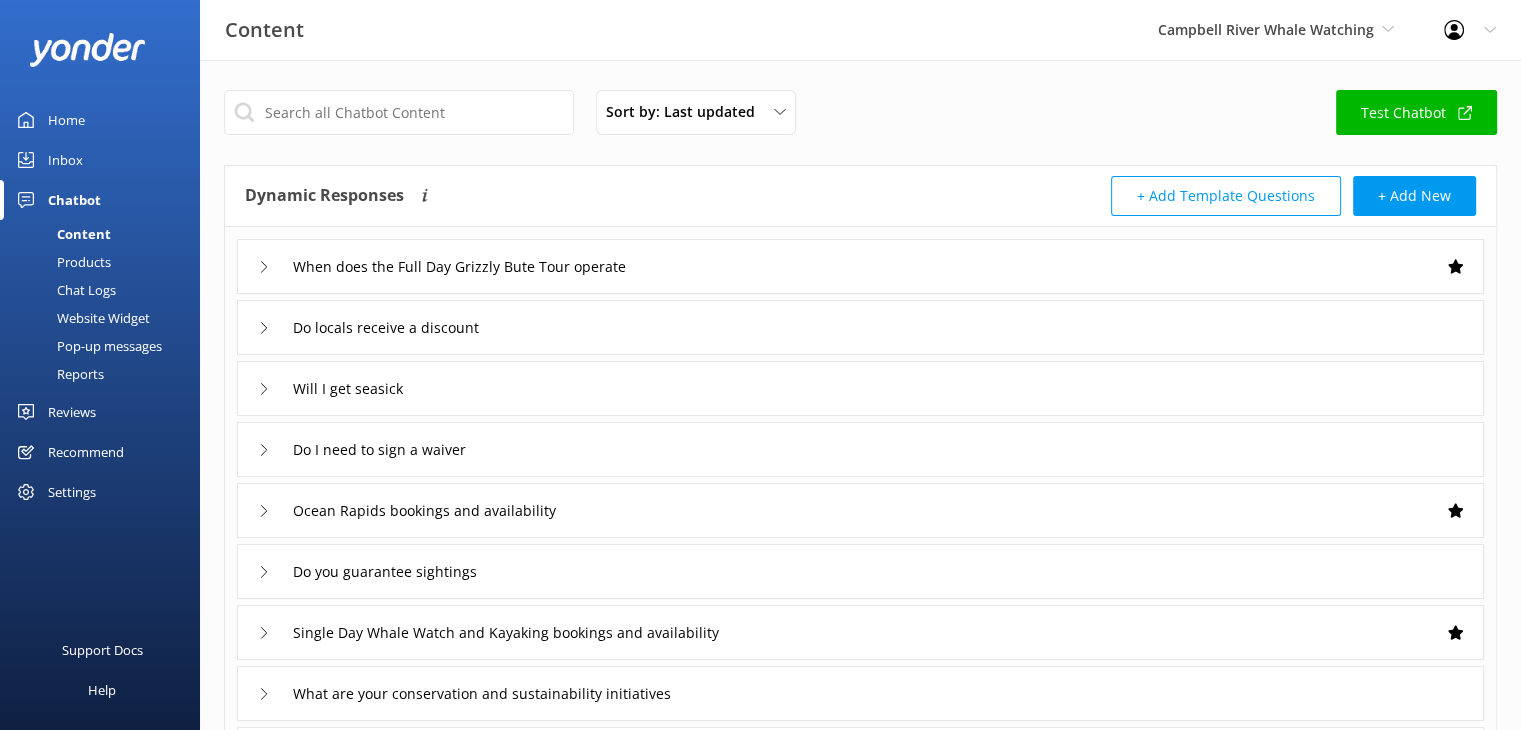 click on "Content" at bounding box center (61, 234) 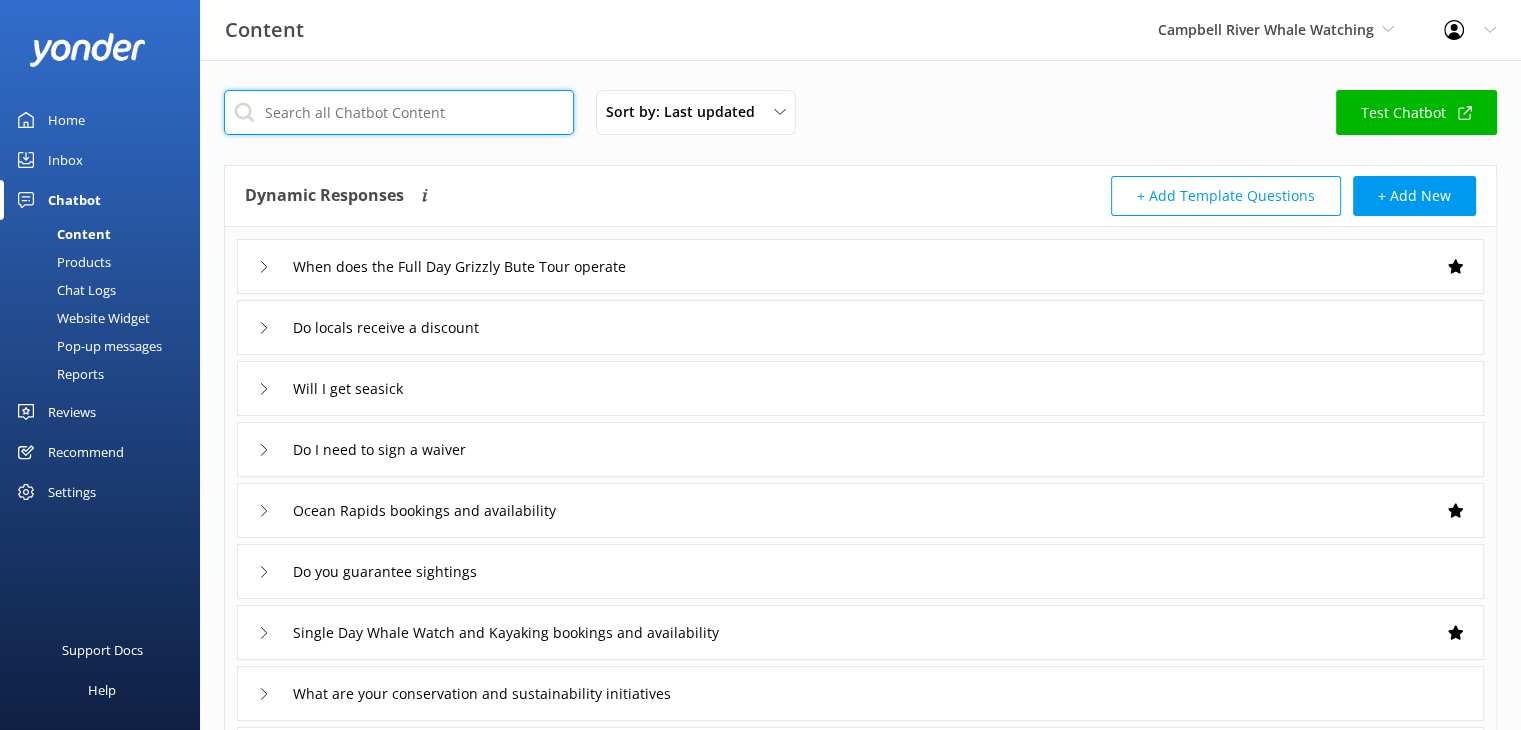 click at bounding box center [399, 112] 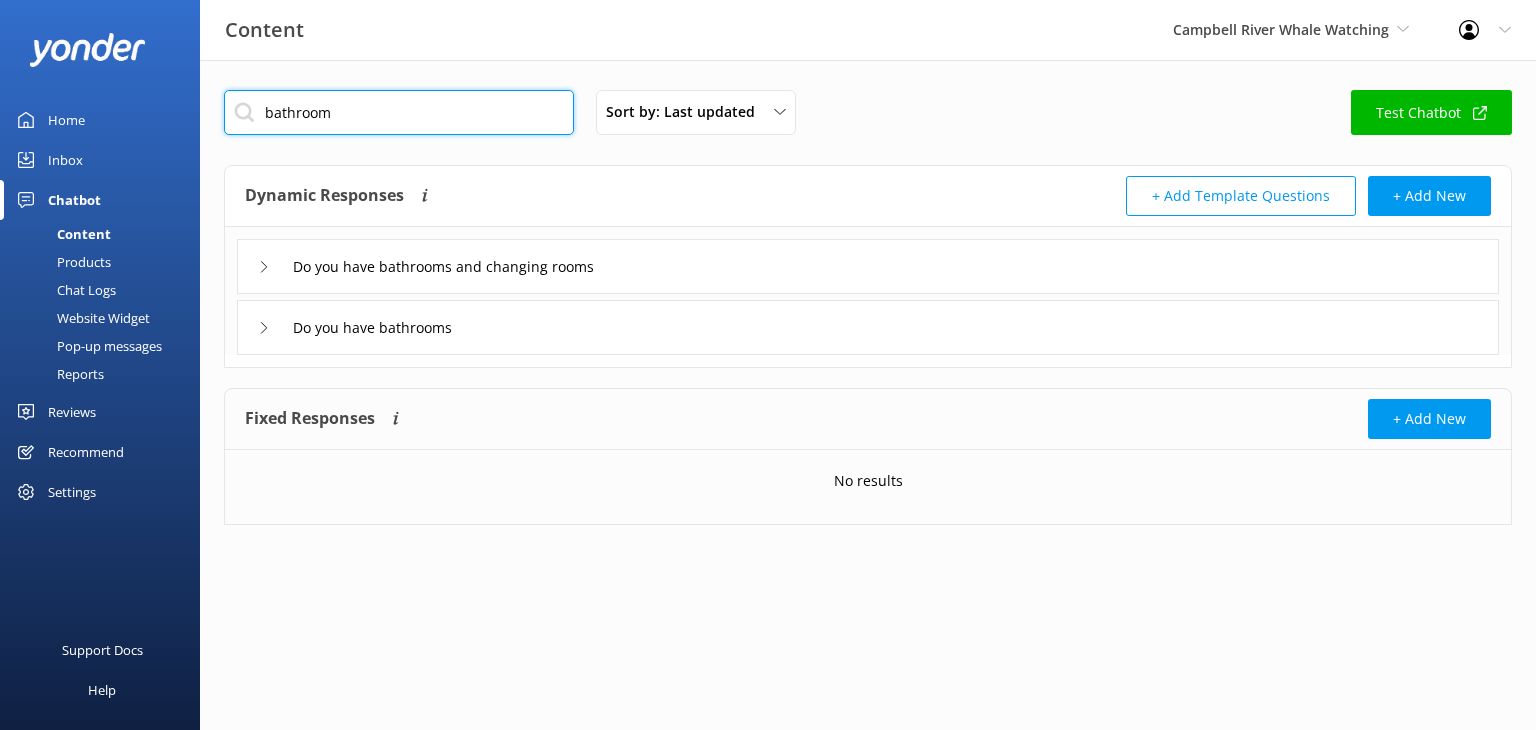 type on "bathroom" 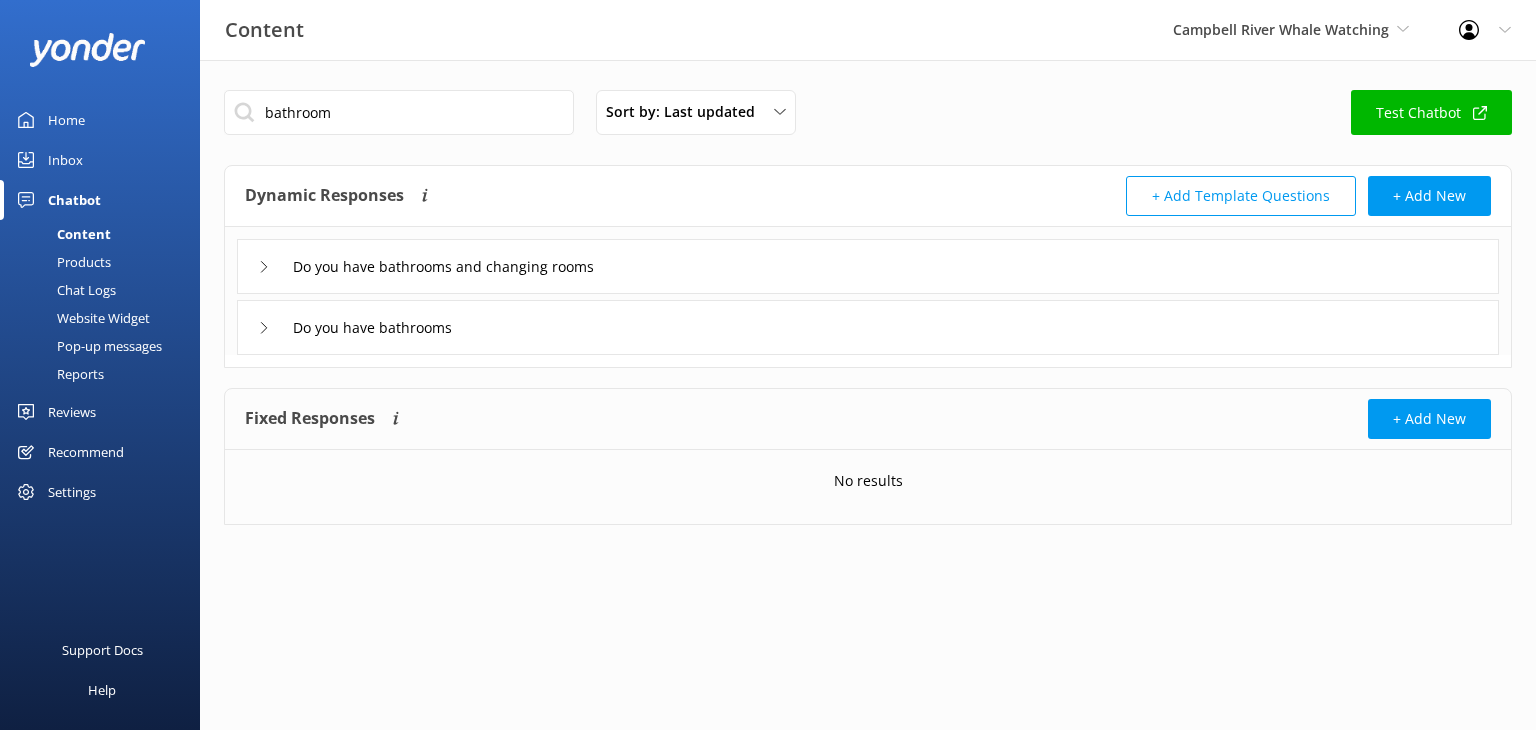 click 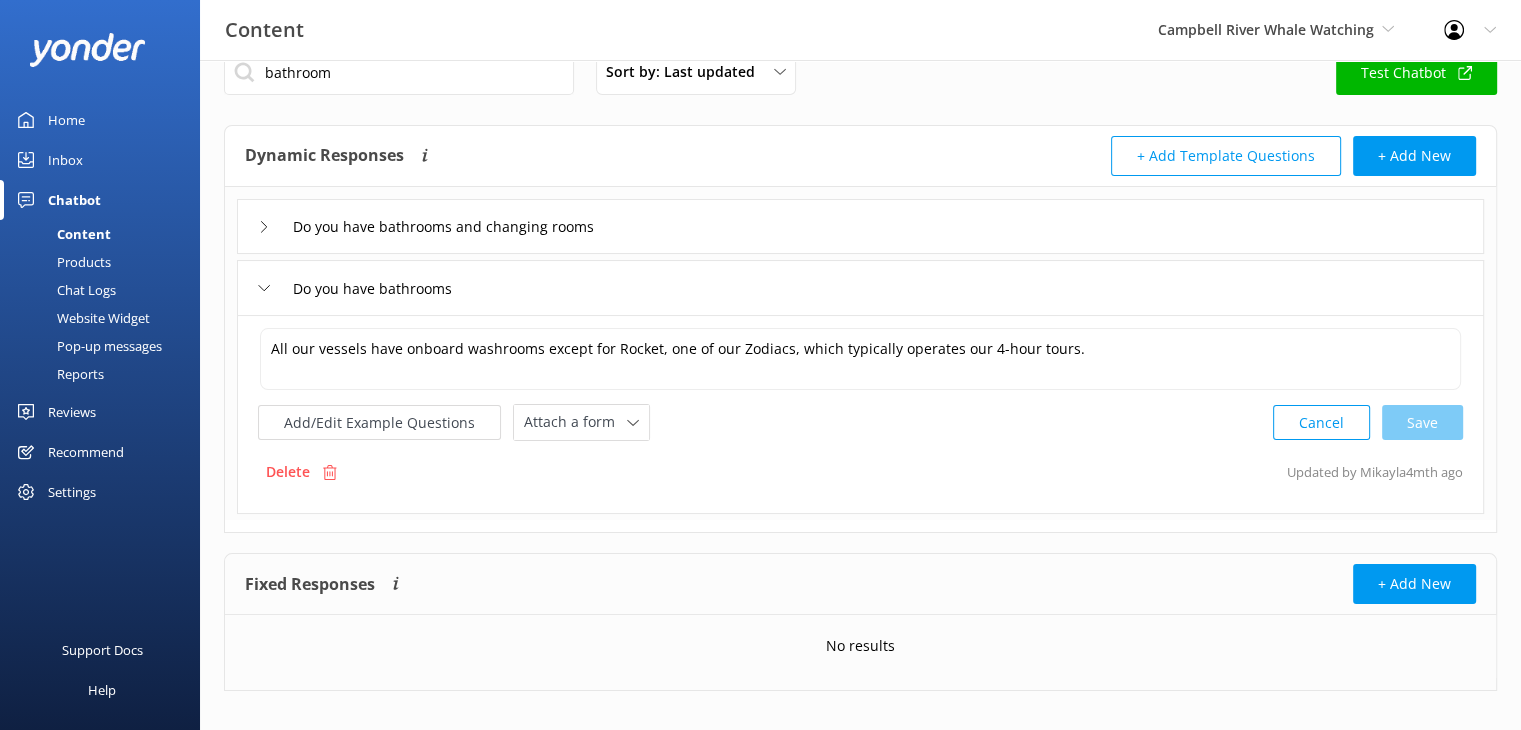 scroll, scrollTop: 58, scrollLeft: 0, axis: vertical 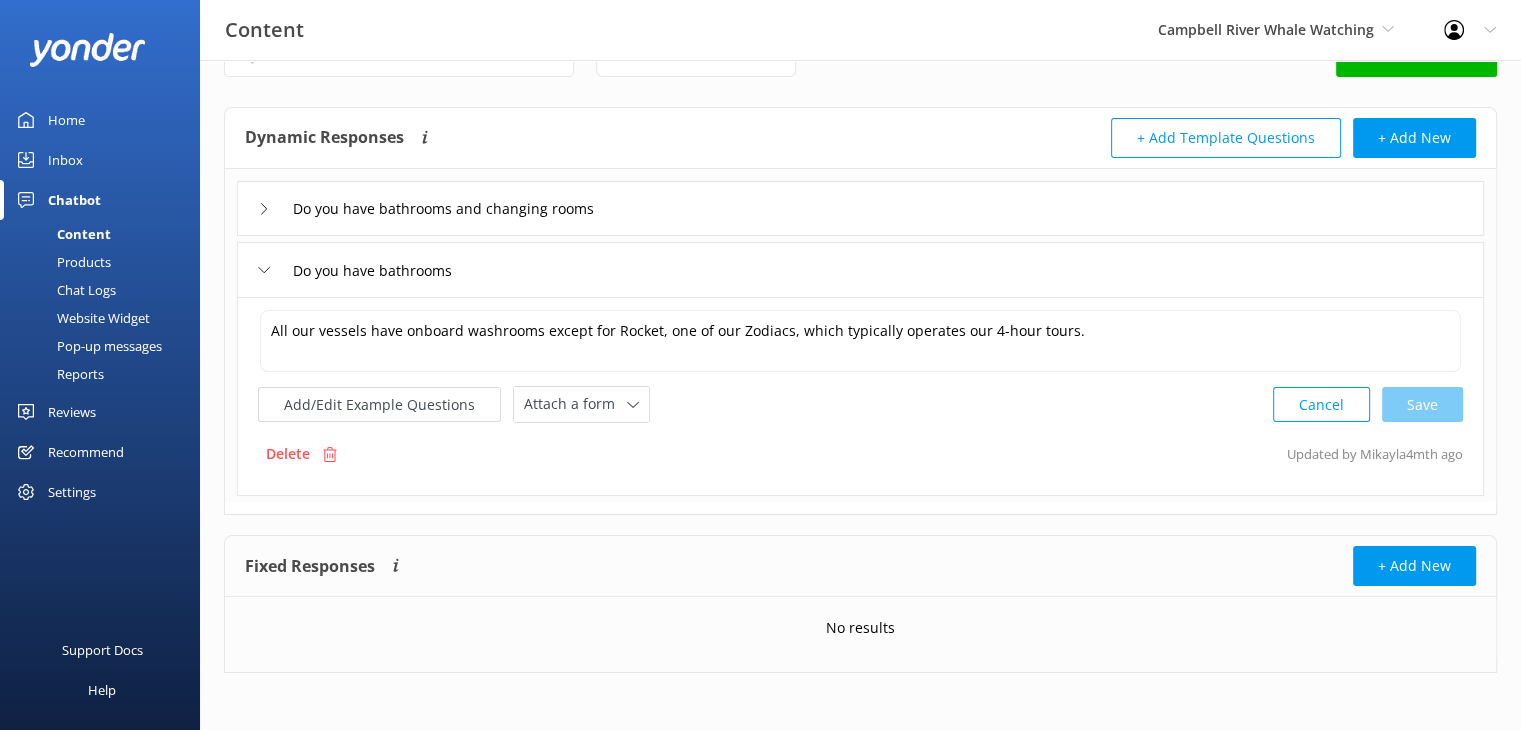 click on "Do you have bathrooms and changing rooms" at bounding box center [860, 208] 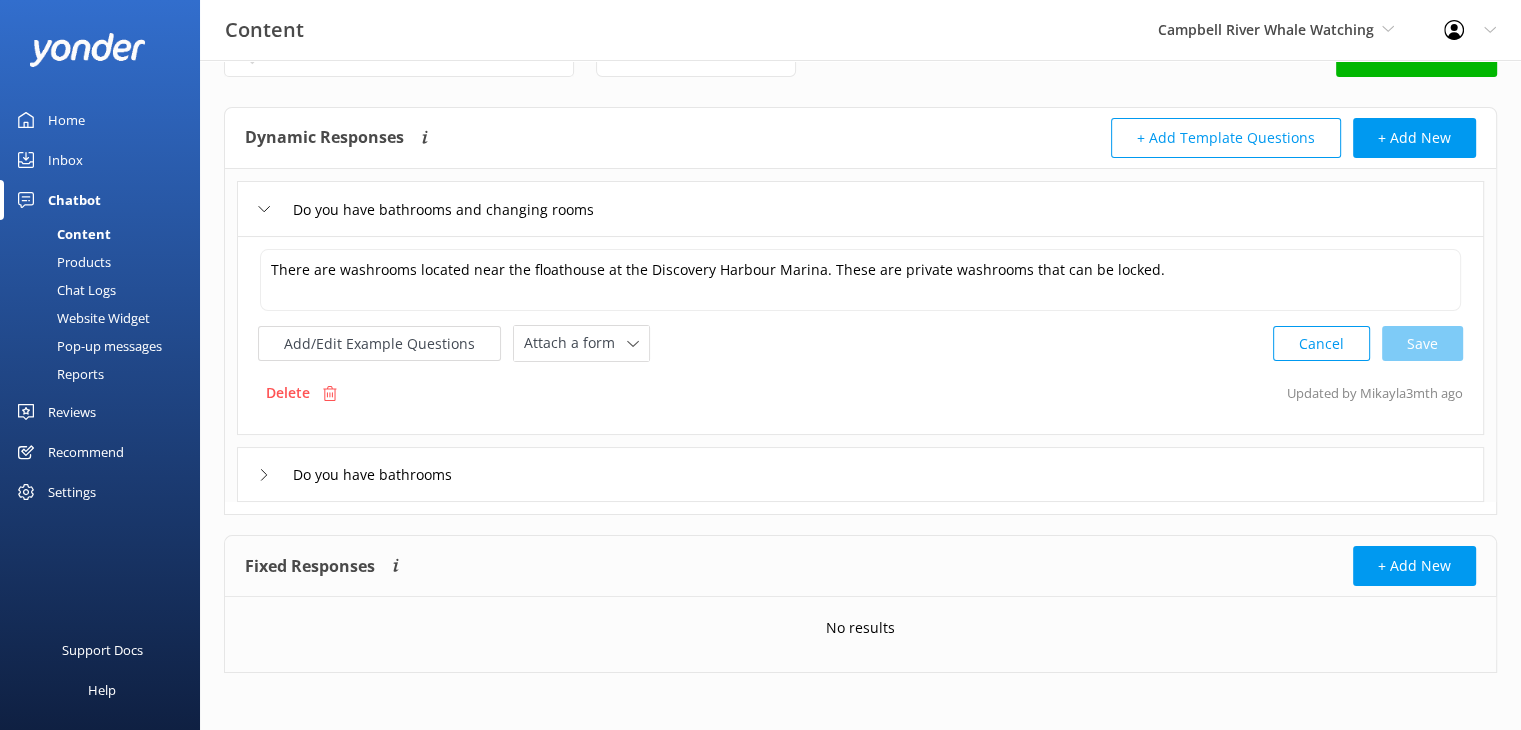click 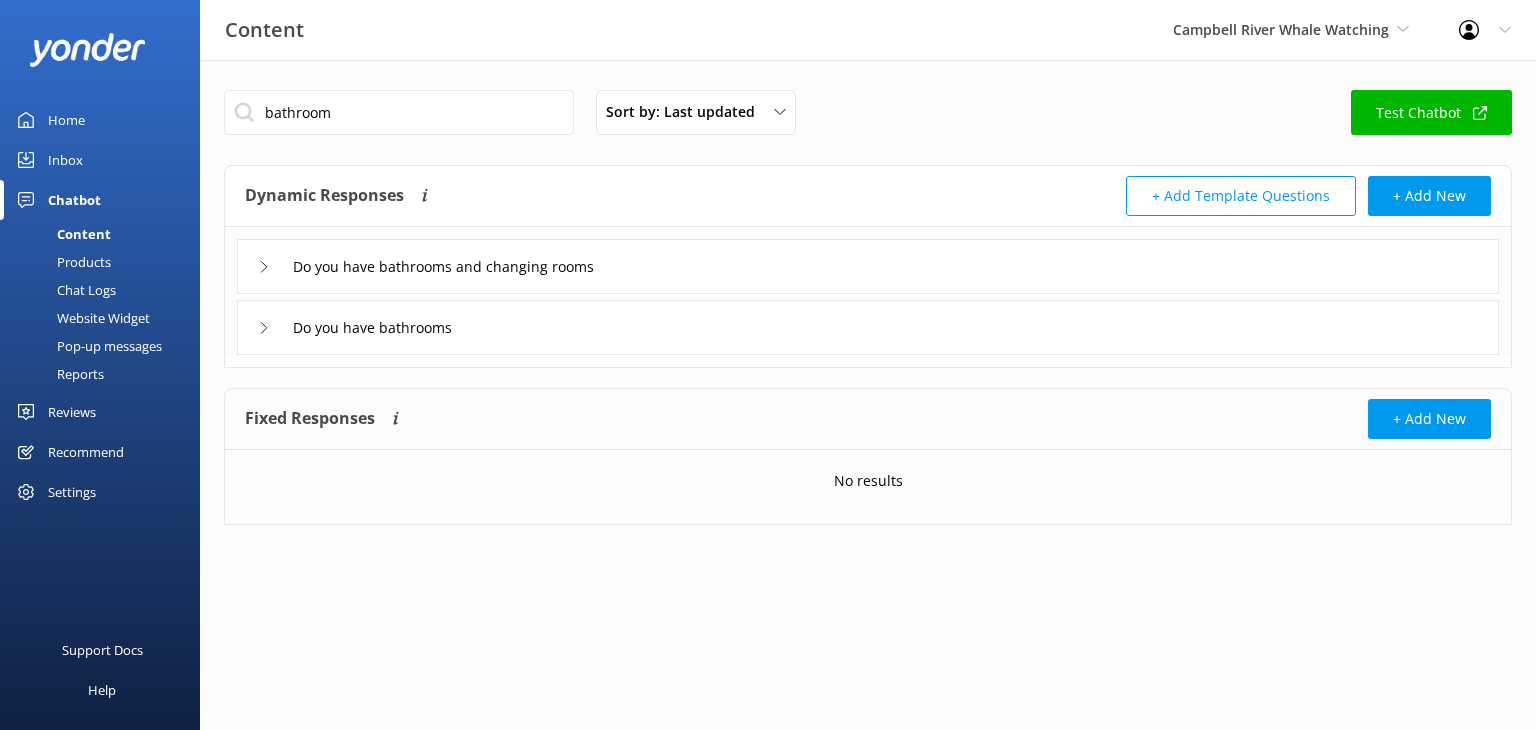 click 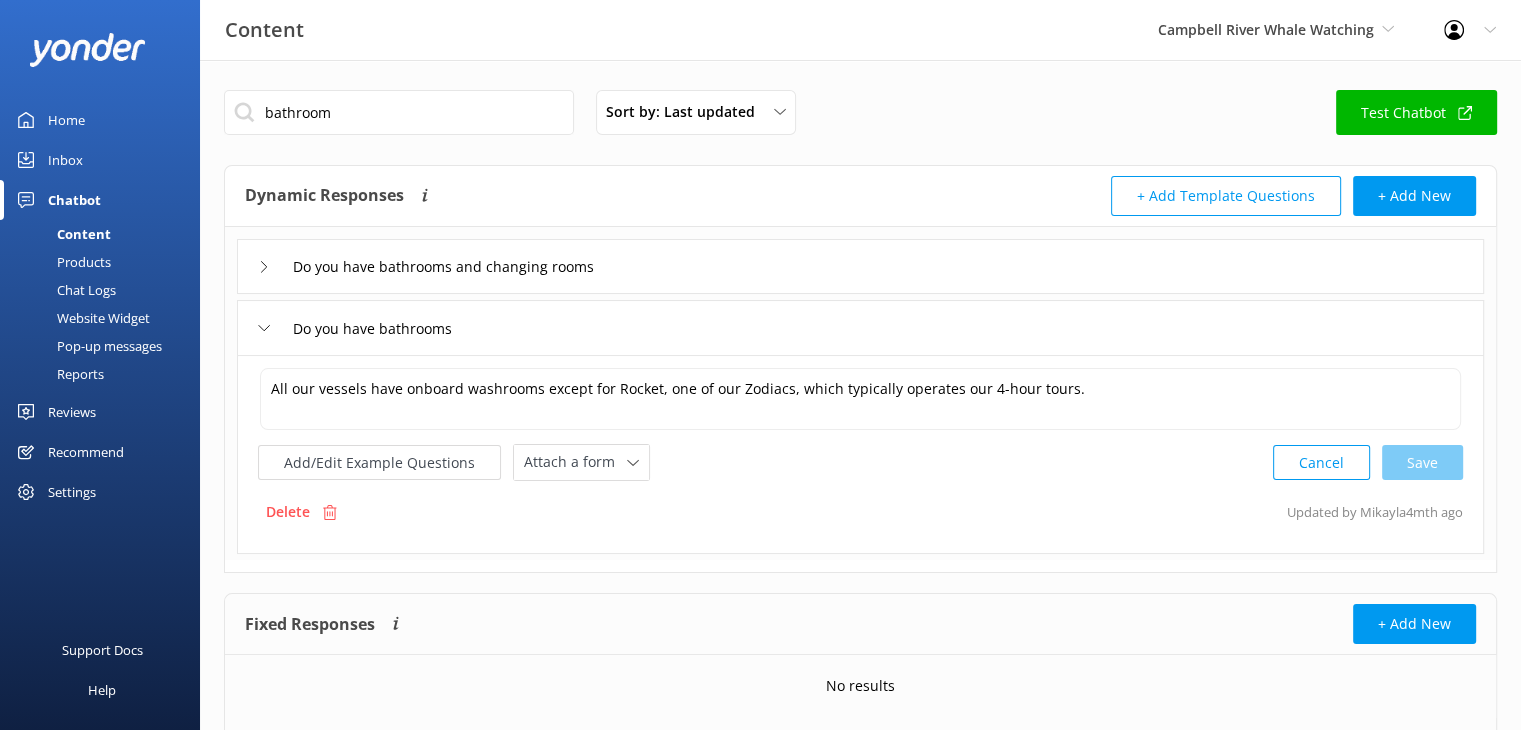 click on "Home" at bounding box center [66, 120] 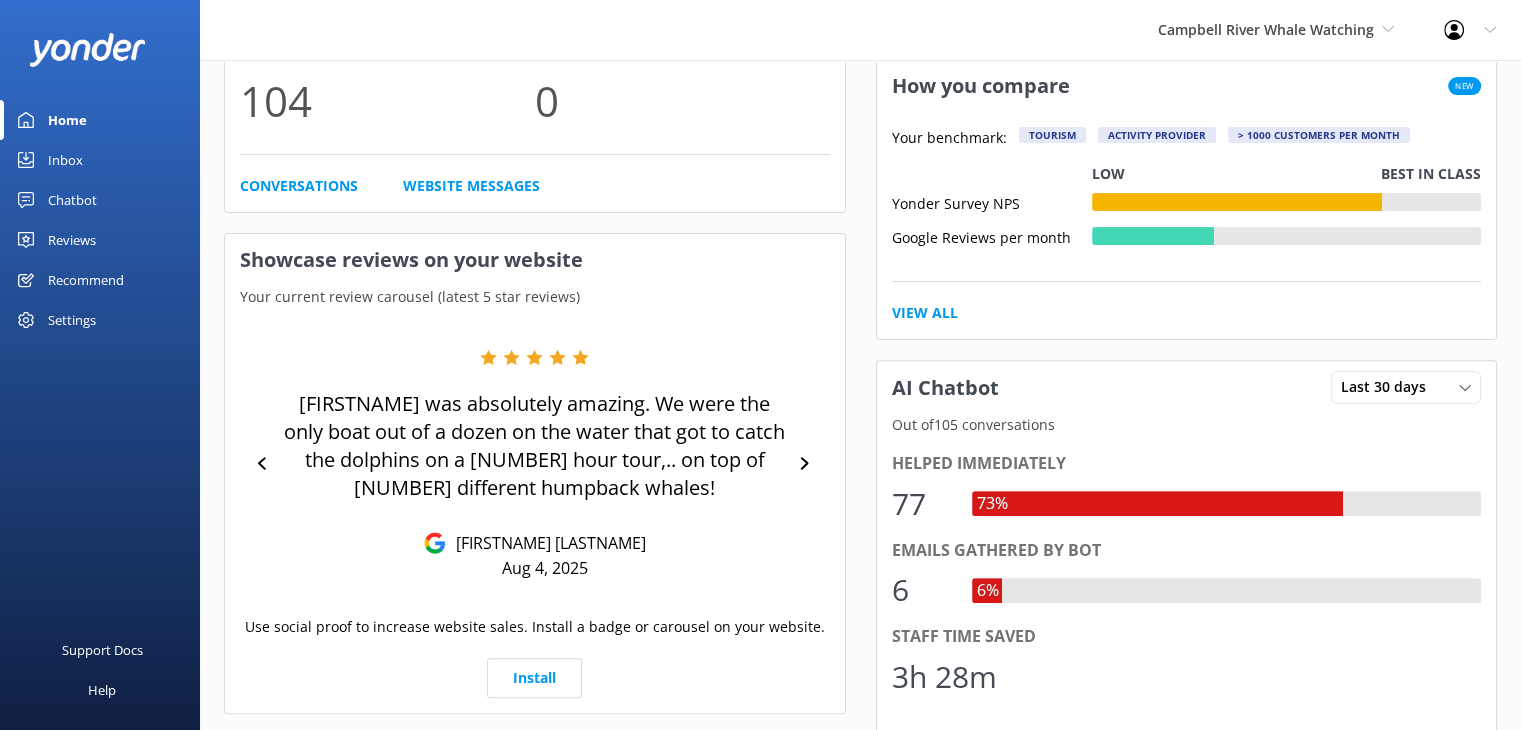 scroll, scrollTop: 0, scrollLeft: 0, axis: both 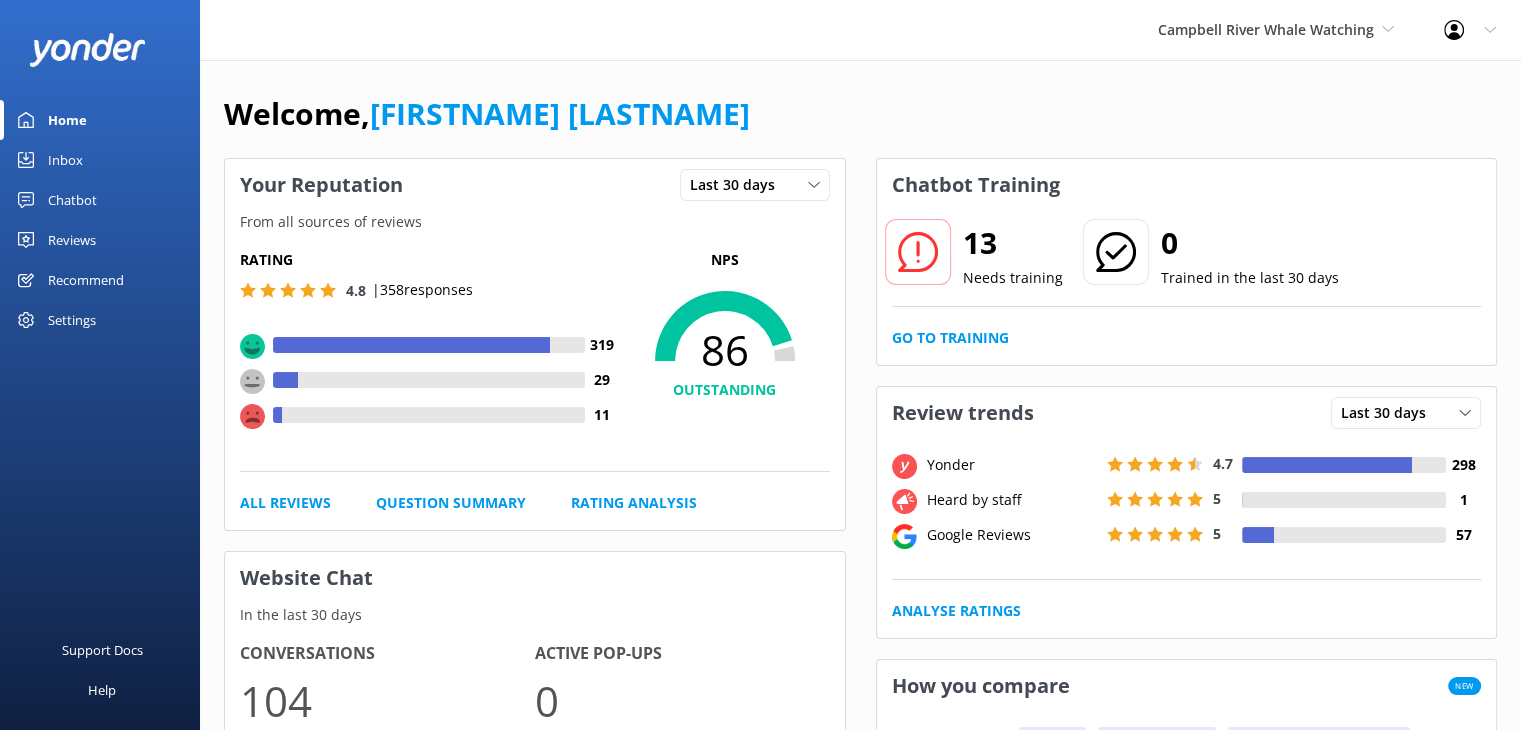 click on "Chatbot" at bounding box center [72, 200] 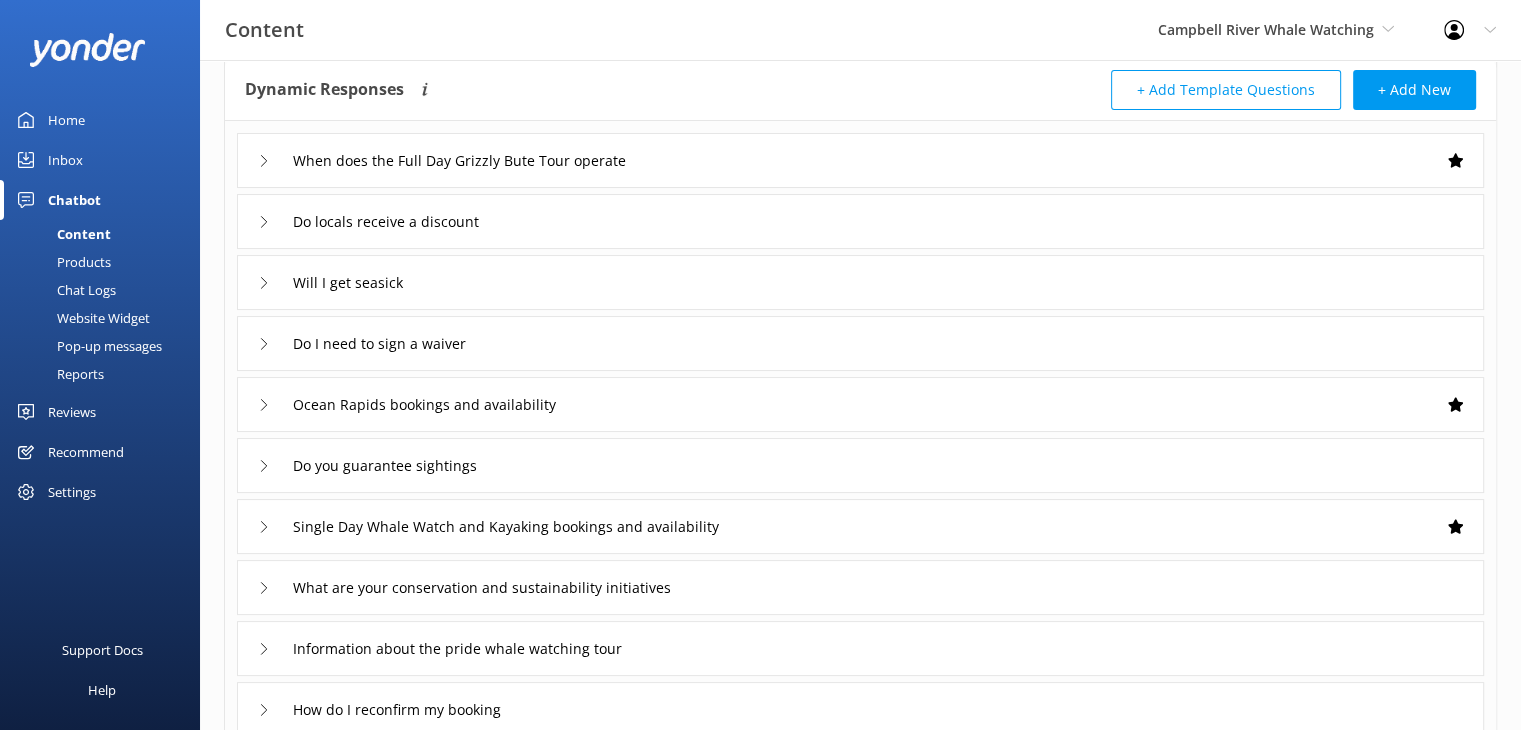 scroll, scrollTop: 0, scrollLeft: 0, axis: both 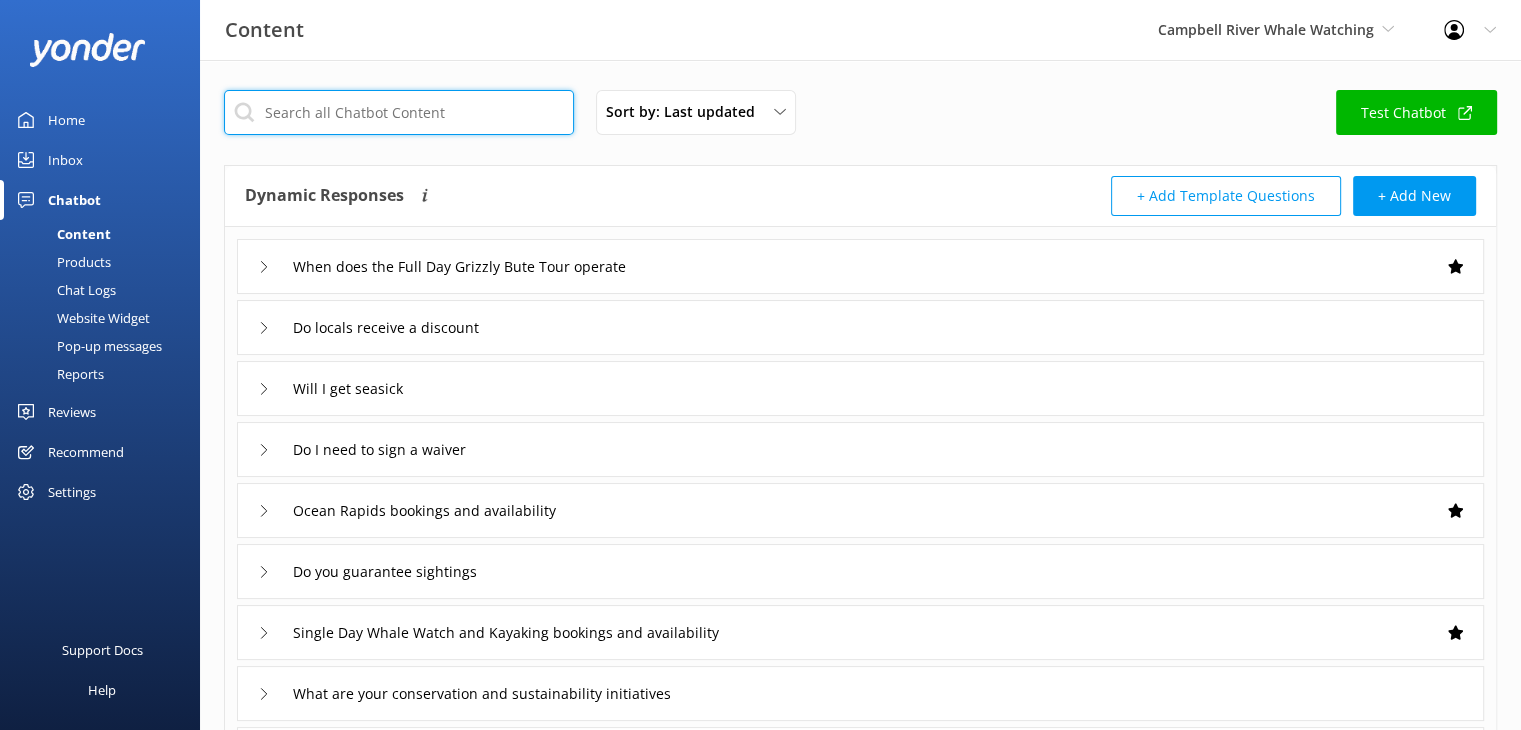 click at bounding box center (399, 112) 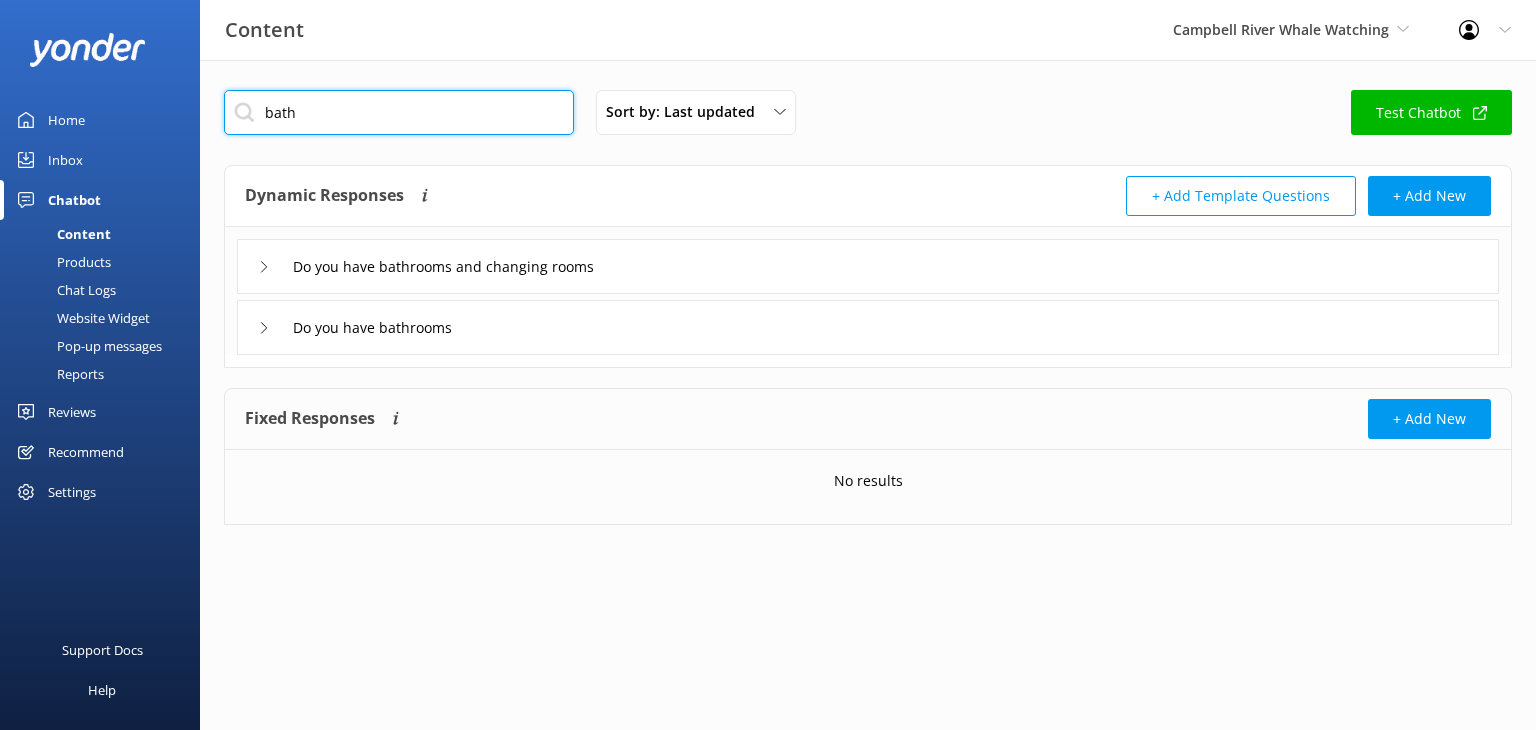 type on "bath" 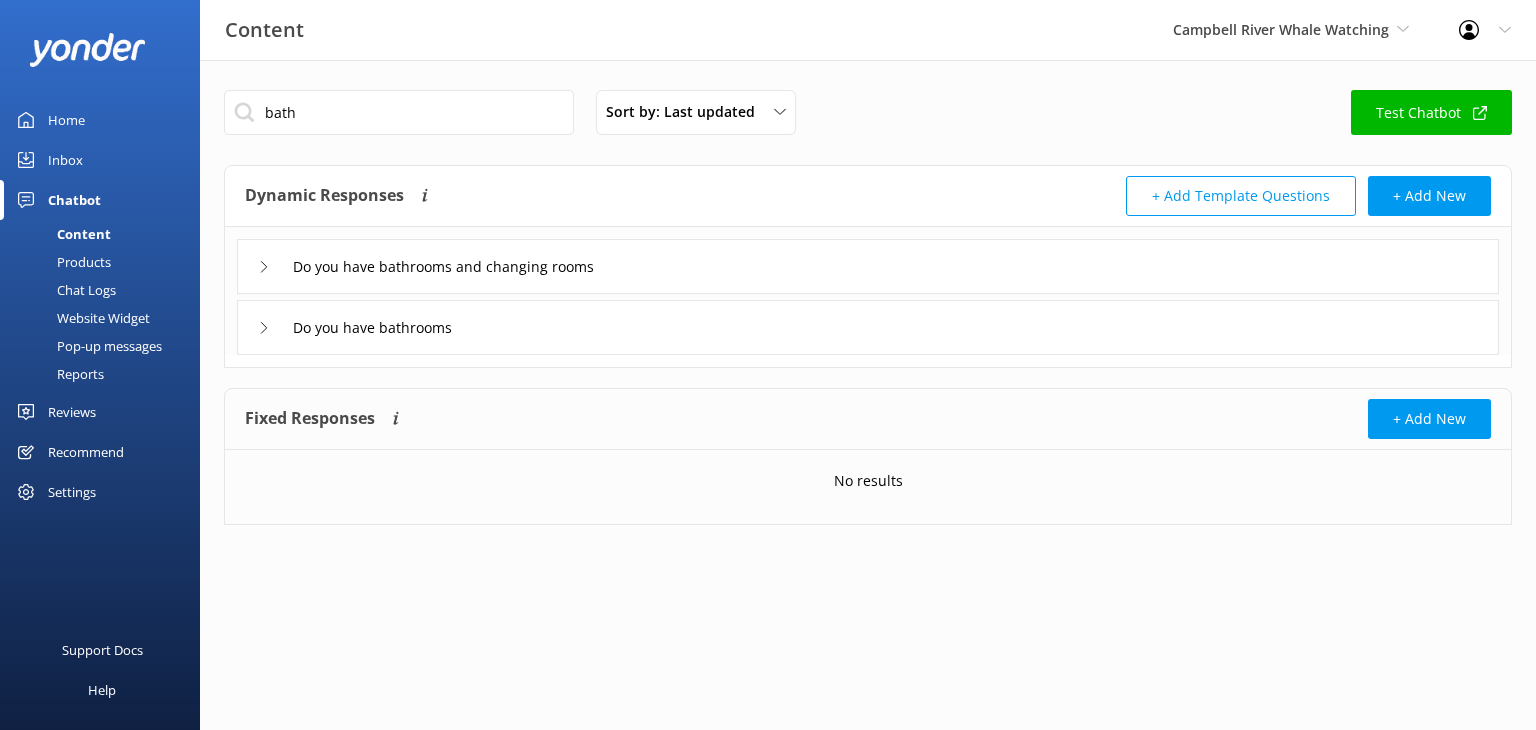 click 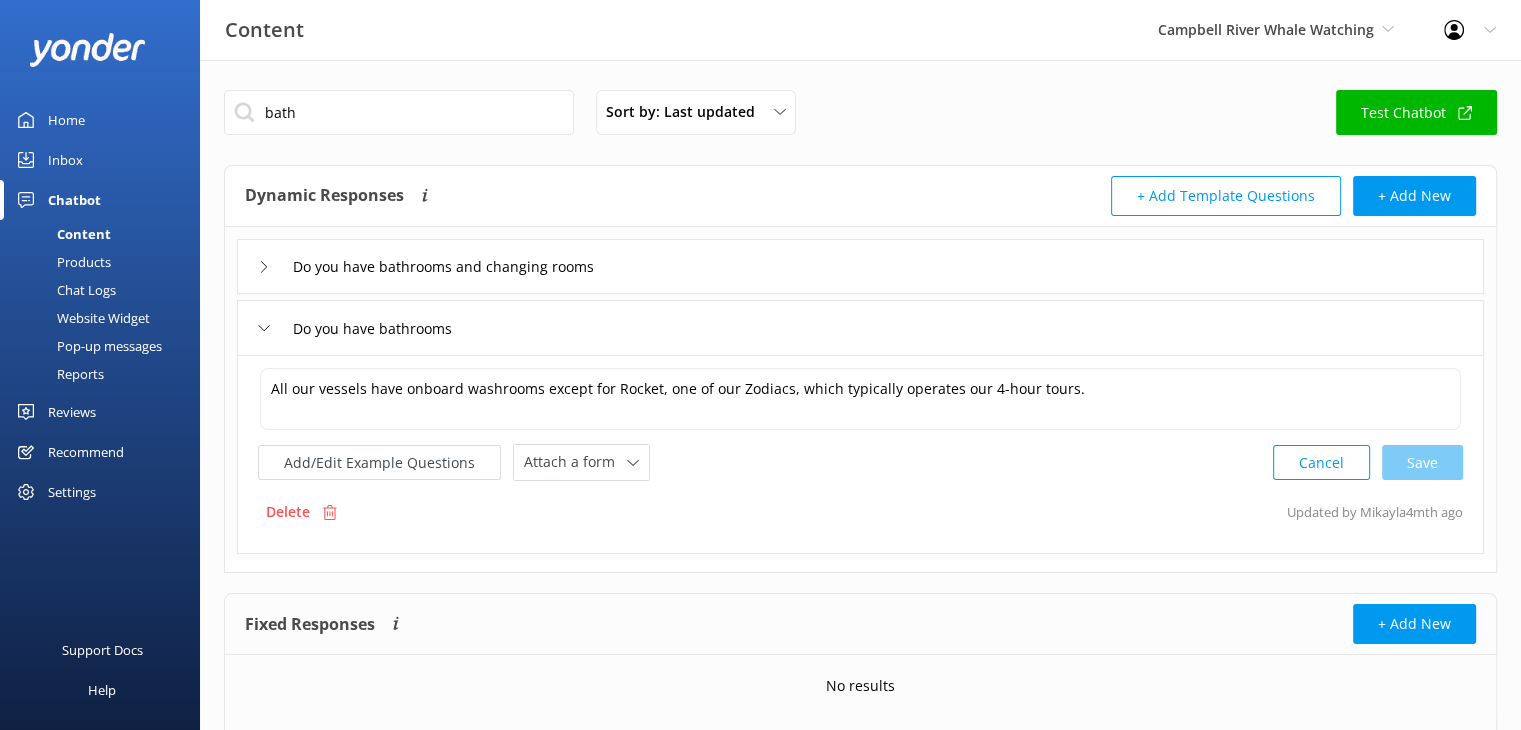 click 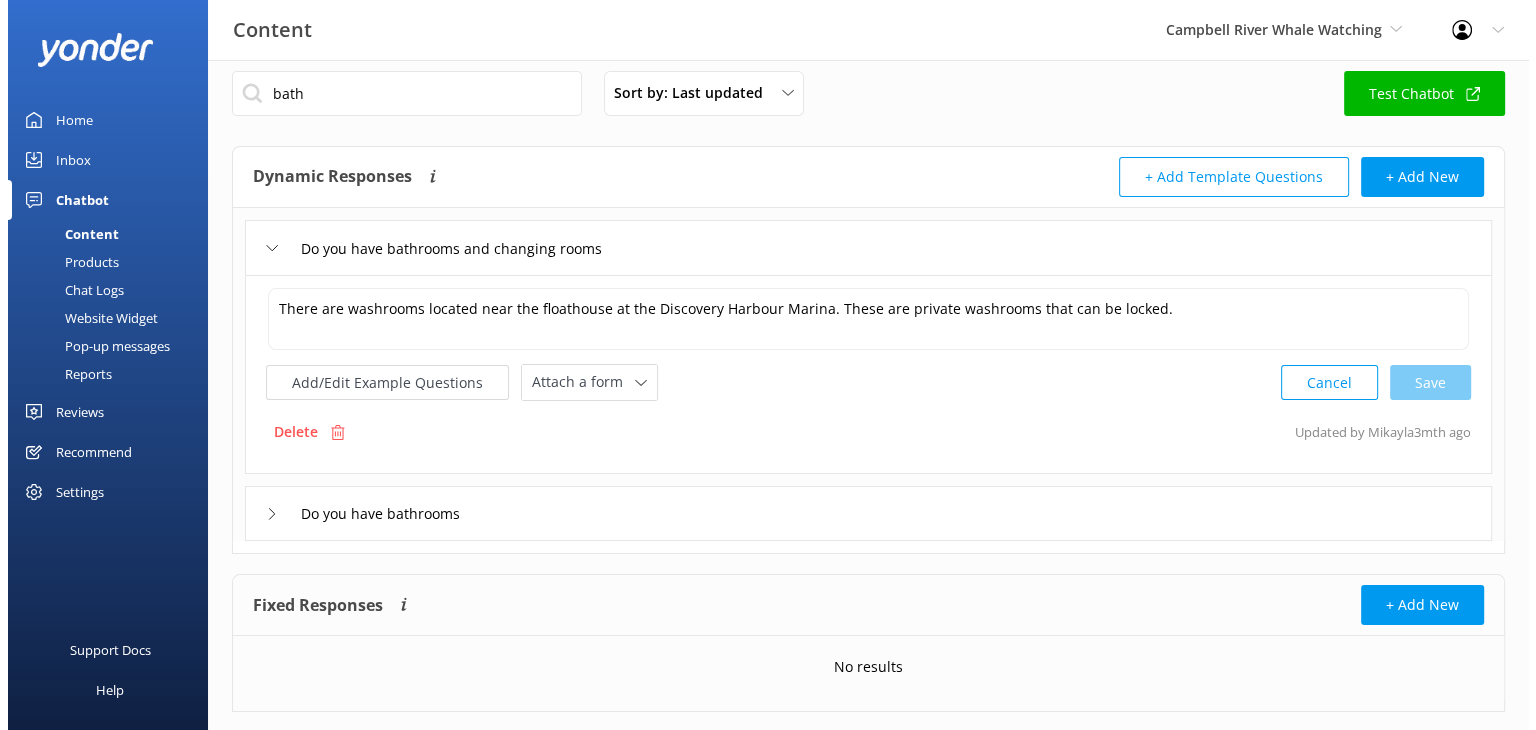 scroll, scrollTop: 0, scrollLeft: 0, axis: both 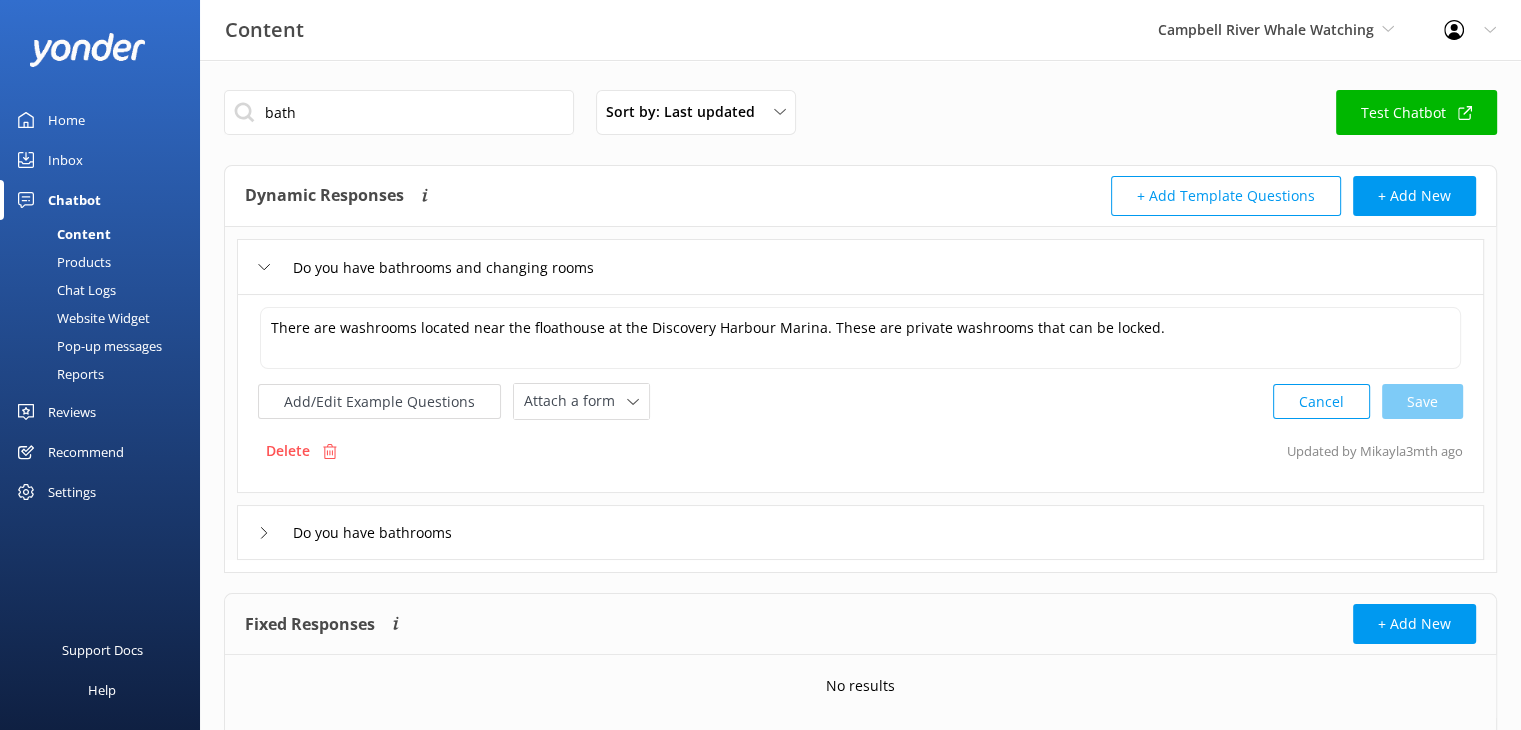 click on "Inbox" at bounding box center (65, 160) 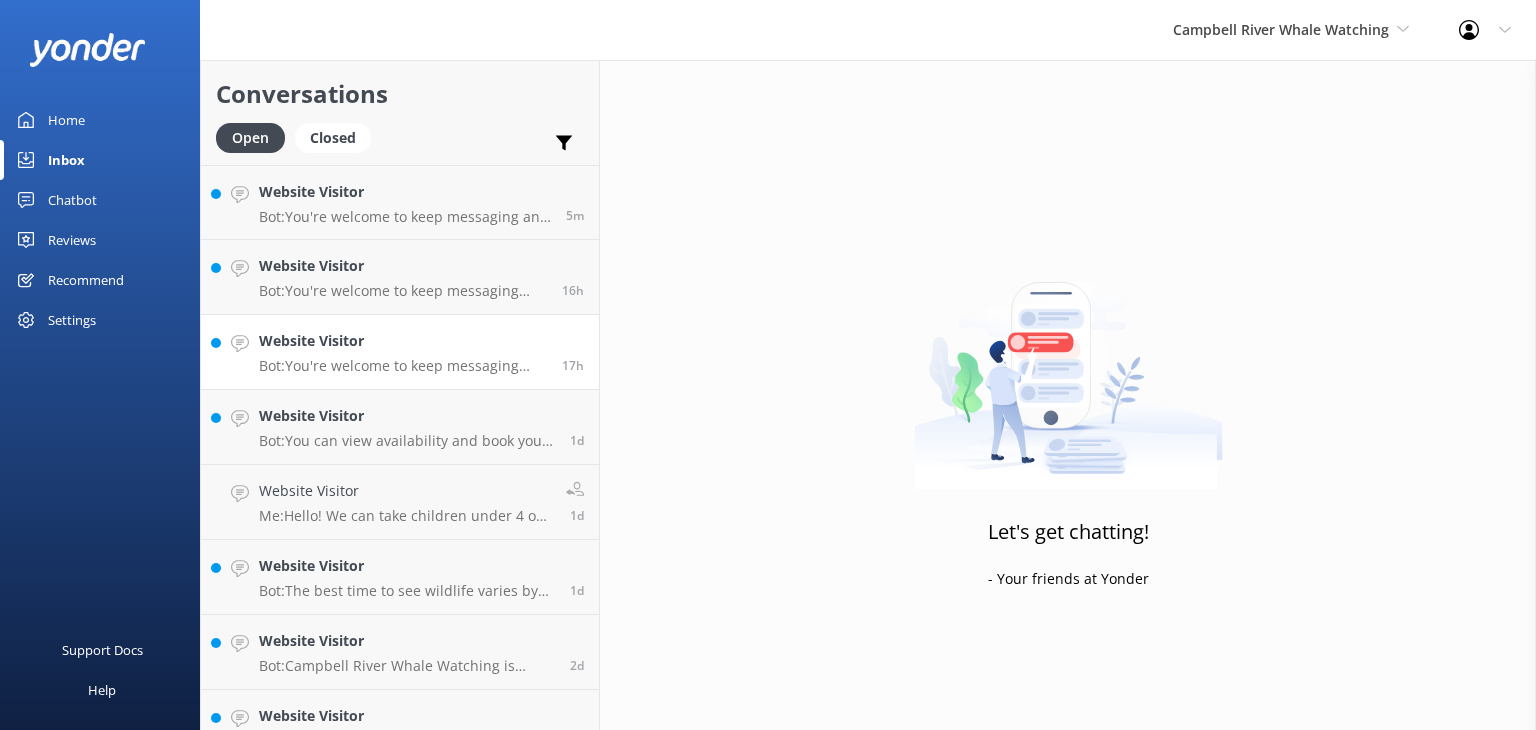 click on "Website Visitor" at bounding box center (403, 341) 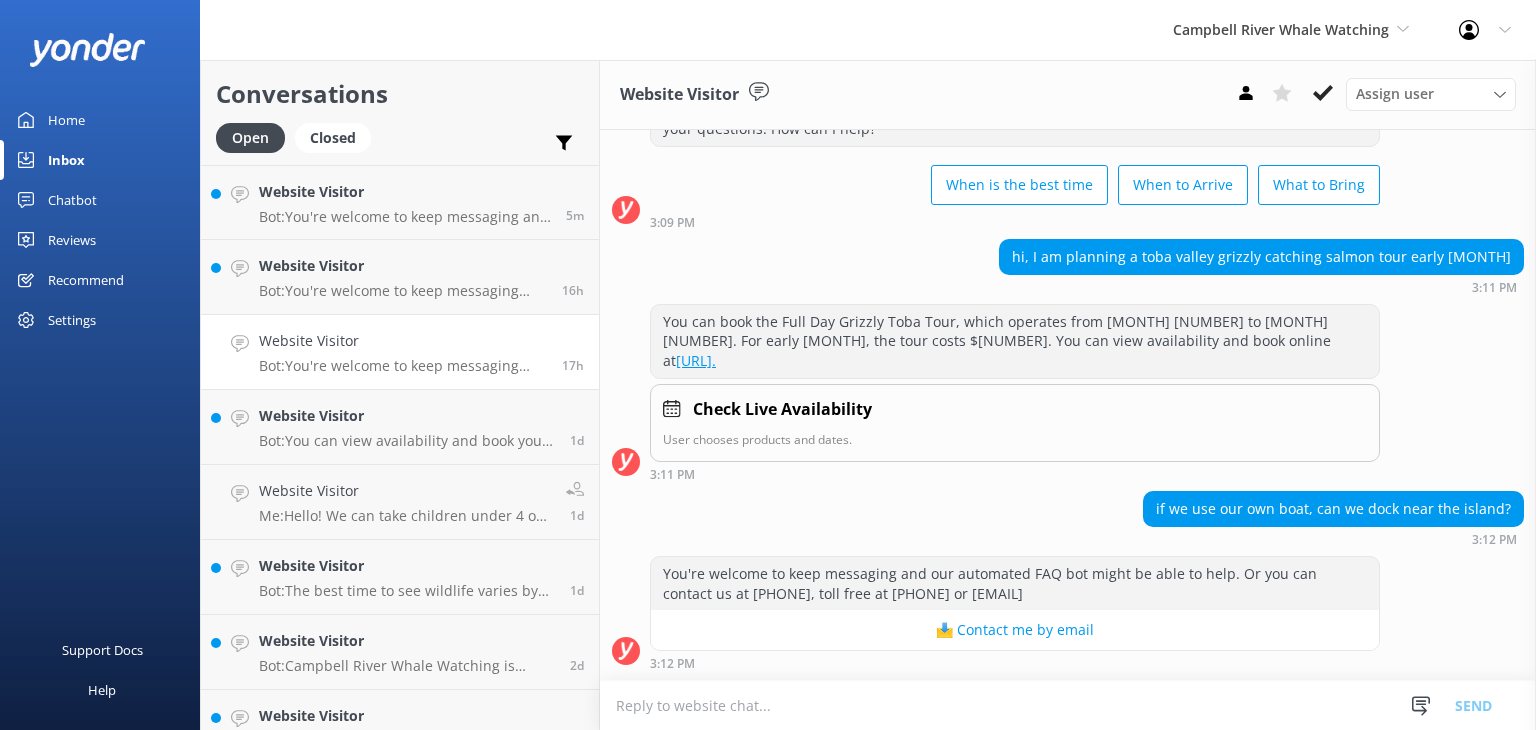 scroll, scrollTop: 128, scrollLeft: 0, axis: vertical 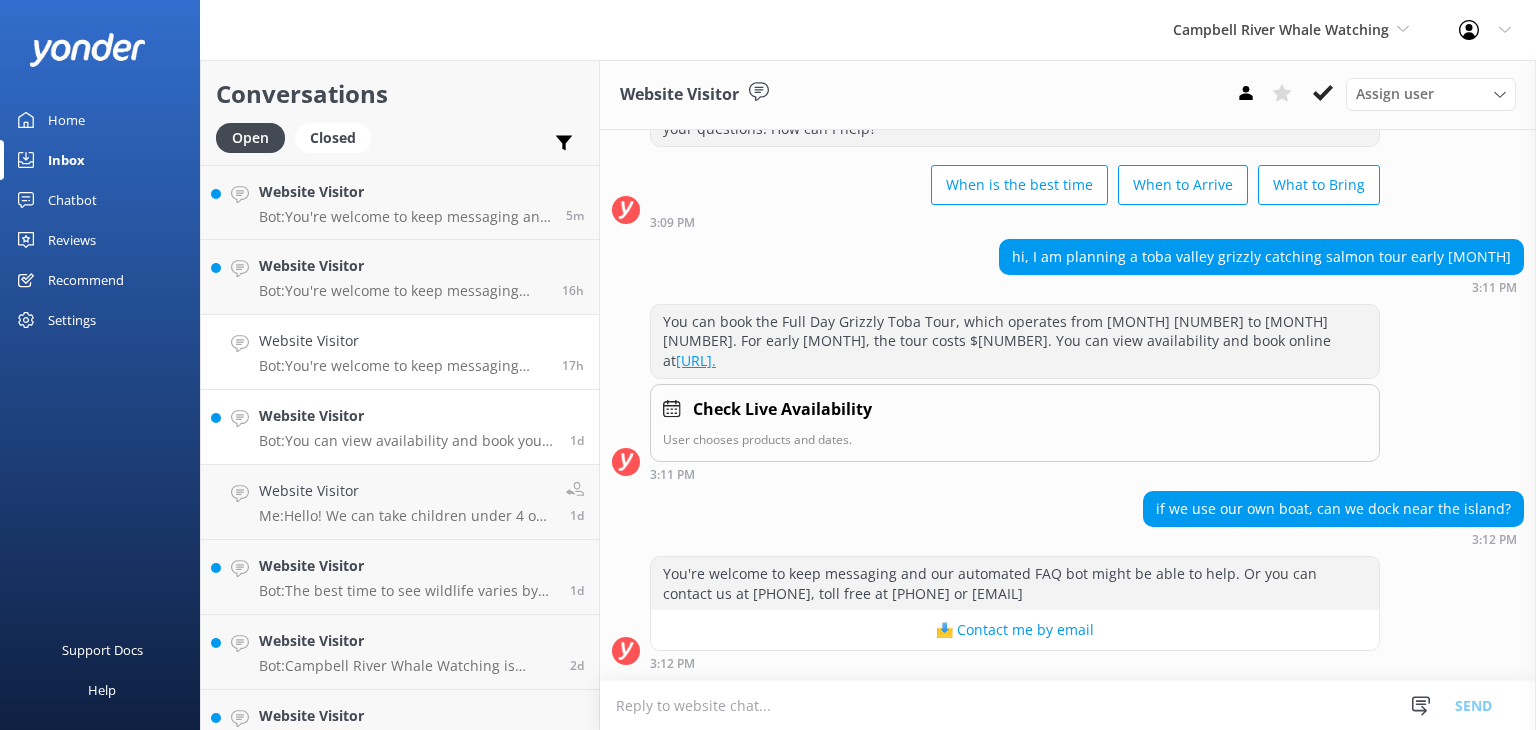 click on "Website Visitor" at bounding box center [407, 416] 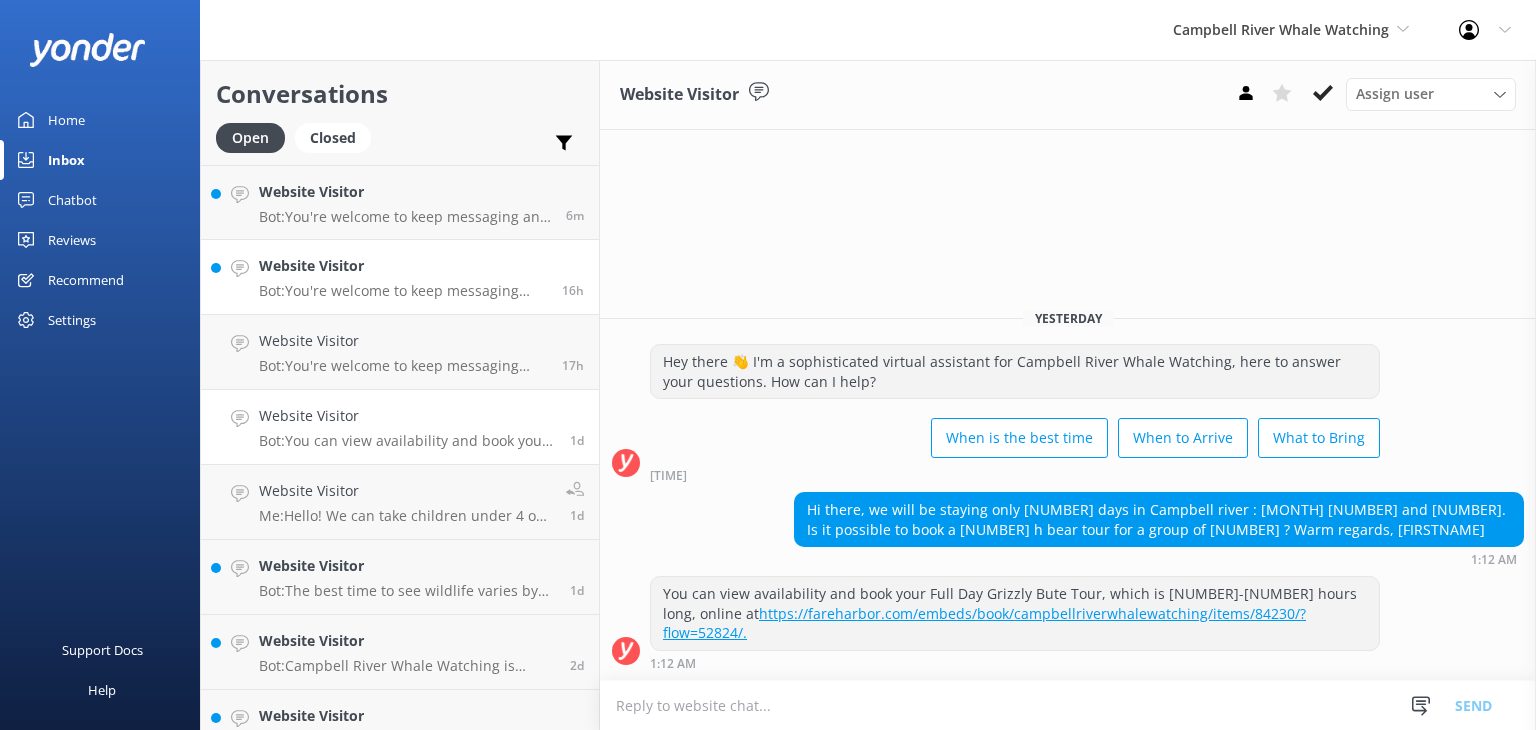 click on "Website Visitor" at bounding box center (403, 266) 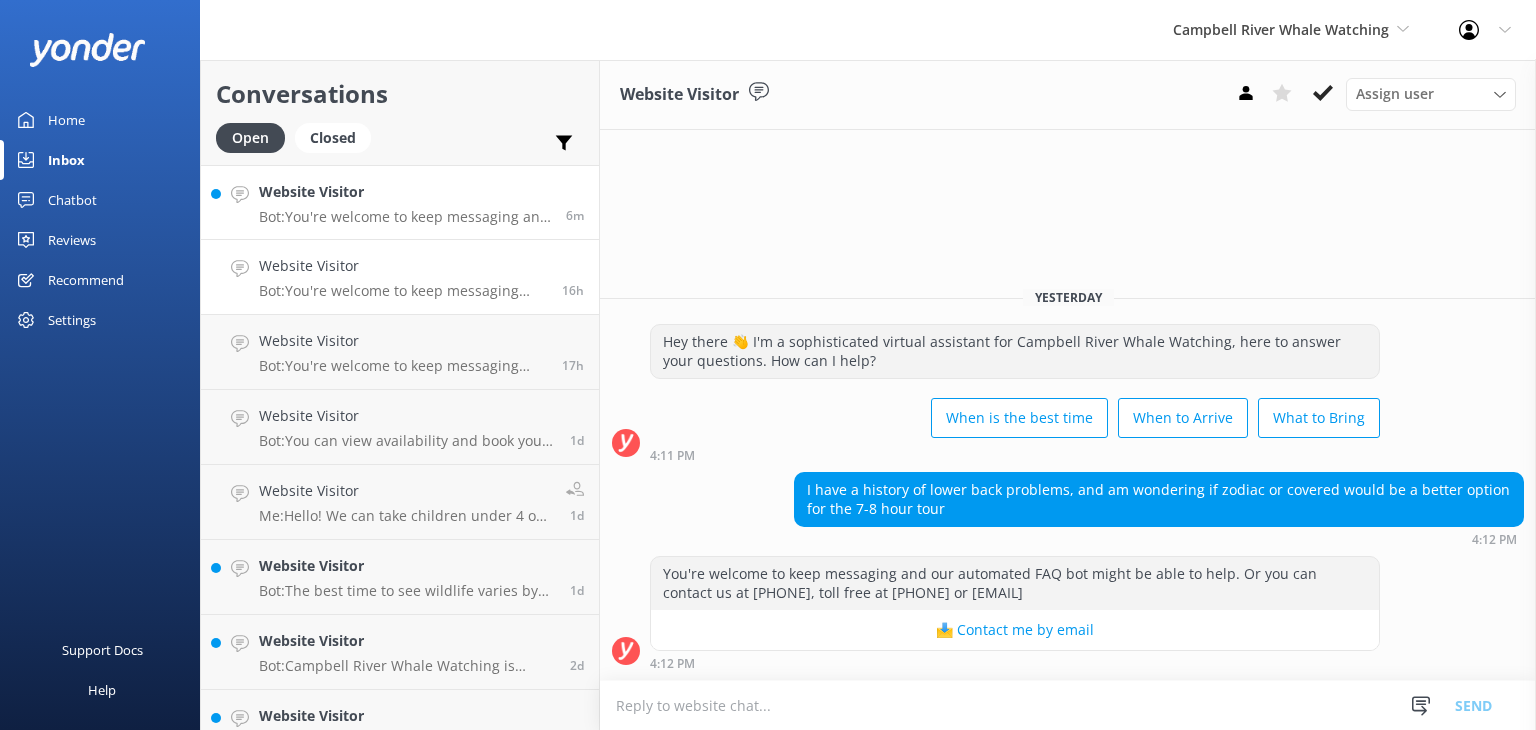 click on "Website Visitor" at bounding box center (405, 192) 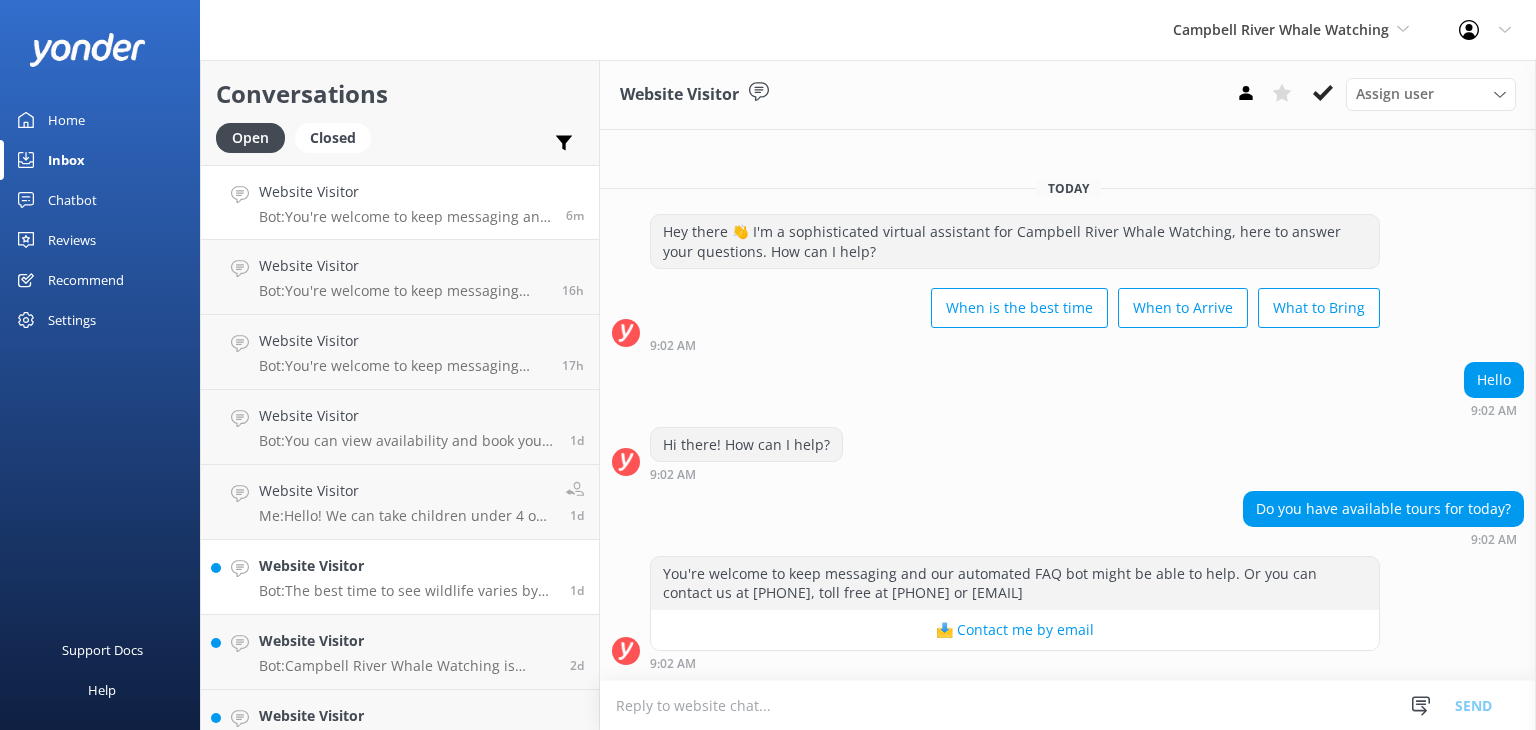 click on "Website Visitor" at bounding box center (407, 566) 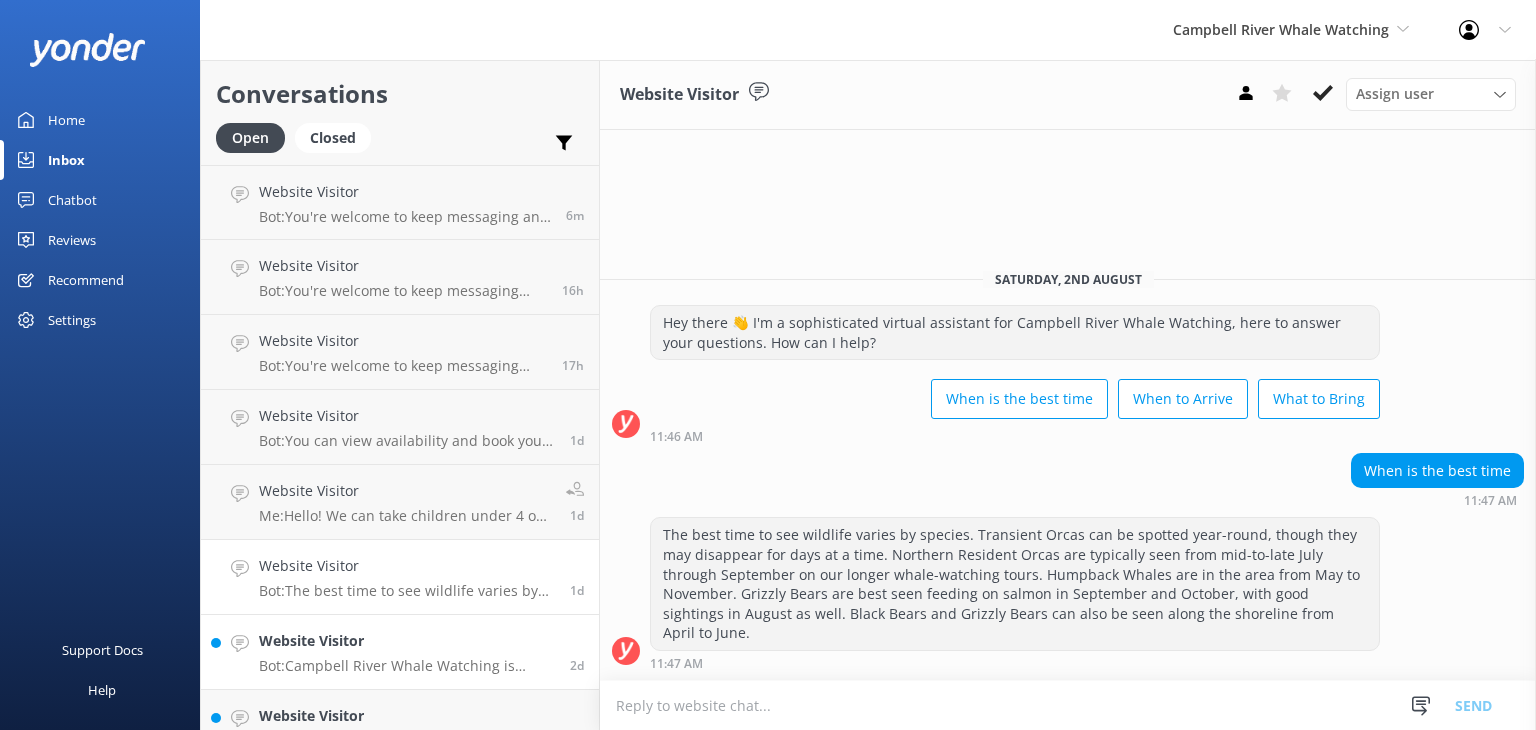 click on "Bot:  Campbell River Whale Watching is located at E Dock, Discovery Harbour Marina, Campbell River, British Columbia, Canada. For directions, click https://maps.app.goo.gl/K9CoPmvxc1QHhPpf6/." at bounding box center (407, 666) 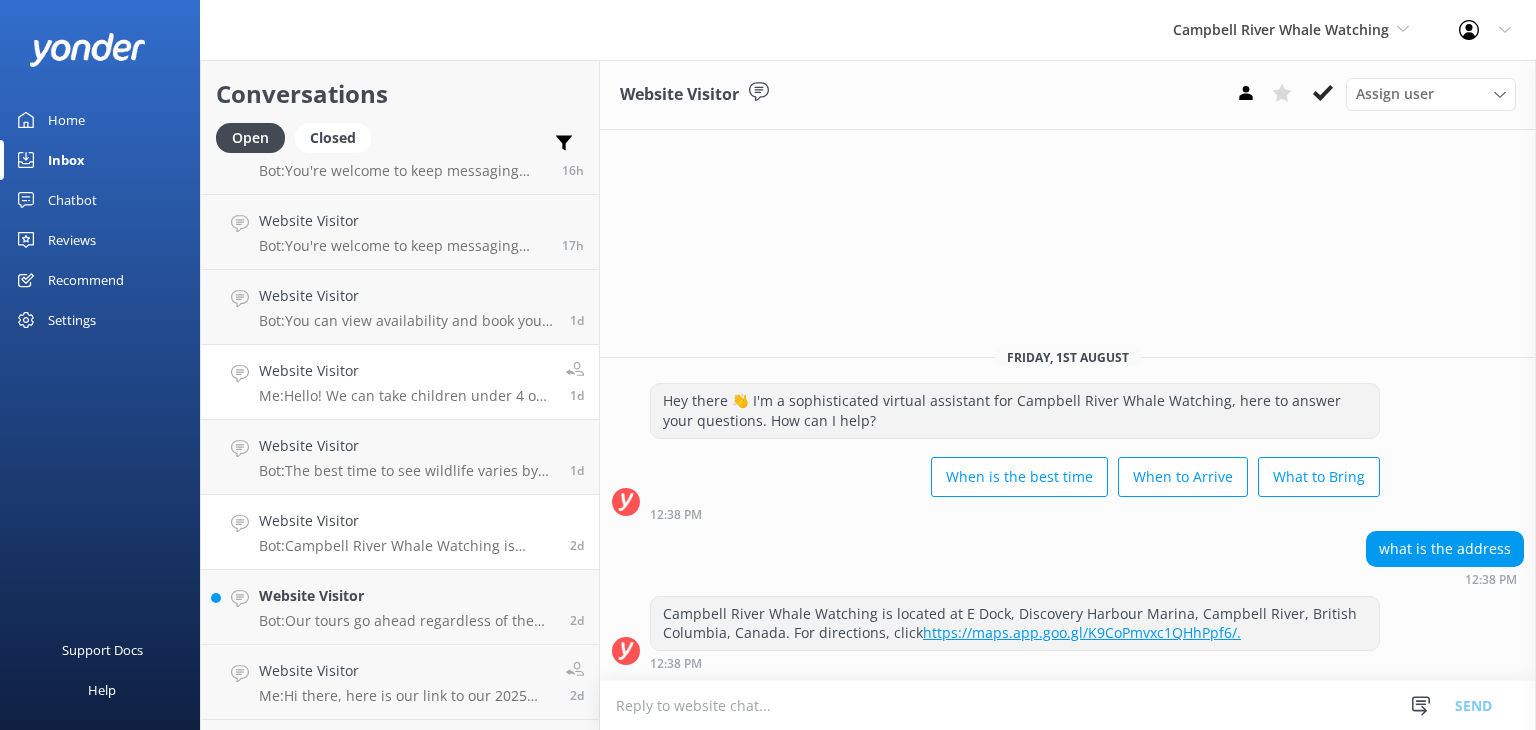 scroll, scrollTop: 200, scrollLeft: 0, axis: vertical 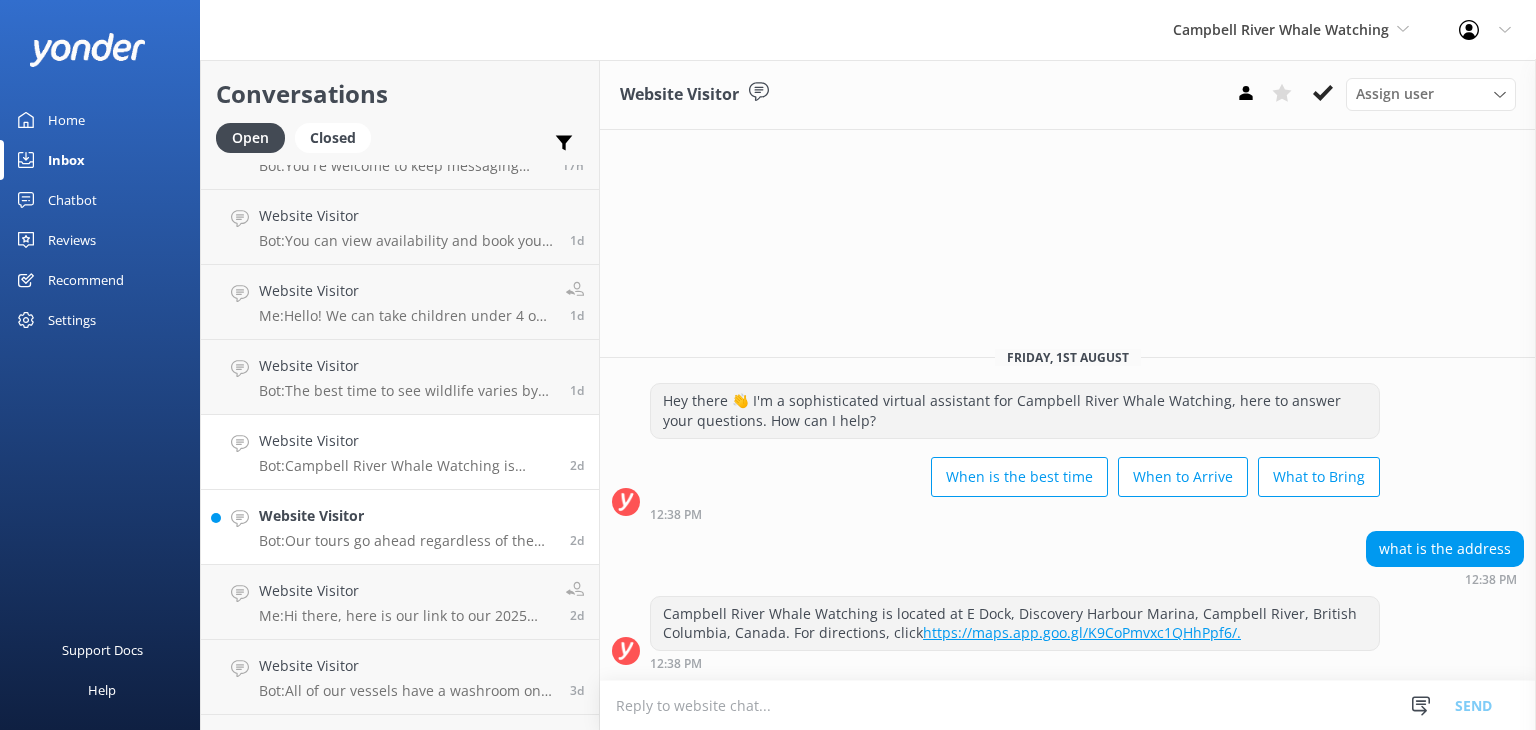 click on "Website Visitor" at bounding box center (407, 516) 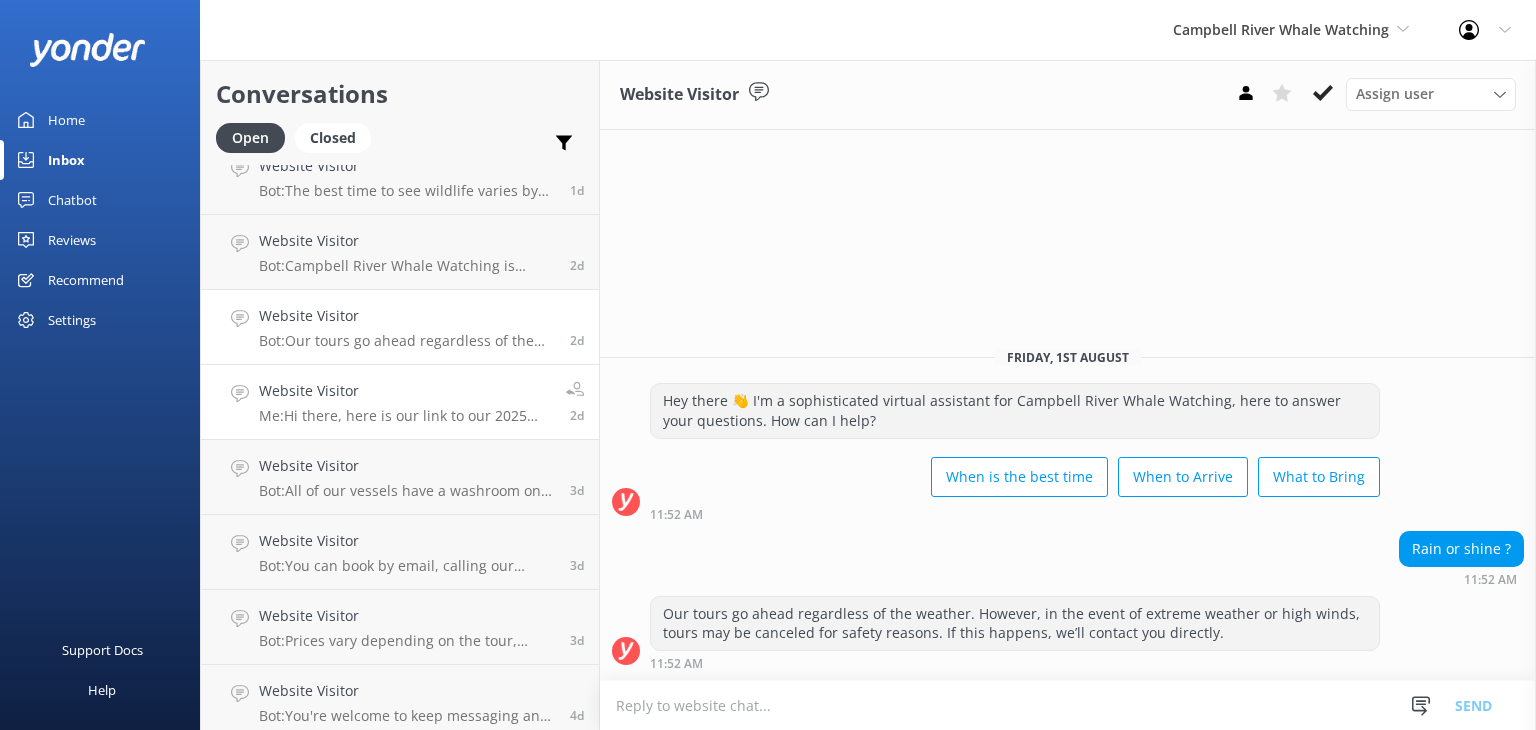 scroll, scrollTop: 410, scrollLeft: 0, axis: vertical 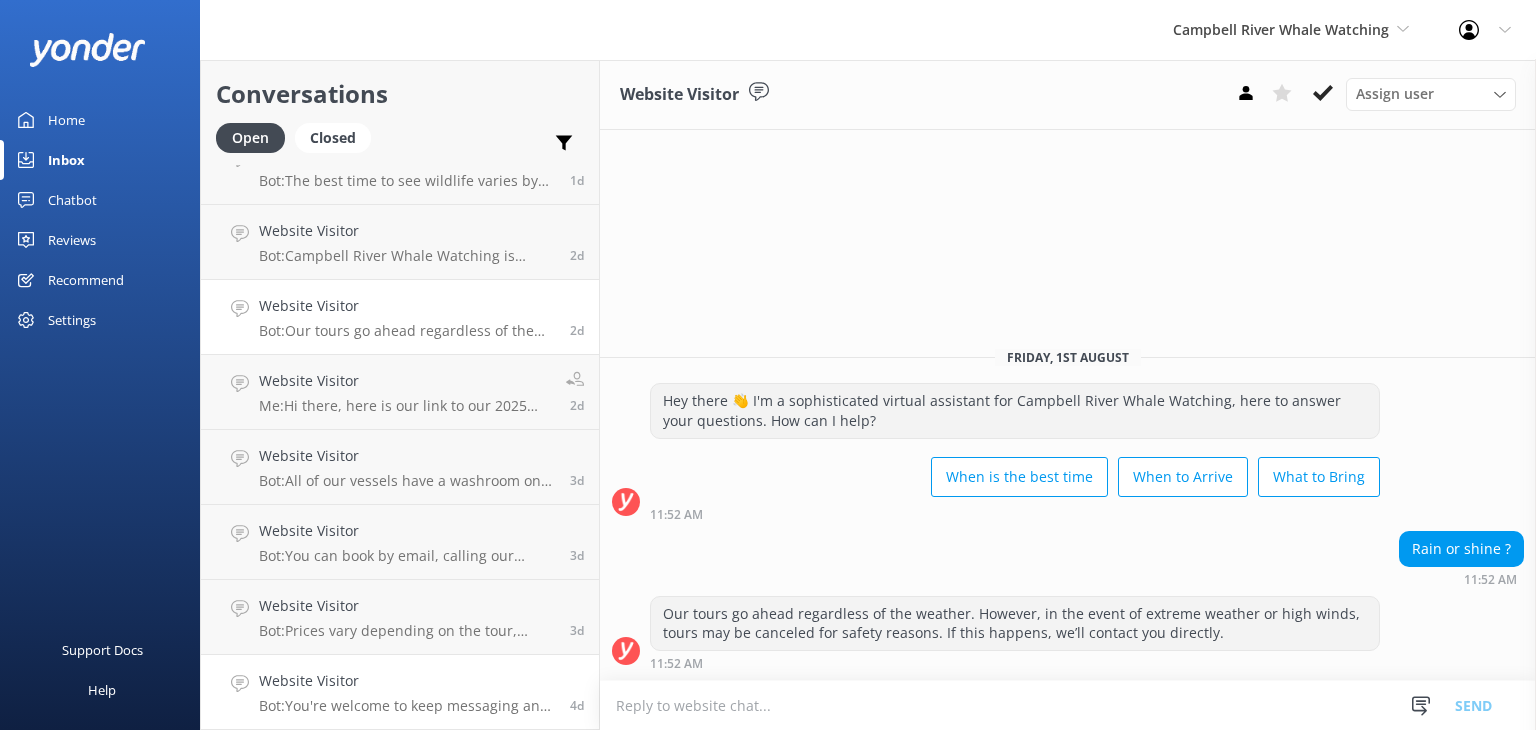 click on "Website Visitor Bot:  ⚡ Thanks for your message. I am sorry I don't have that answer for you. You're welcome to keep messaging and our automated FAQ bot might be able to help. Or you can contact us at 250-287-2667, toll free at 1-877-909-2667 or info@campbellriverwhalewatching.com" at bounding box center (407, 692) 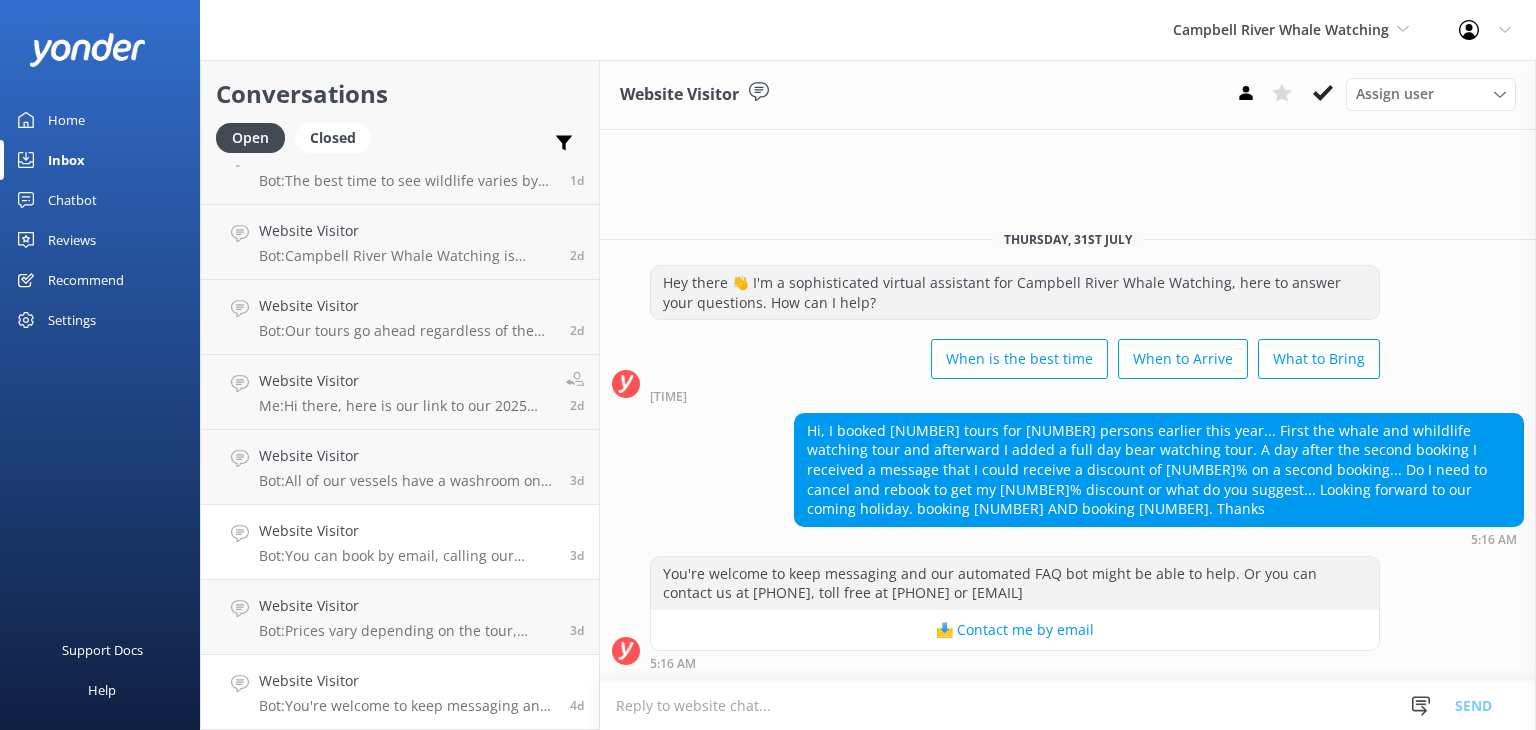 click on "Website Visitor" at bounding box center (407, 531) 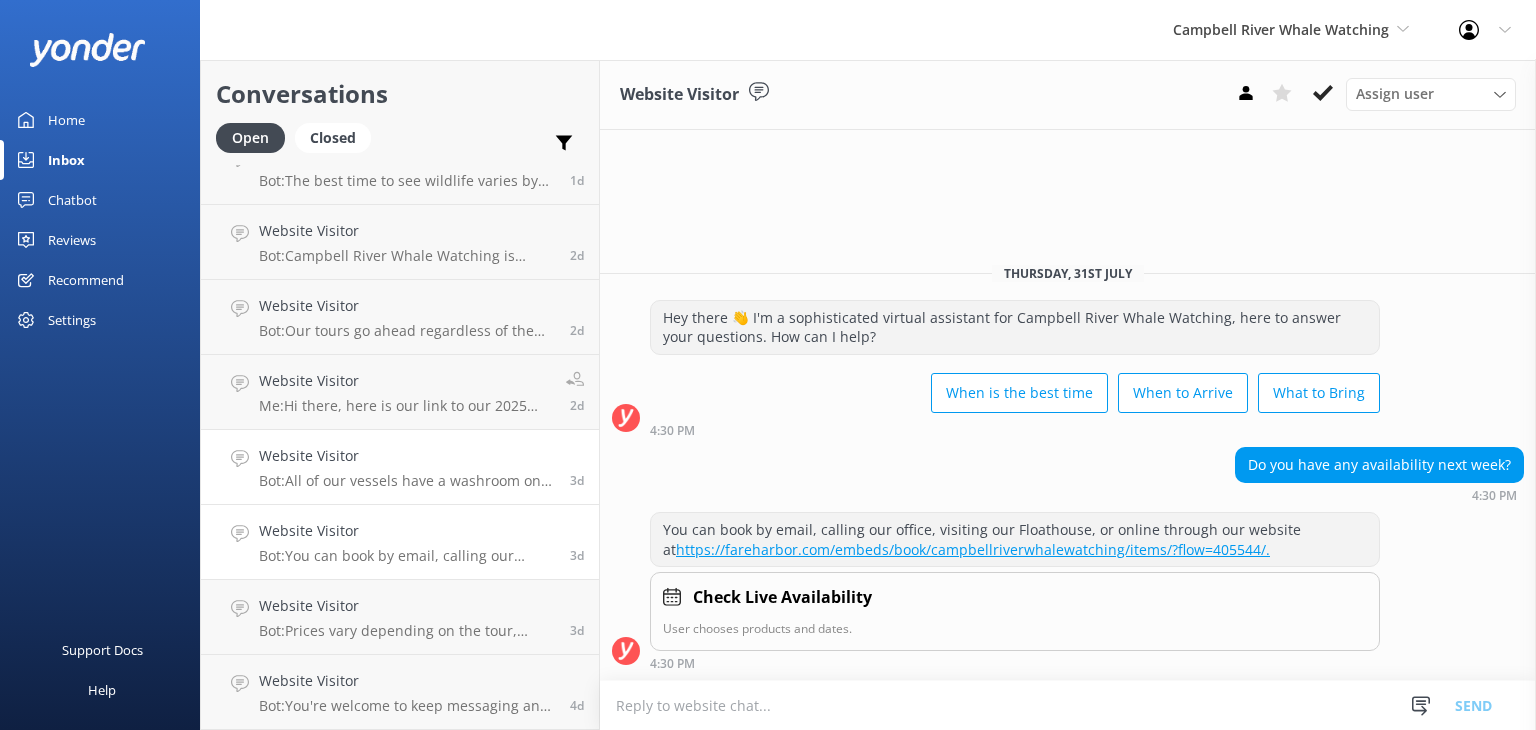 click on "Website Visitor" at bounding box center [407, 456] 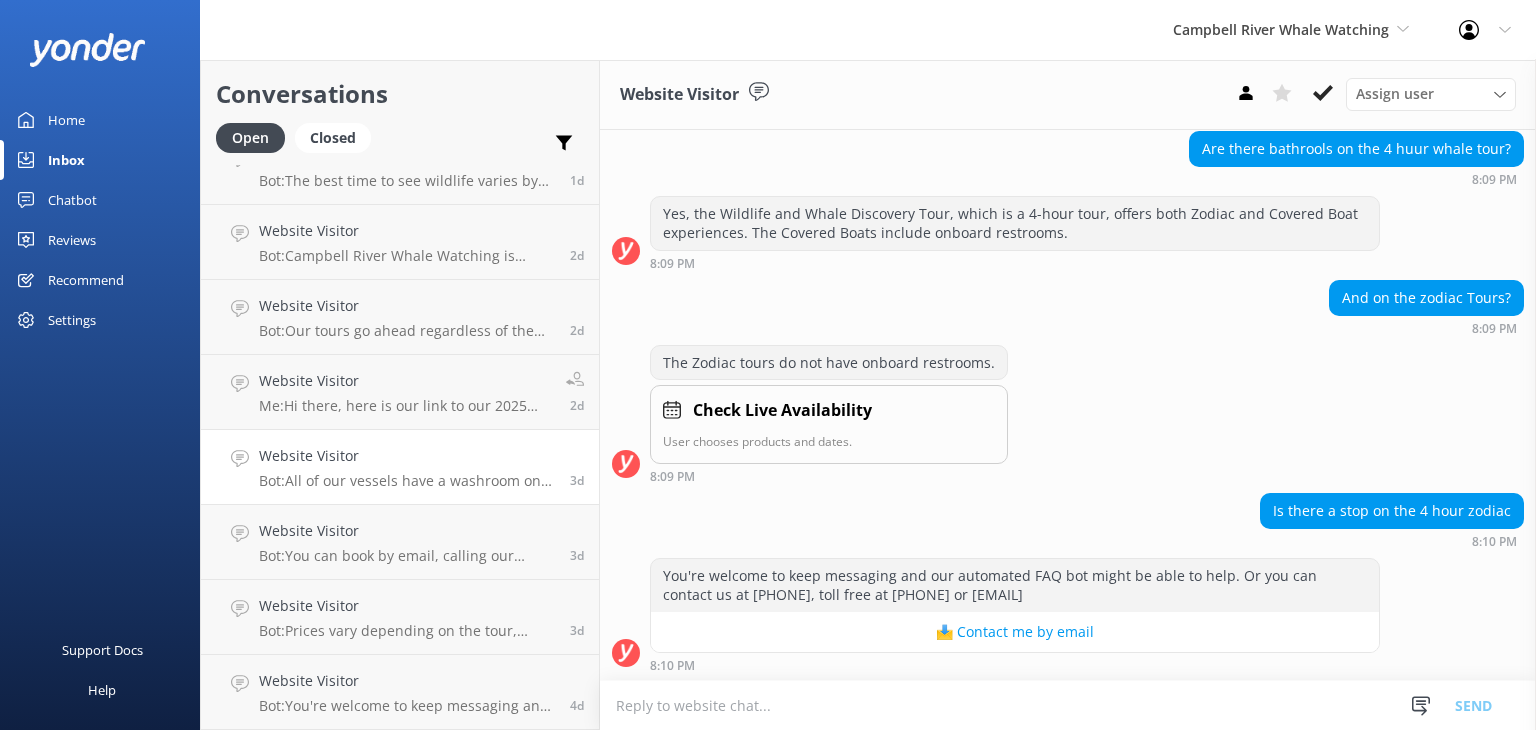 scroll, scrollTop: 200, scrollLeft: 0, axis: vertical 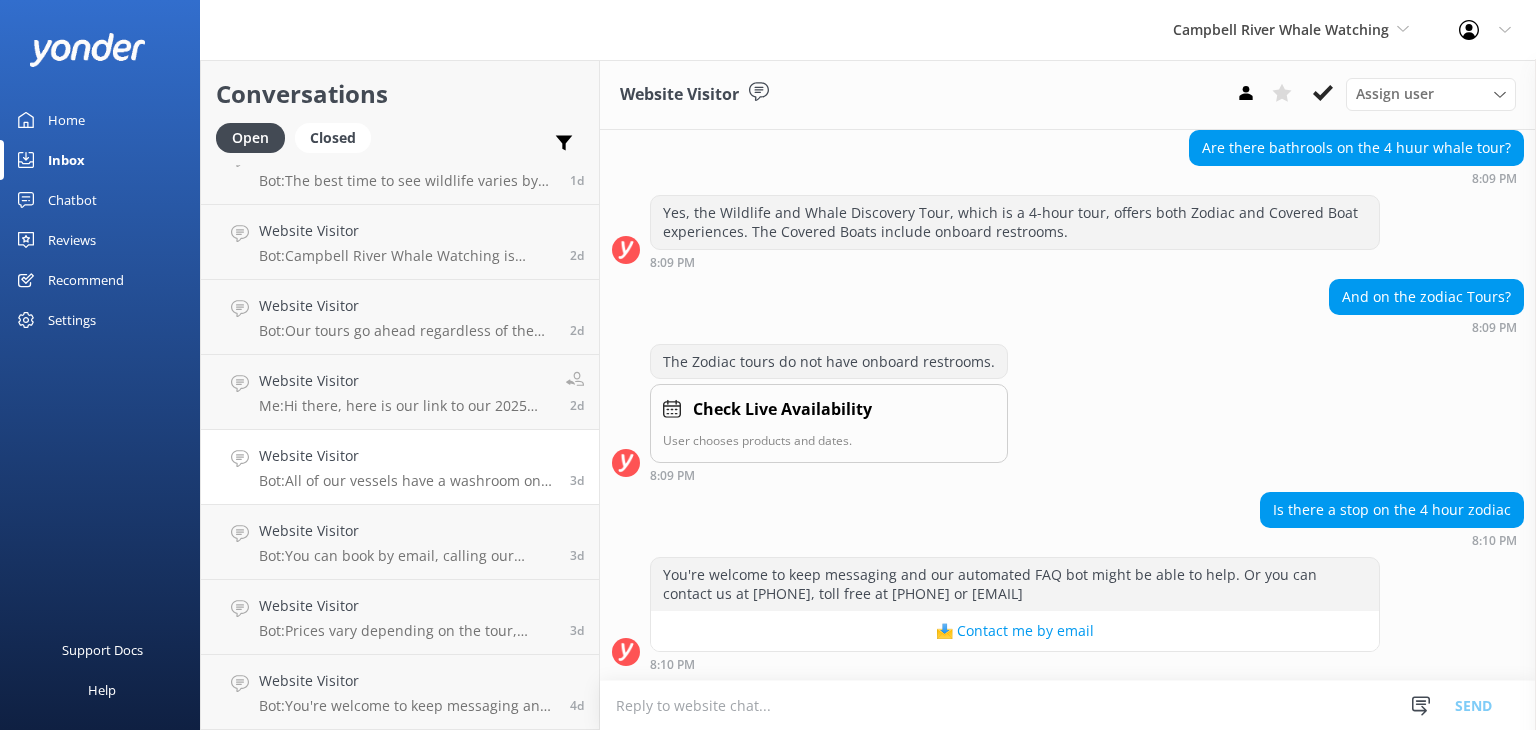 click on "The Zodiac tours do not have onboard restrooms." at bounding box center (829, 362) 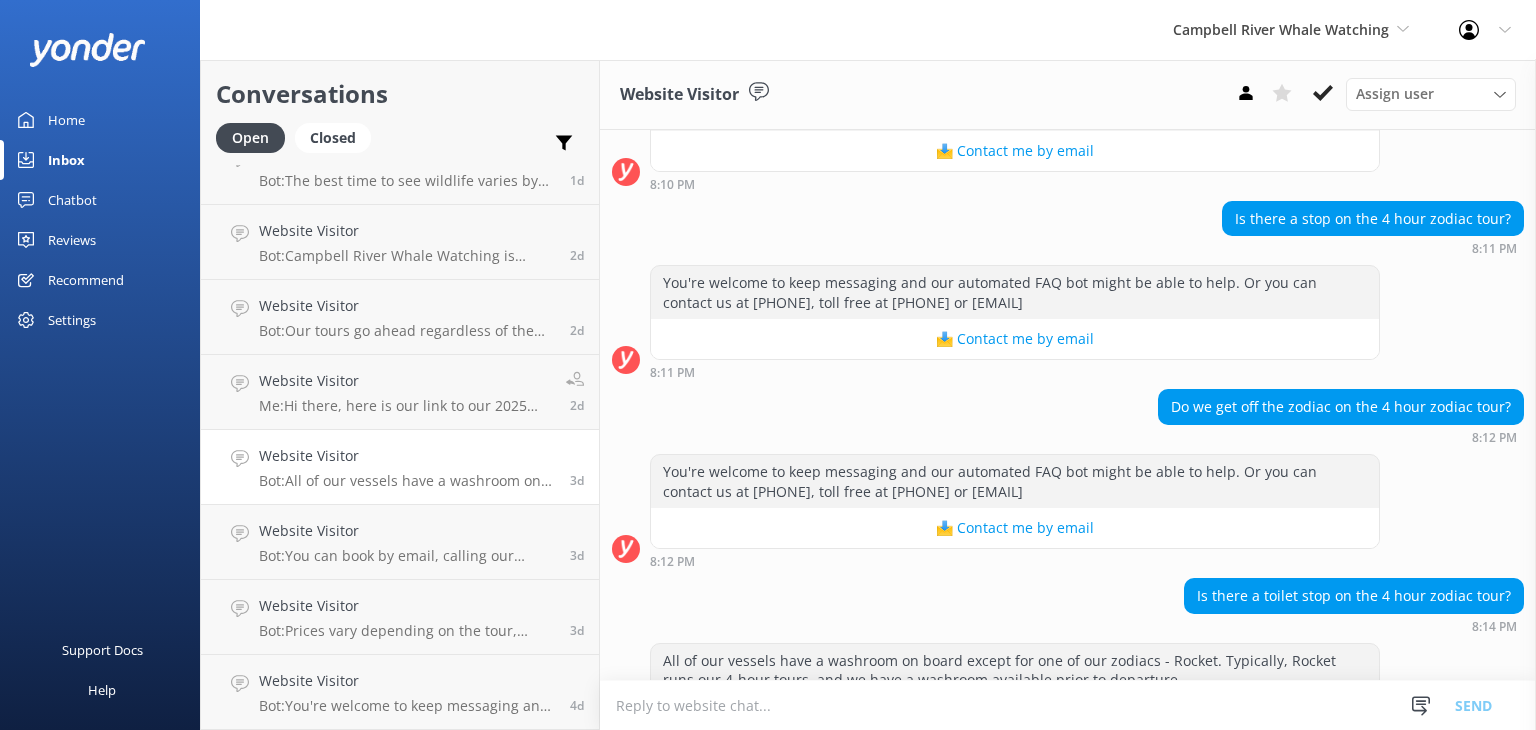 scroll, scrollTop: 780, scrollLeft: 0, axis: vertical 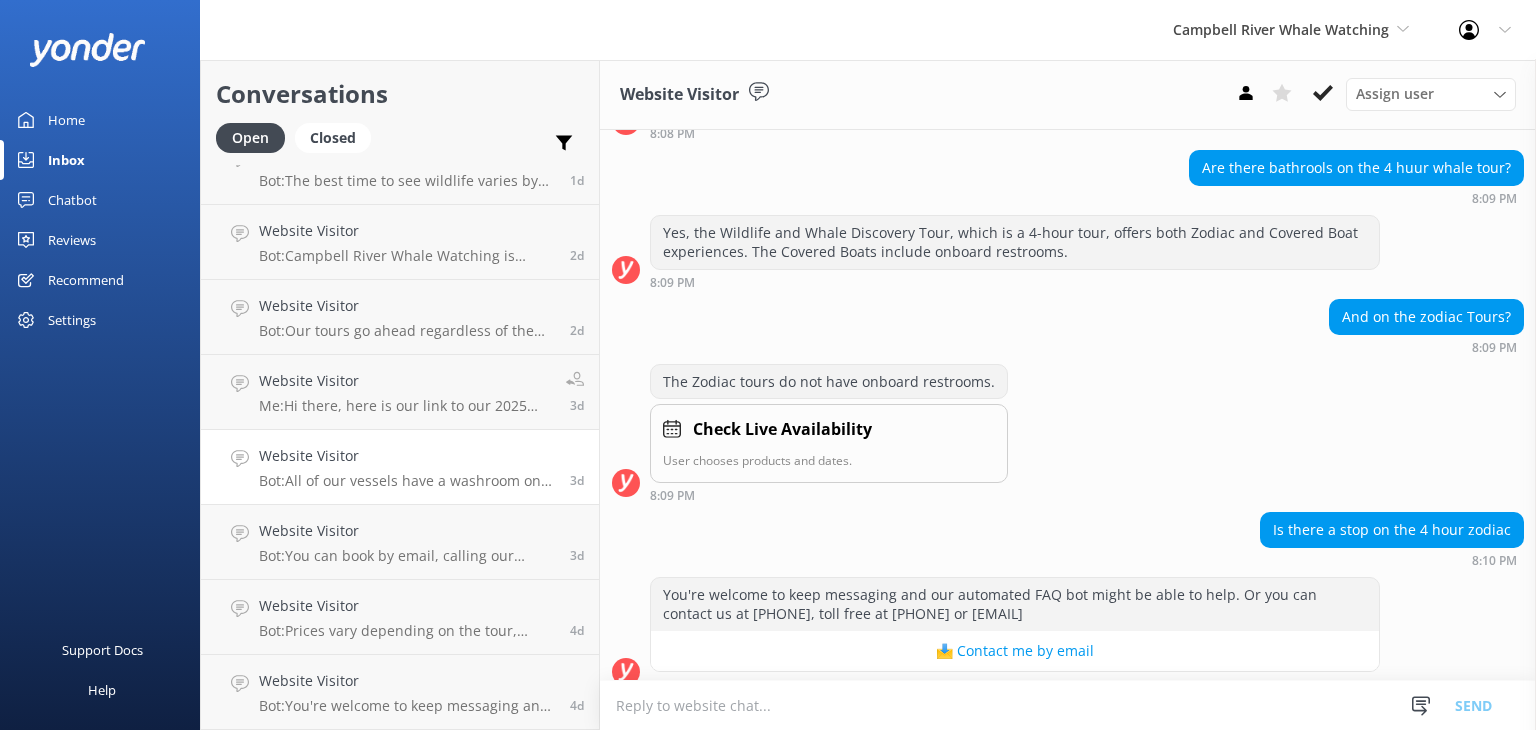 click on "The Zodiac tours do not have onboard restrooms." at bounding box center (829, 382) 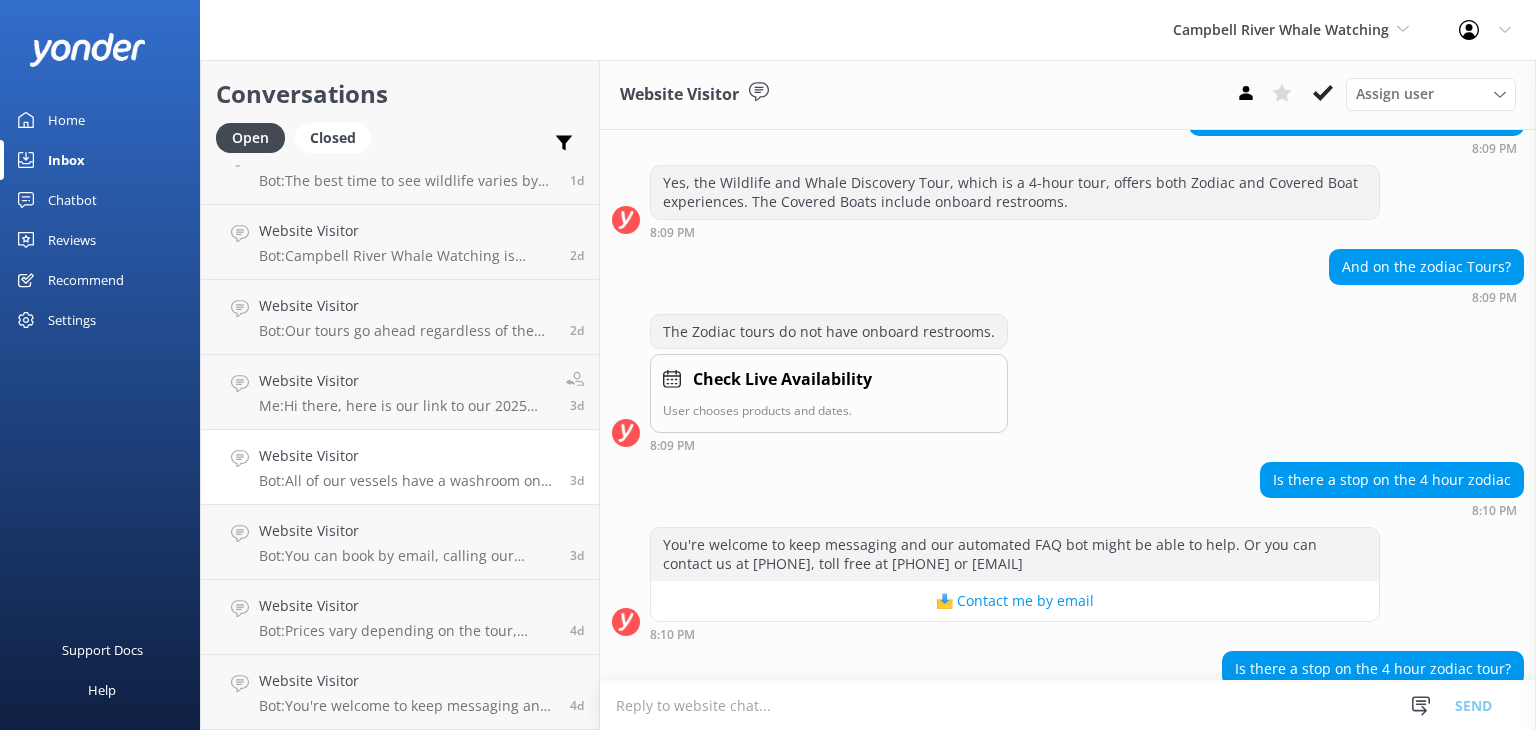 scroll, scrollTop: 240, scrollLeft: 0, axis: vertical 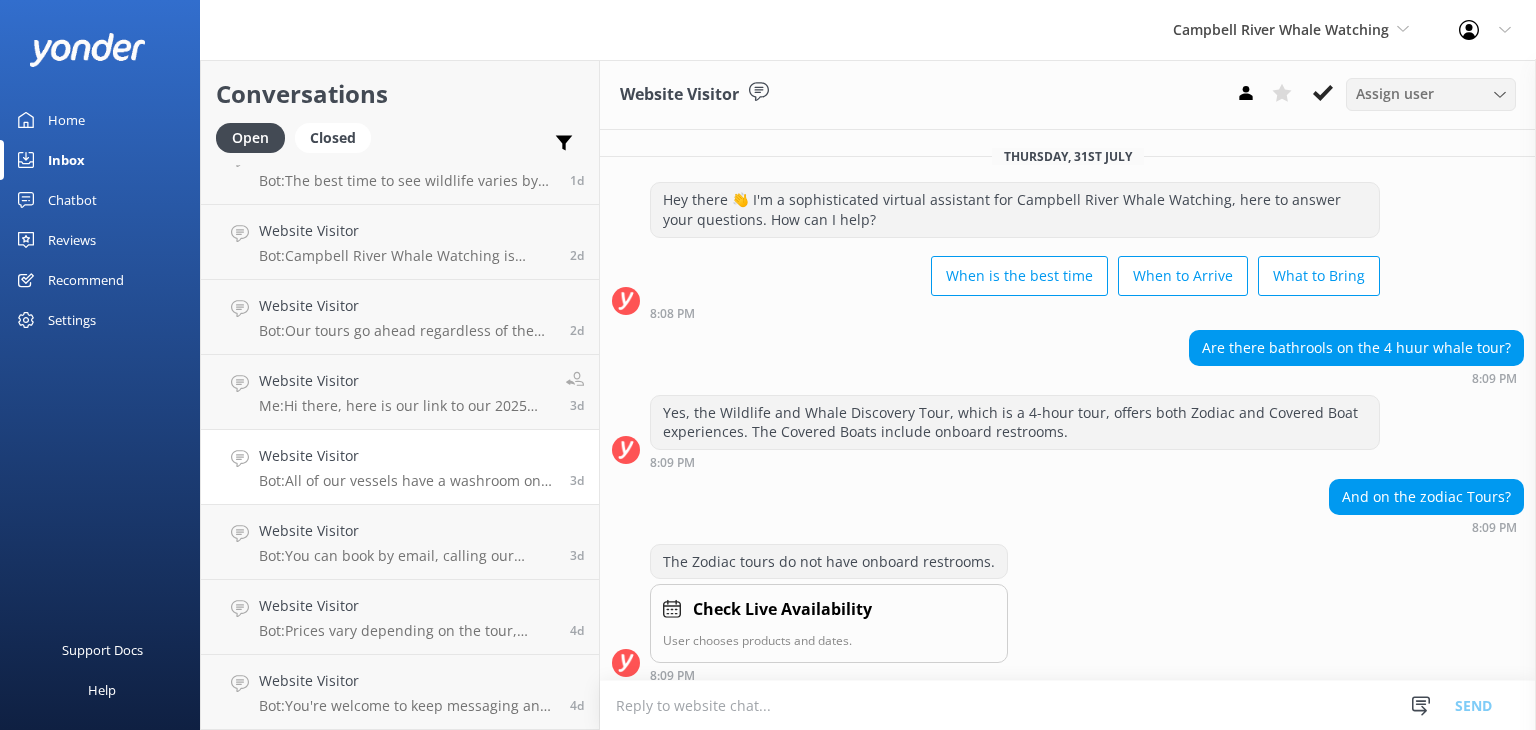 click on "Assign user" at bounding box center (1431, 94) 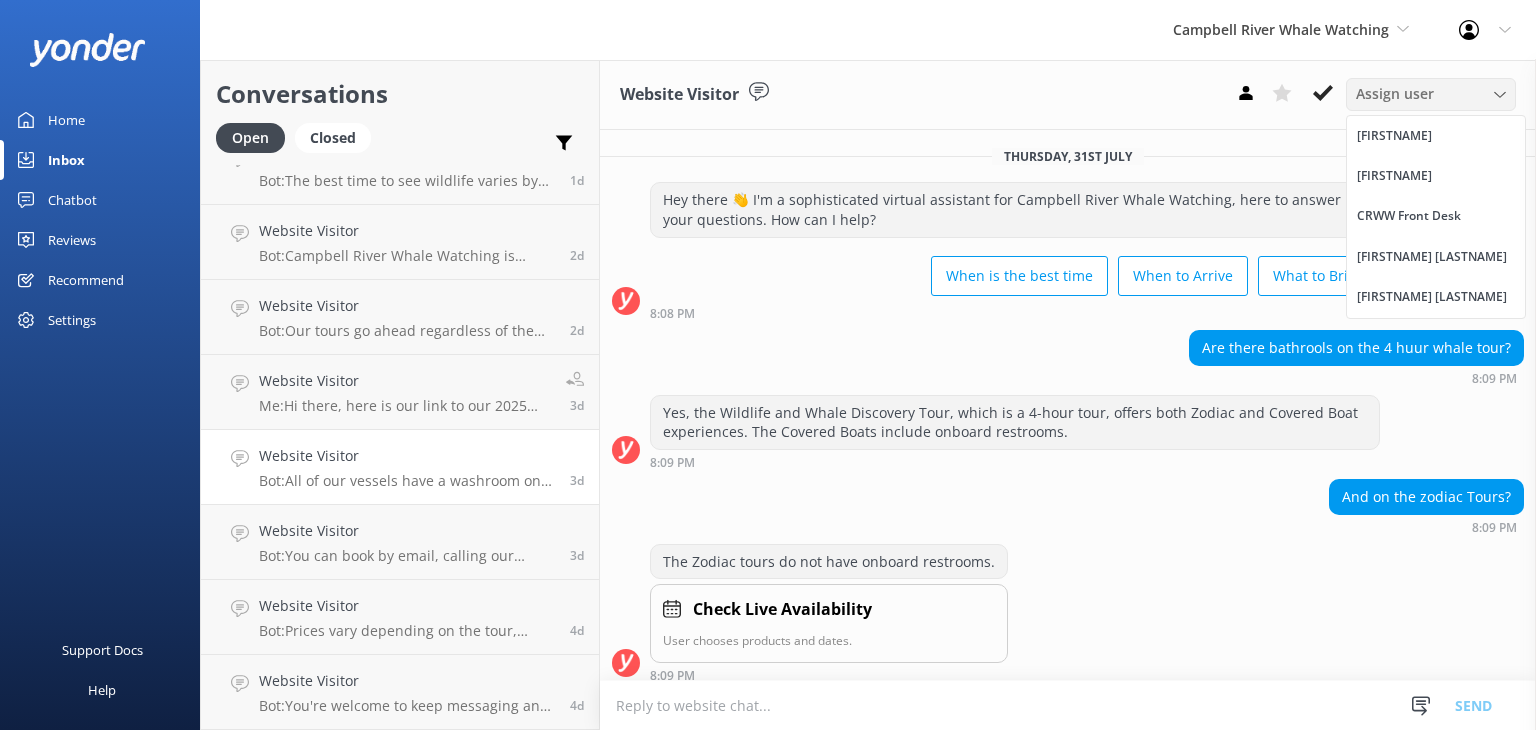 click on "Assign user" at bounding box center (1431, 94) 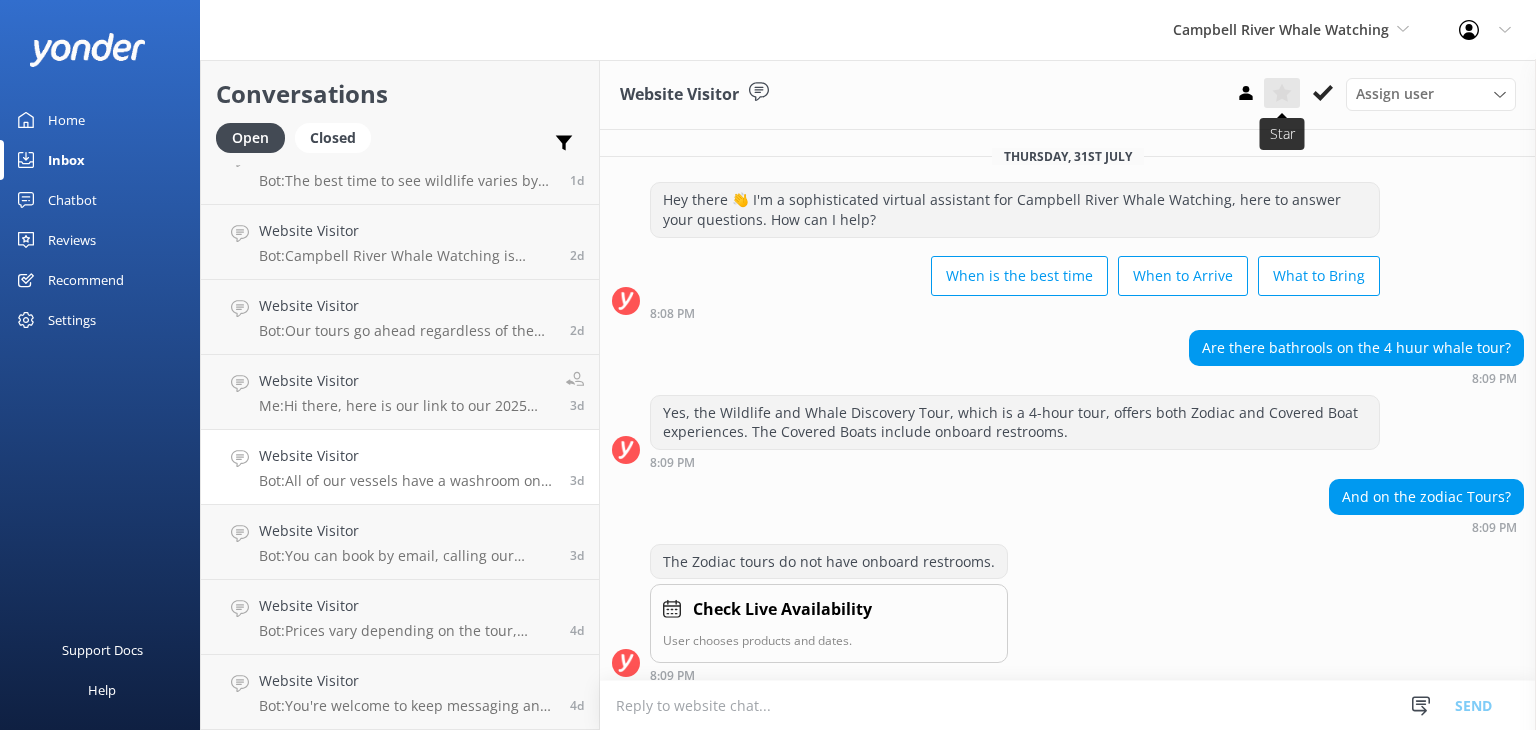 click 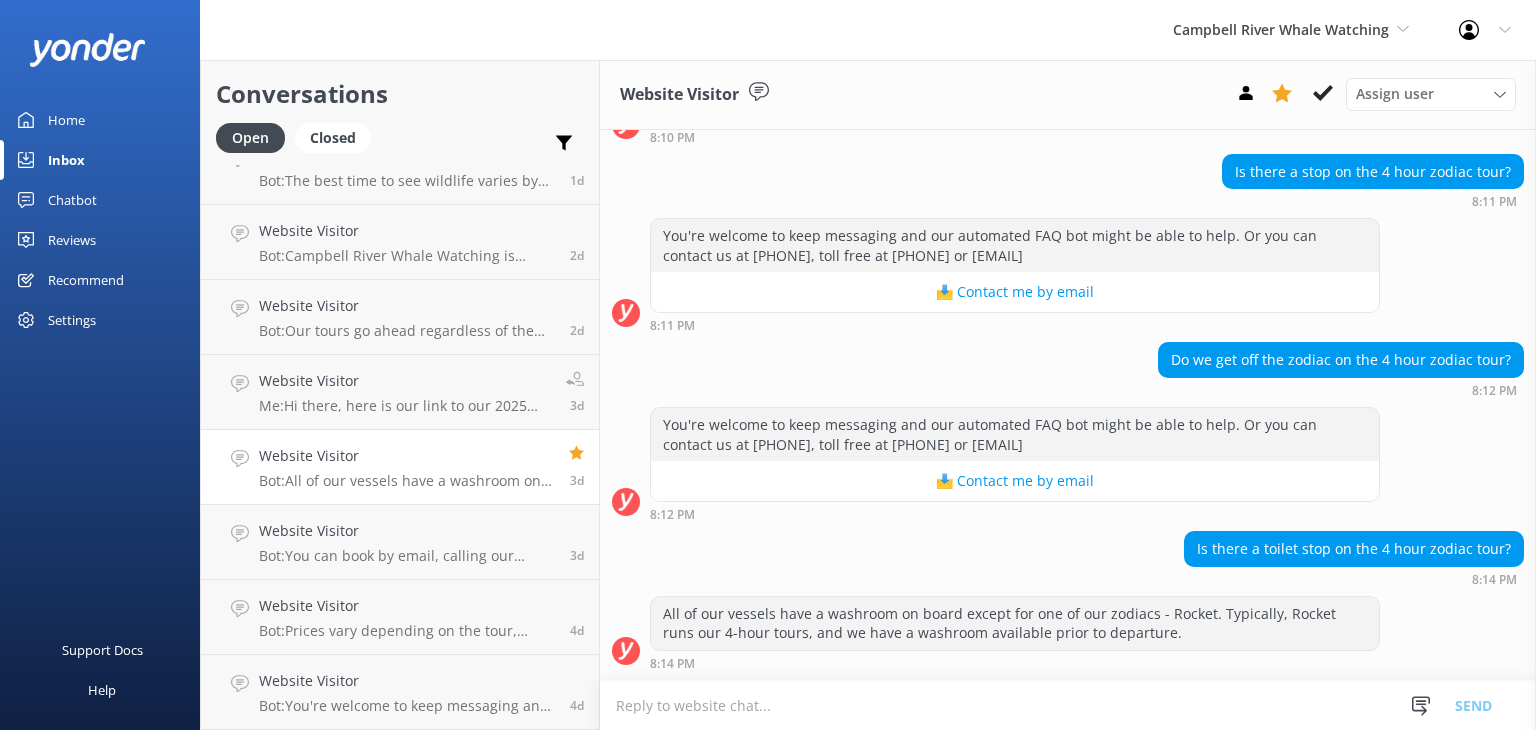 scroll, scrollTop: 780, scrollLeft: 0, axis: vertical 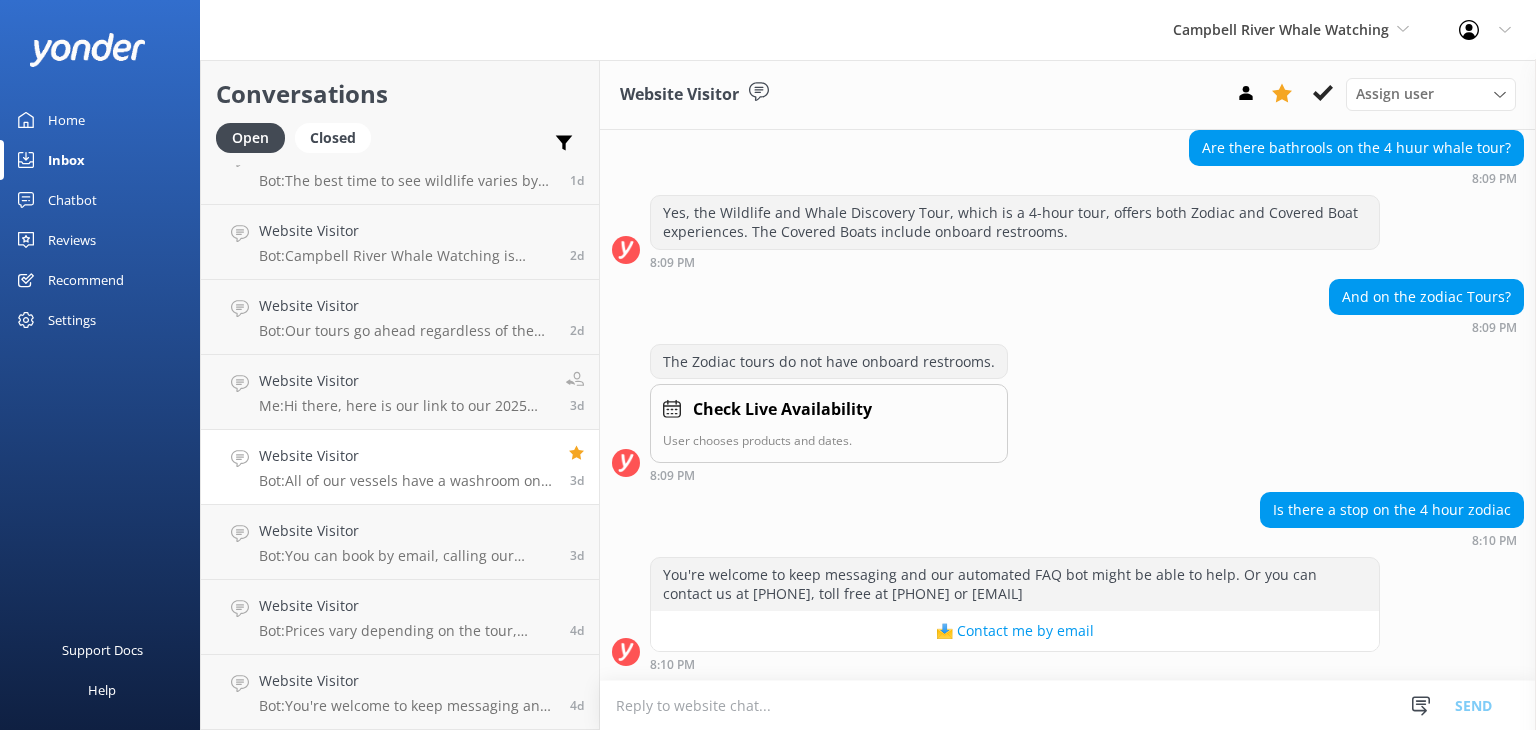 click on "Home" at bounding box center (66, 120) 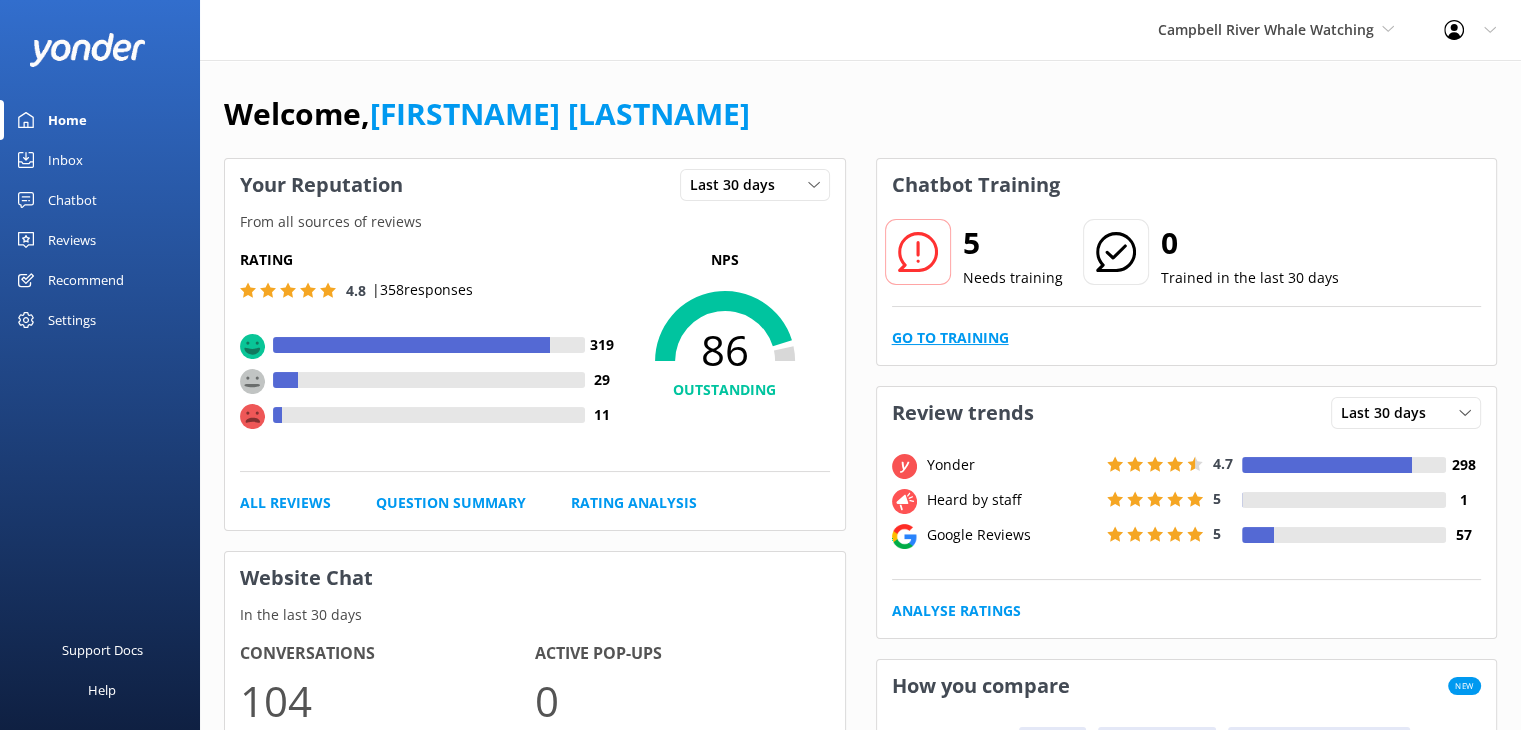 click on "Go to Training" at bounding box center (950, 338) 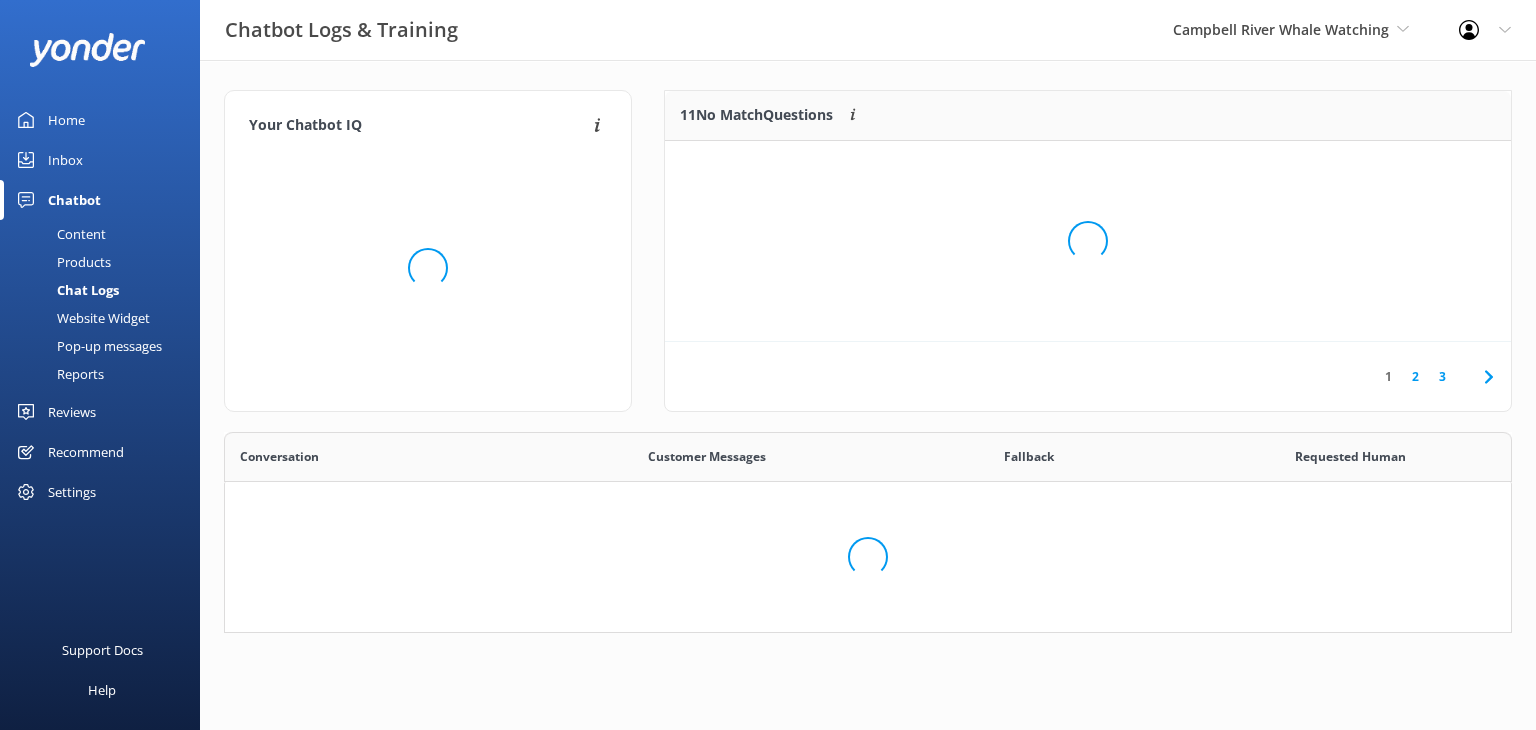 scroll, scrollTop: 16, scrollLeft: 16, axis: both 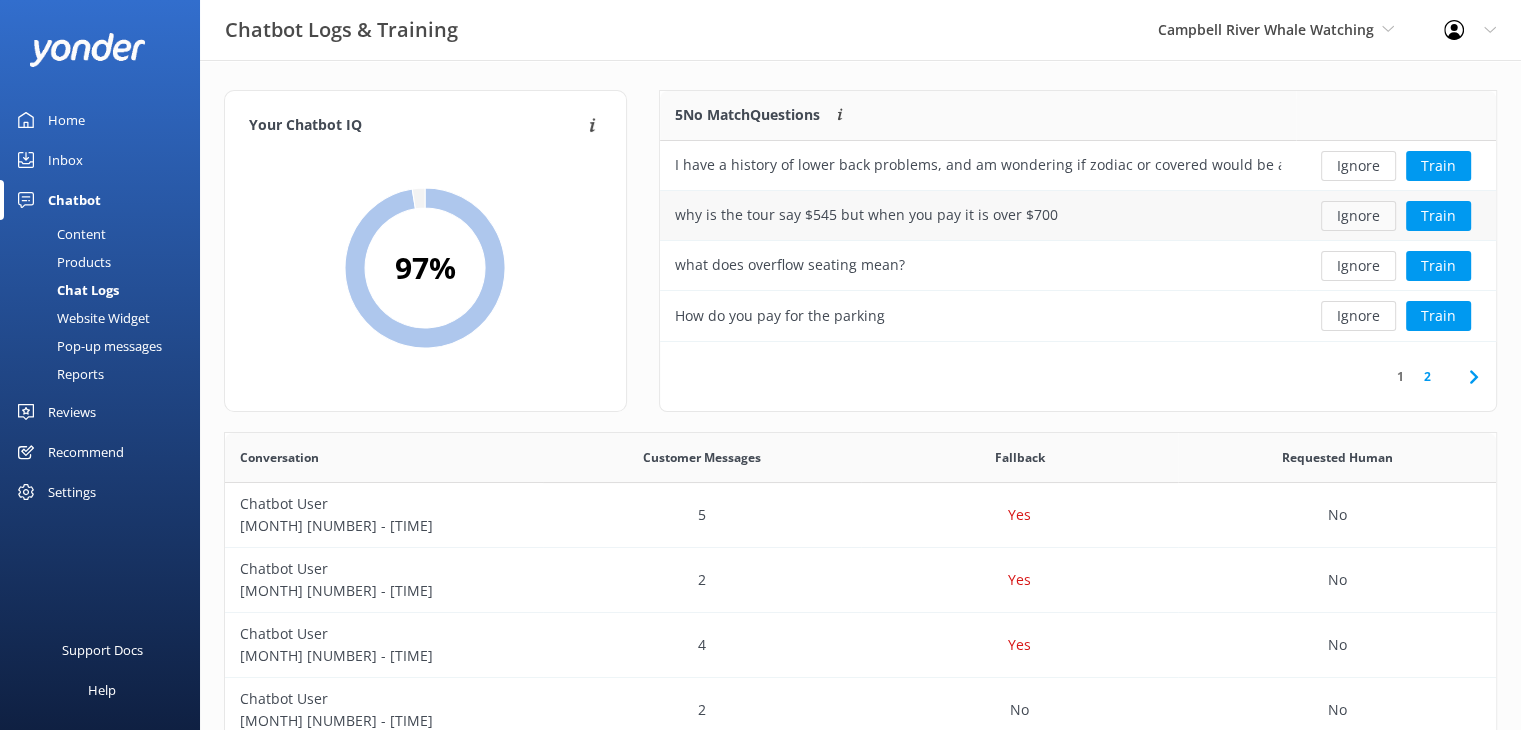 click on "Ignore" at bounding box center [1358, 216] 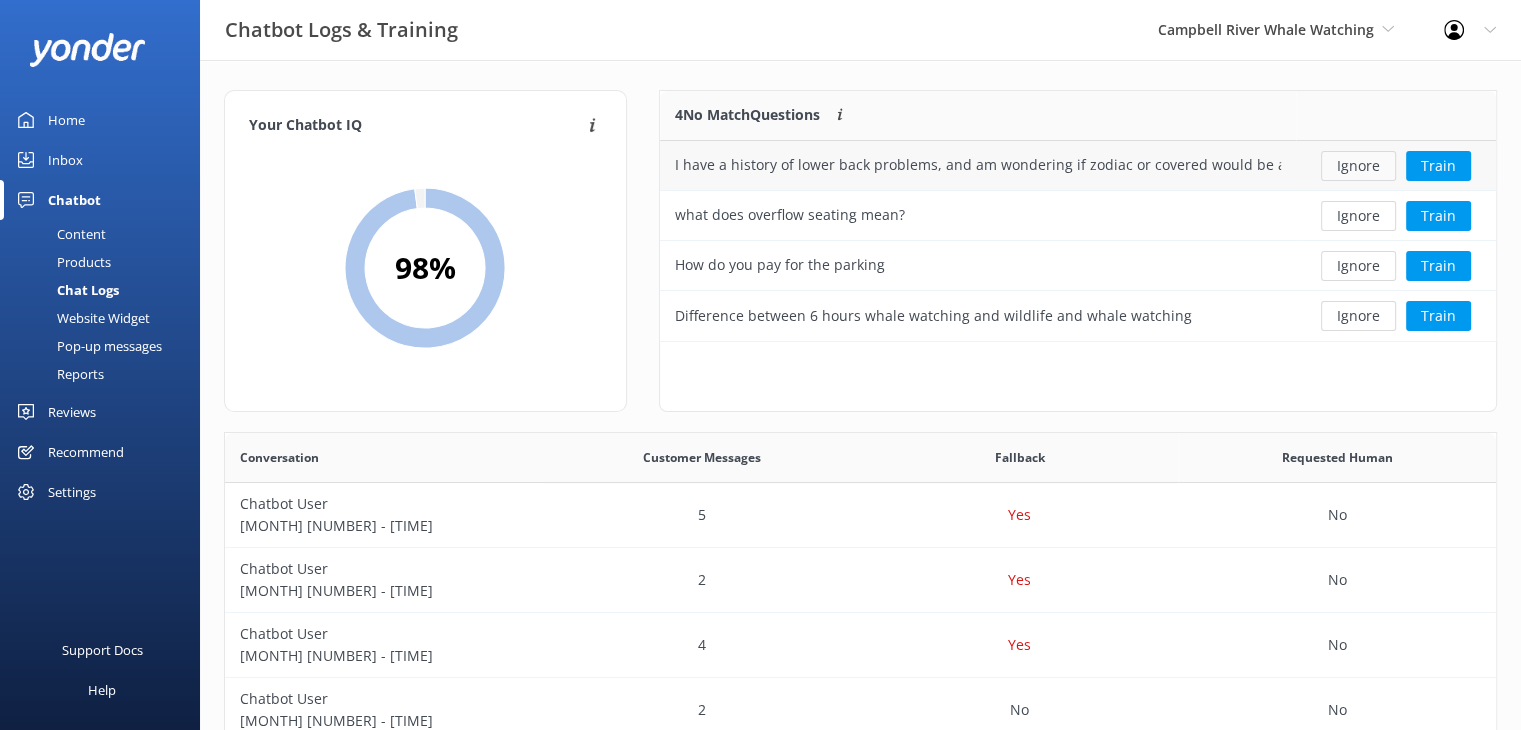 click on "Ignore" at bounding box center [1358, 166] 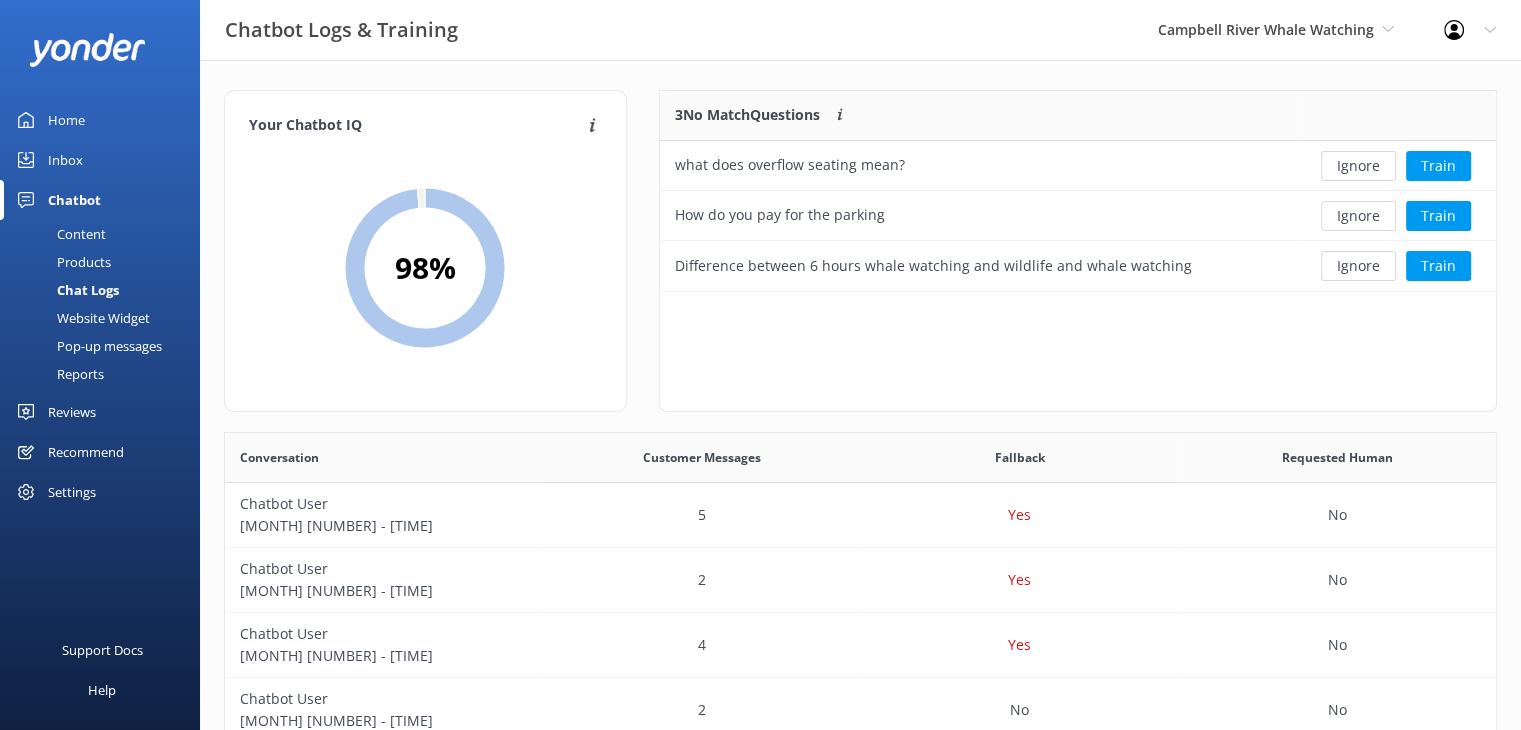scroll, scrollTop: 185, scrollLeft: 821, axis: both 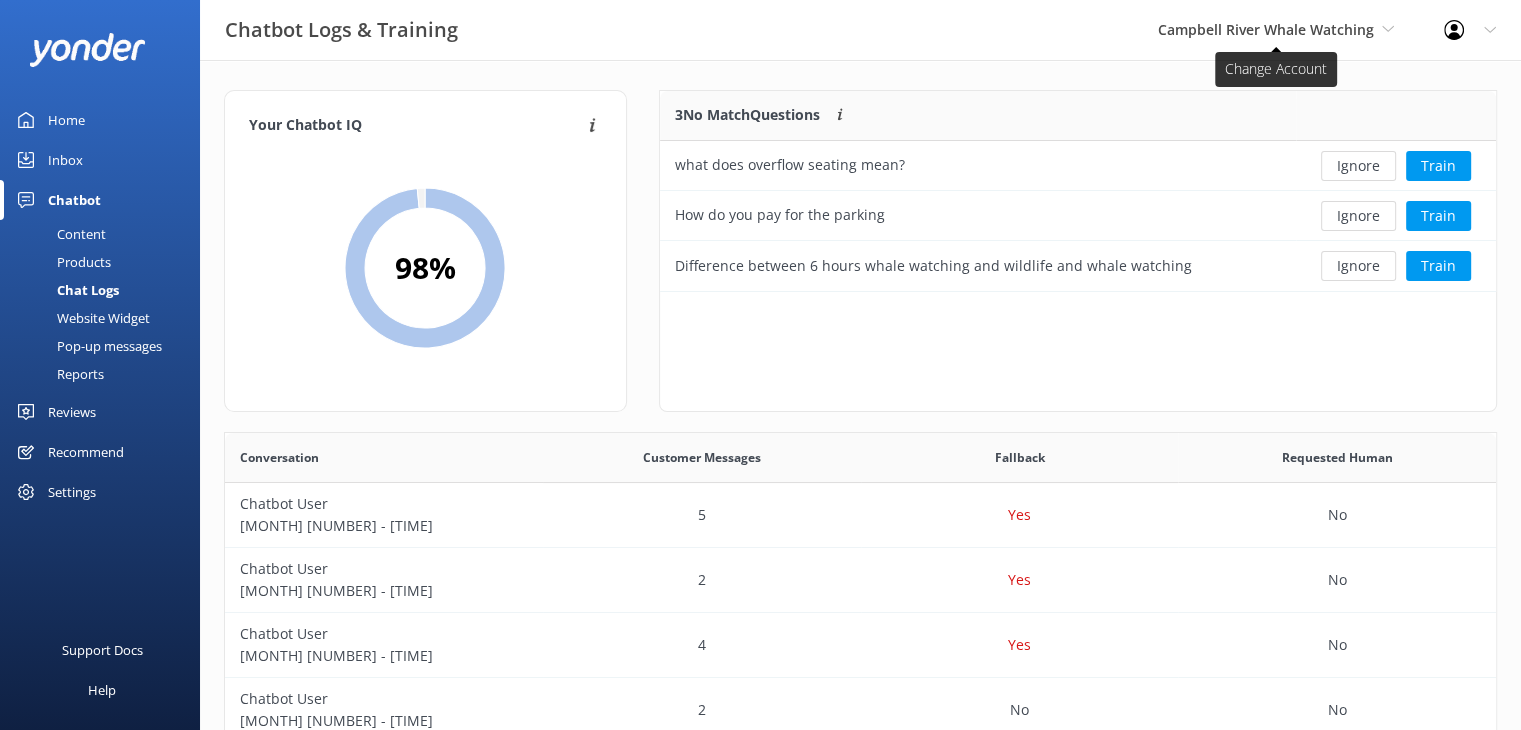click on "Campbell River Whale Watching" at bounding box center (1266, 29) 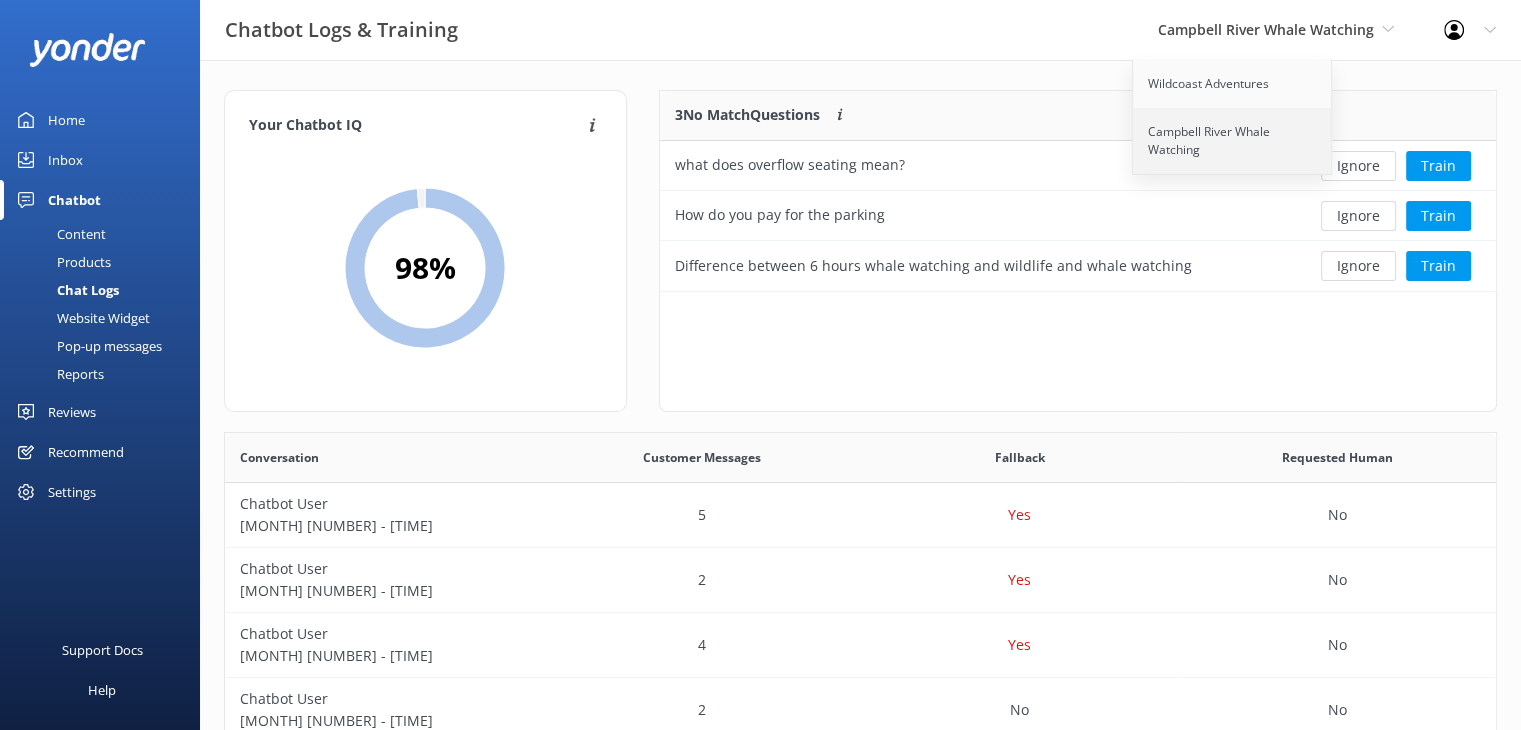 click on "Campbell River Whale Watching" at bounding box center (1233, 141) 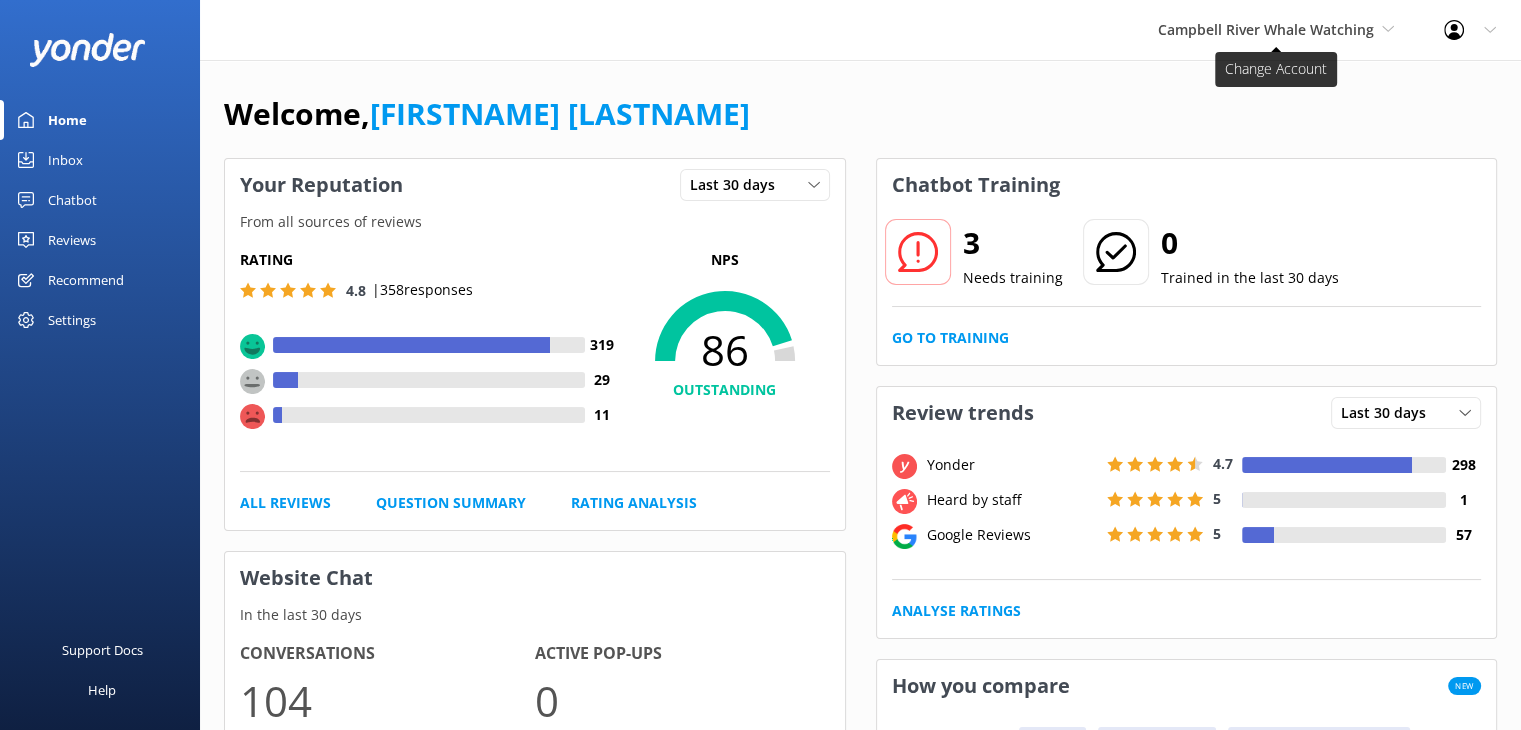 click on "Campbell River Whale Watching" at bounding box center [1266, 29] 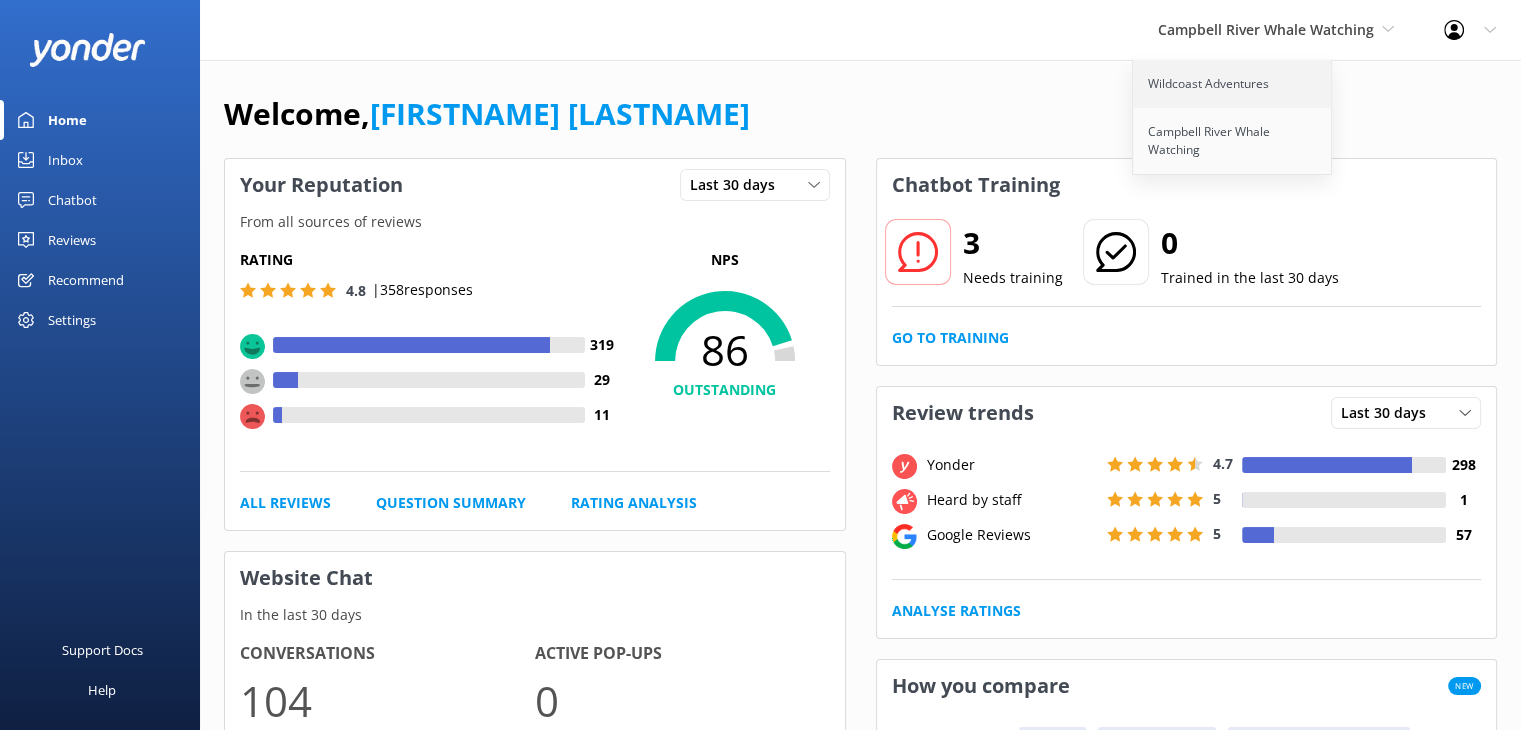 click on "Wildcoast Adventures" at bounding box center [1233, 84] 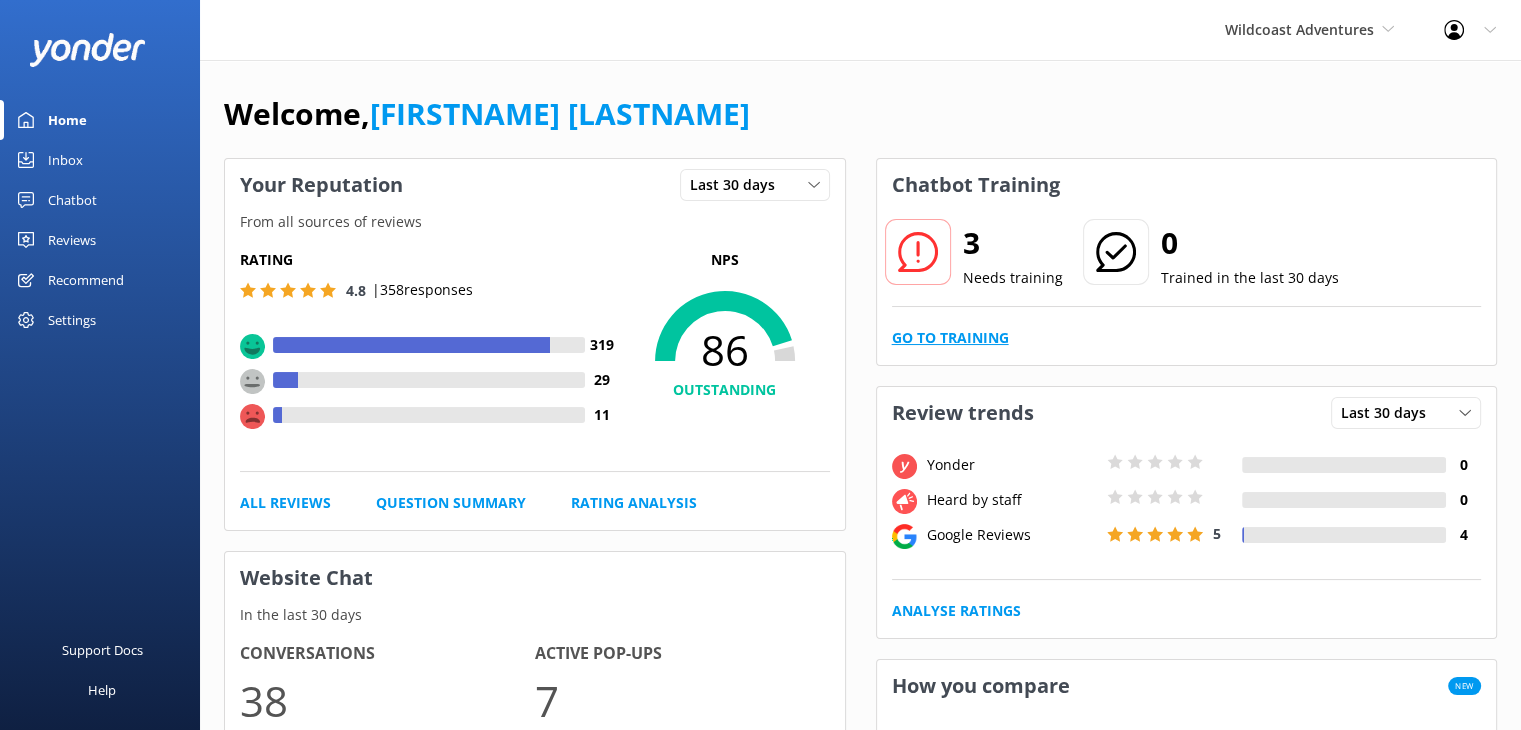 click on "Go to Training" at bounding box center [950, 338] 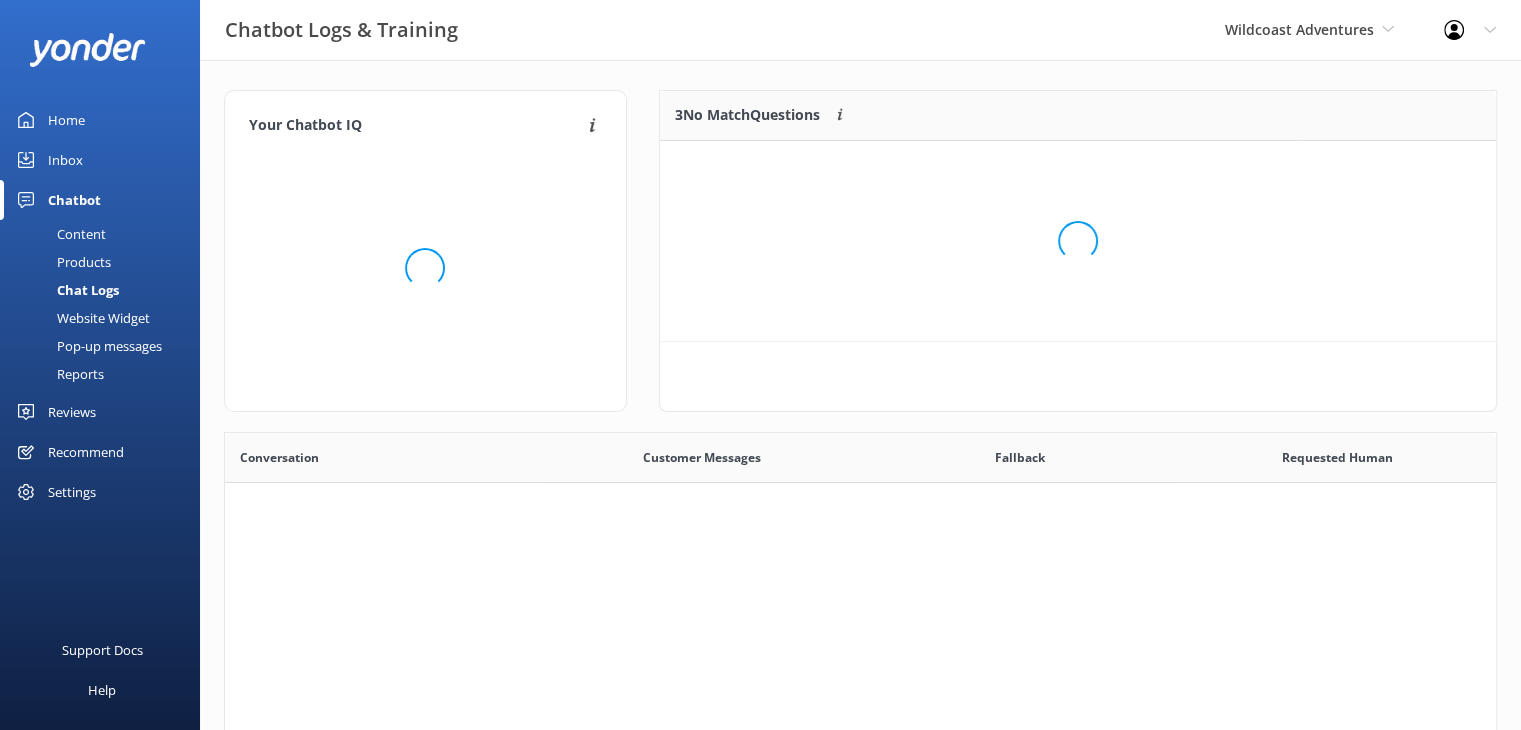 scroll, scrollTop: 16, scrollLeft: 16, axis: both 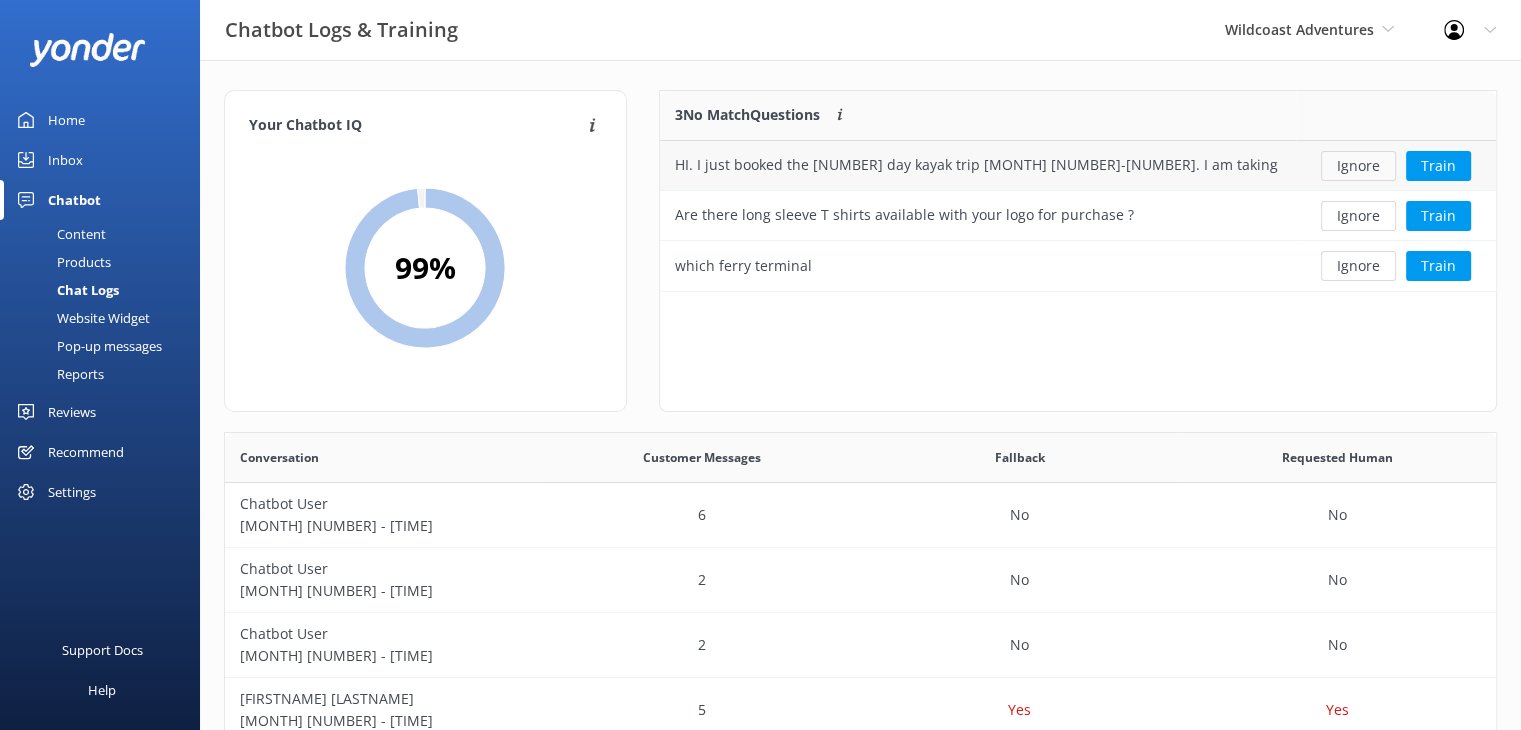 click on "Ignore" at bounding box center (1358, 166) 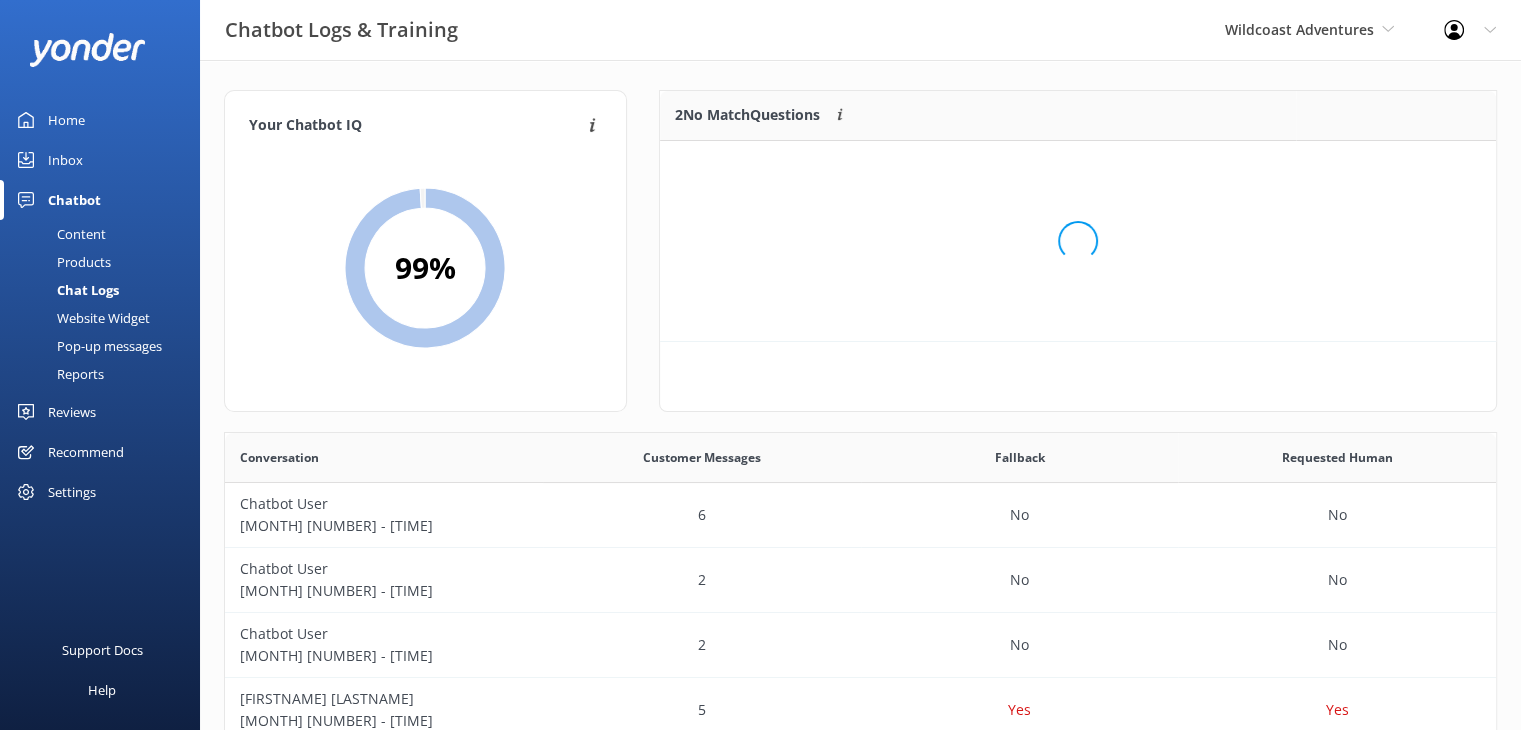 scroll, scrollTop: 16, scrollLeft: 16, axis: both 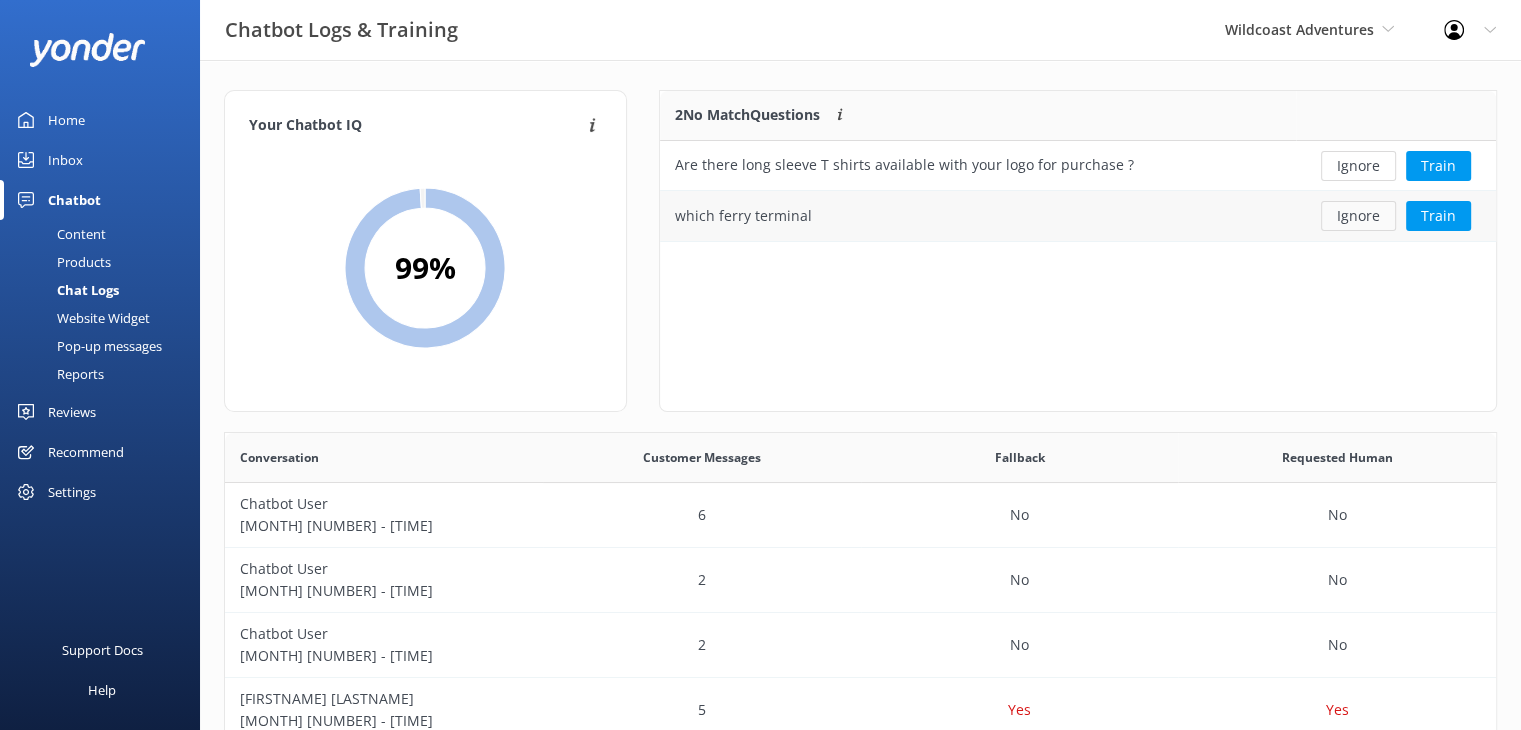 click on "Ignore" at bounding box center (1358, 216) 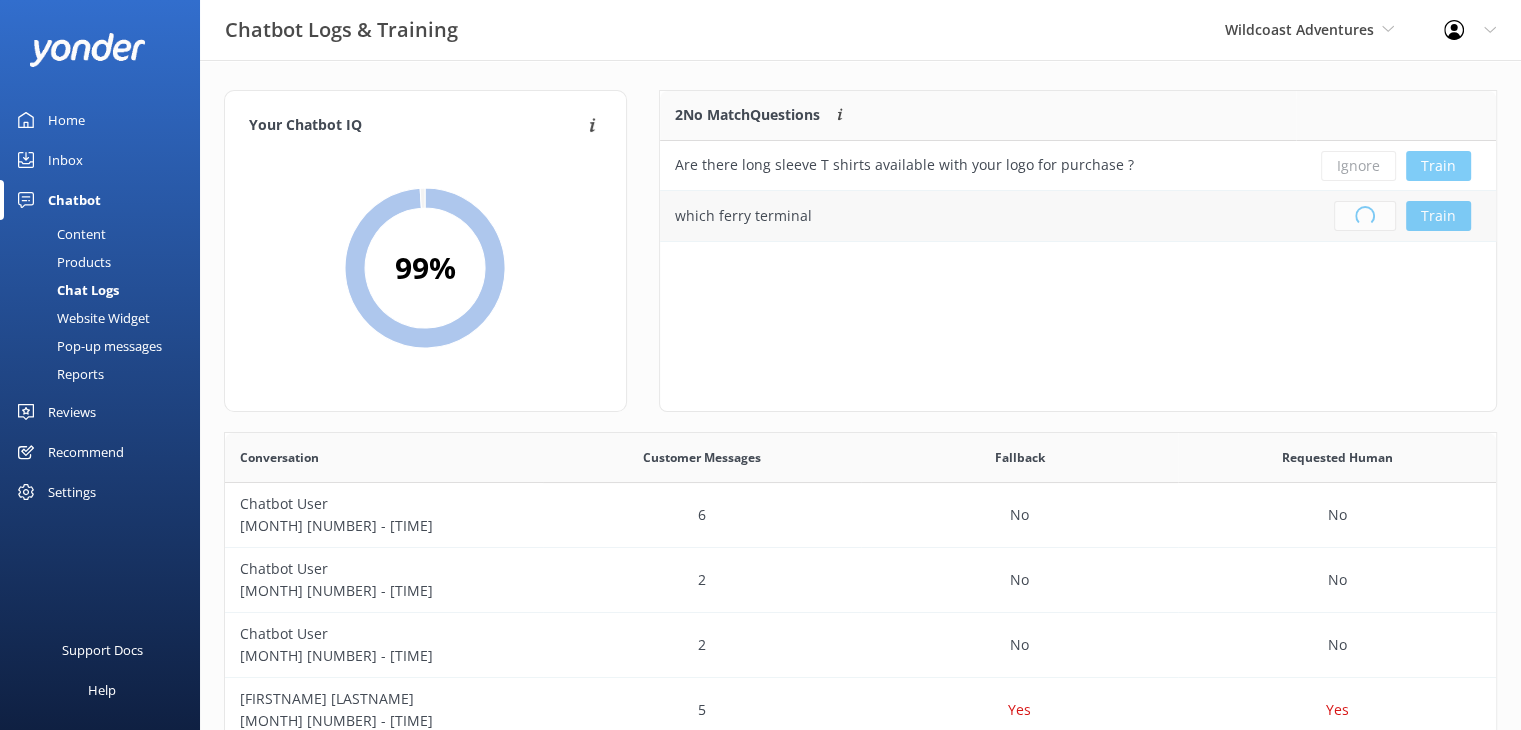 scroll, scrollTop: 16, scrollLeft: 16, axis: both 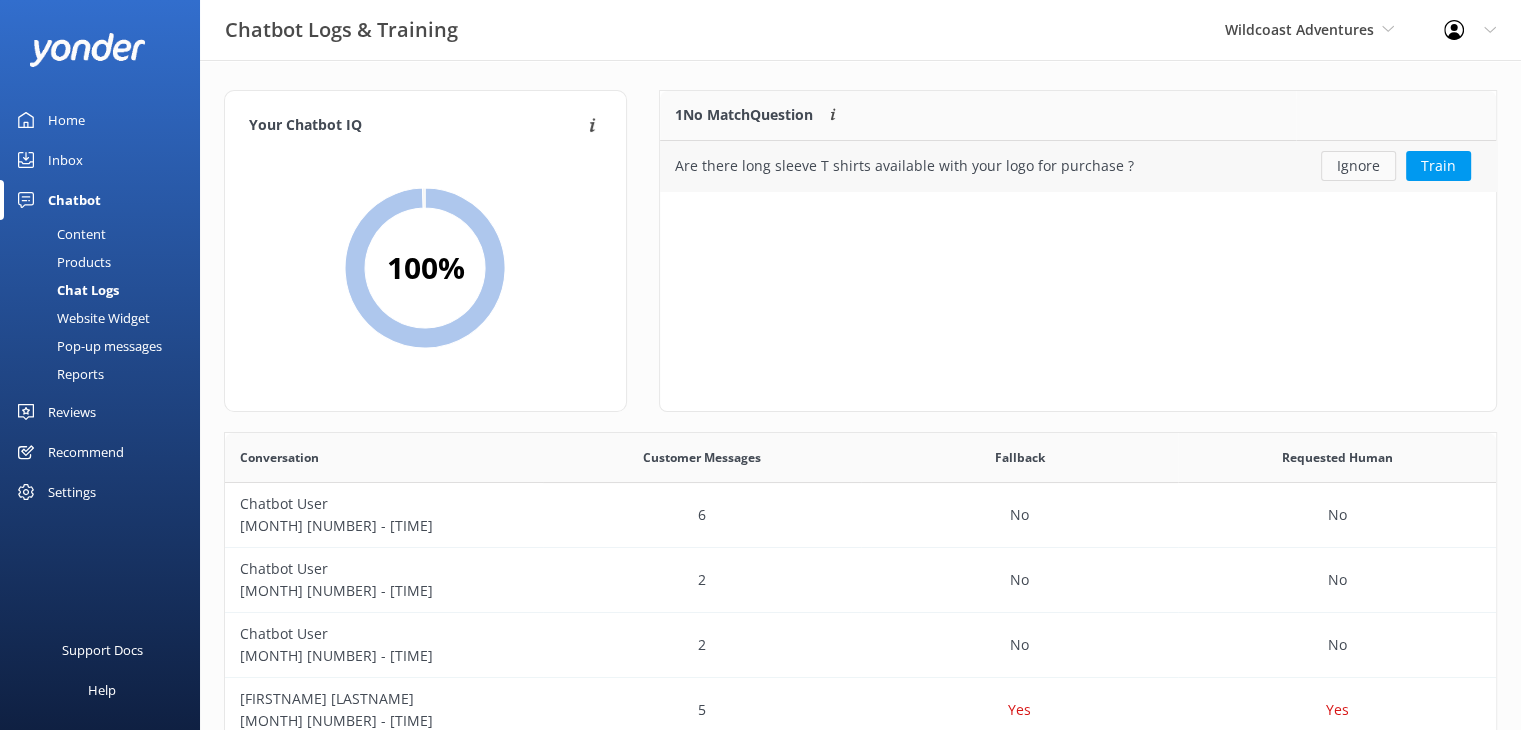 click on "Ignore" at bounding box center (1358, 166) 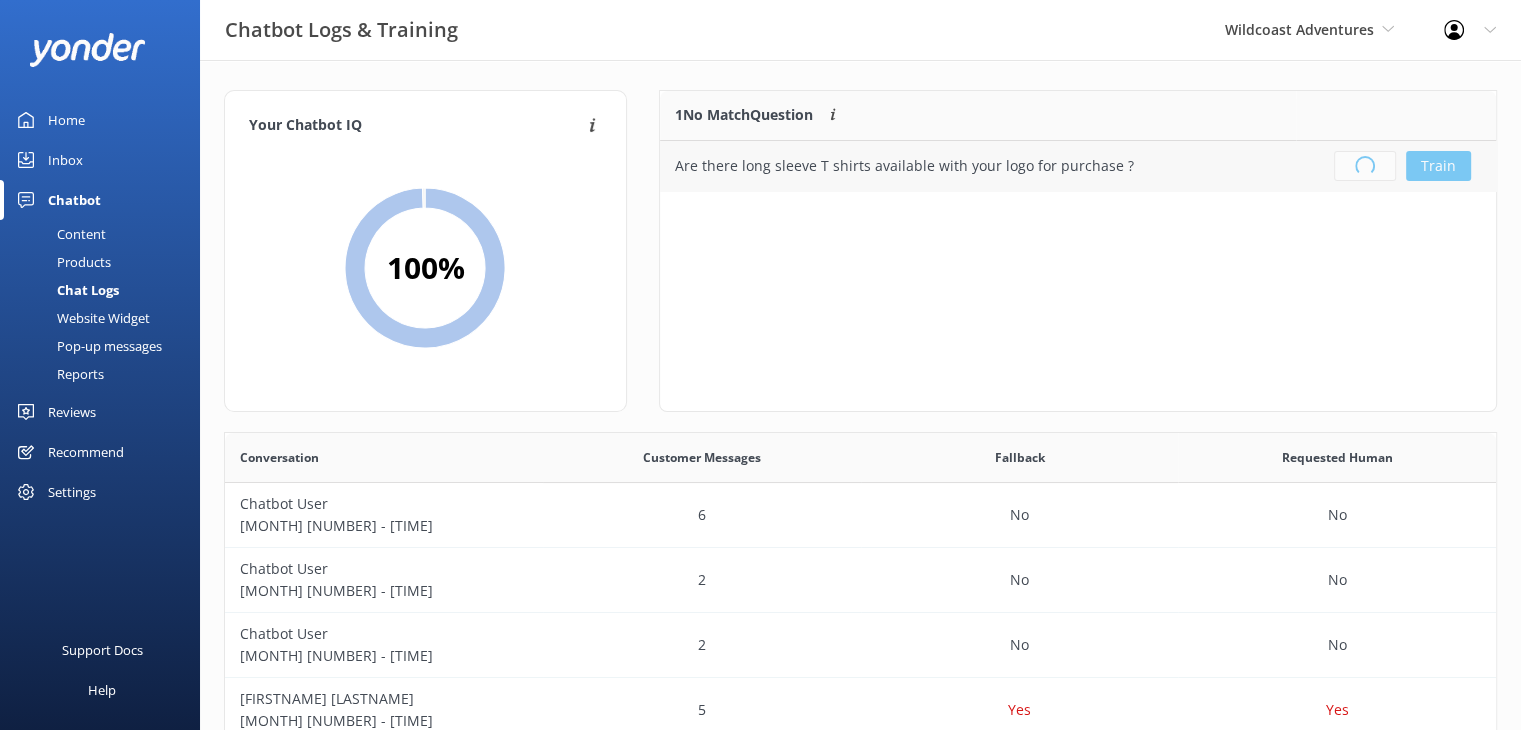 scroll, scrollTop: 16, scrollLeft: 16, axis: both 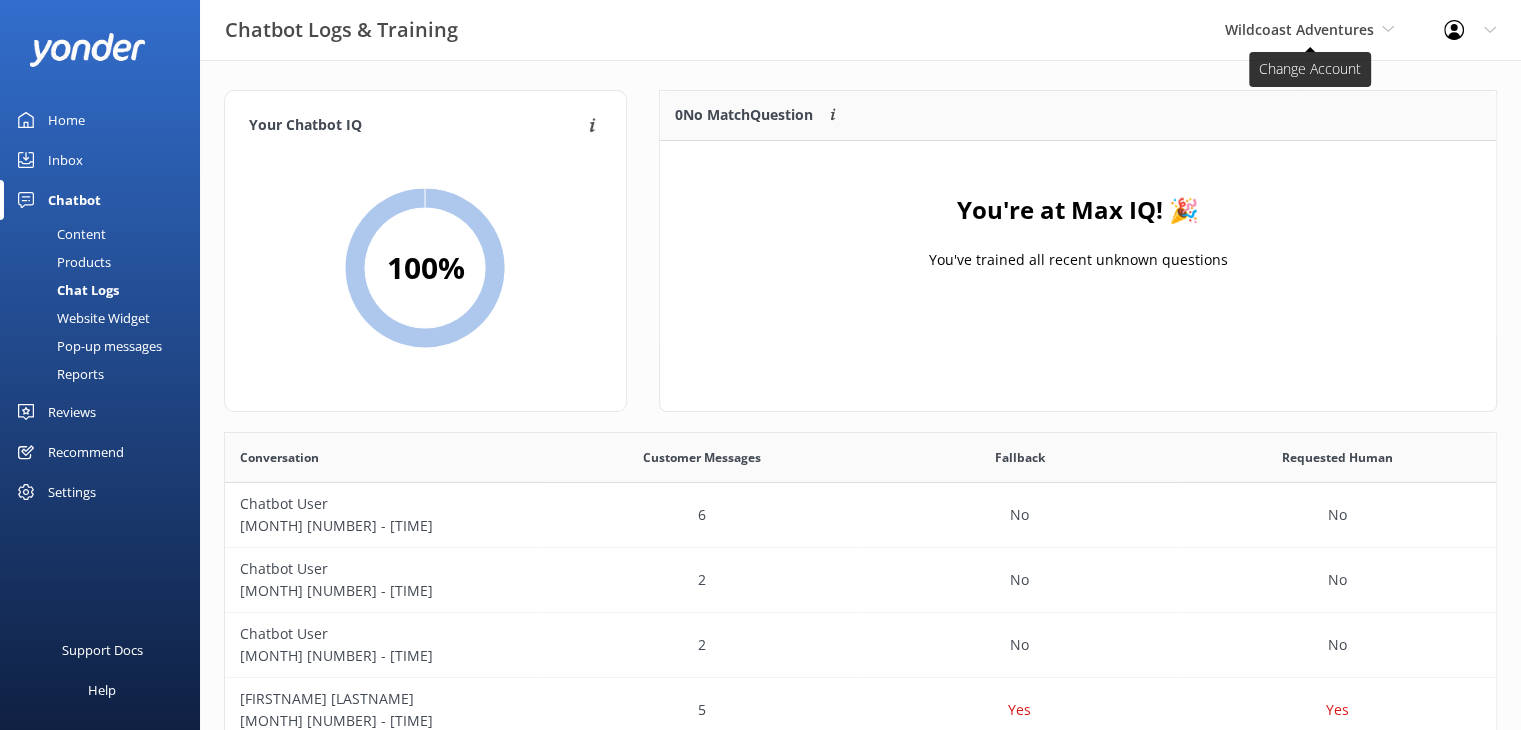 click on "Wildcoast Adventures" at bounding box center (1299, 29) 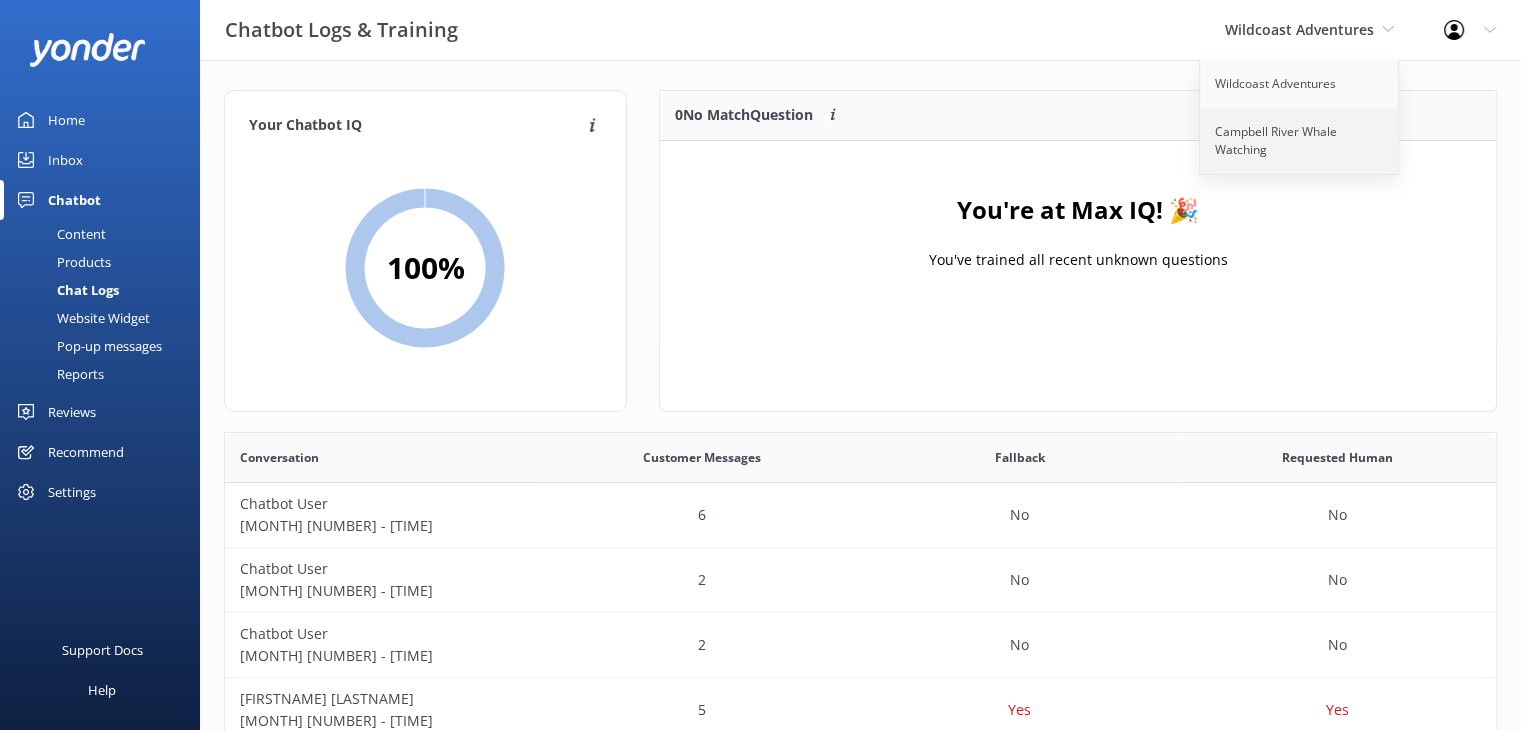 click on "Campbell River Whale Watching" at bounding box center (1300, 141) 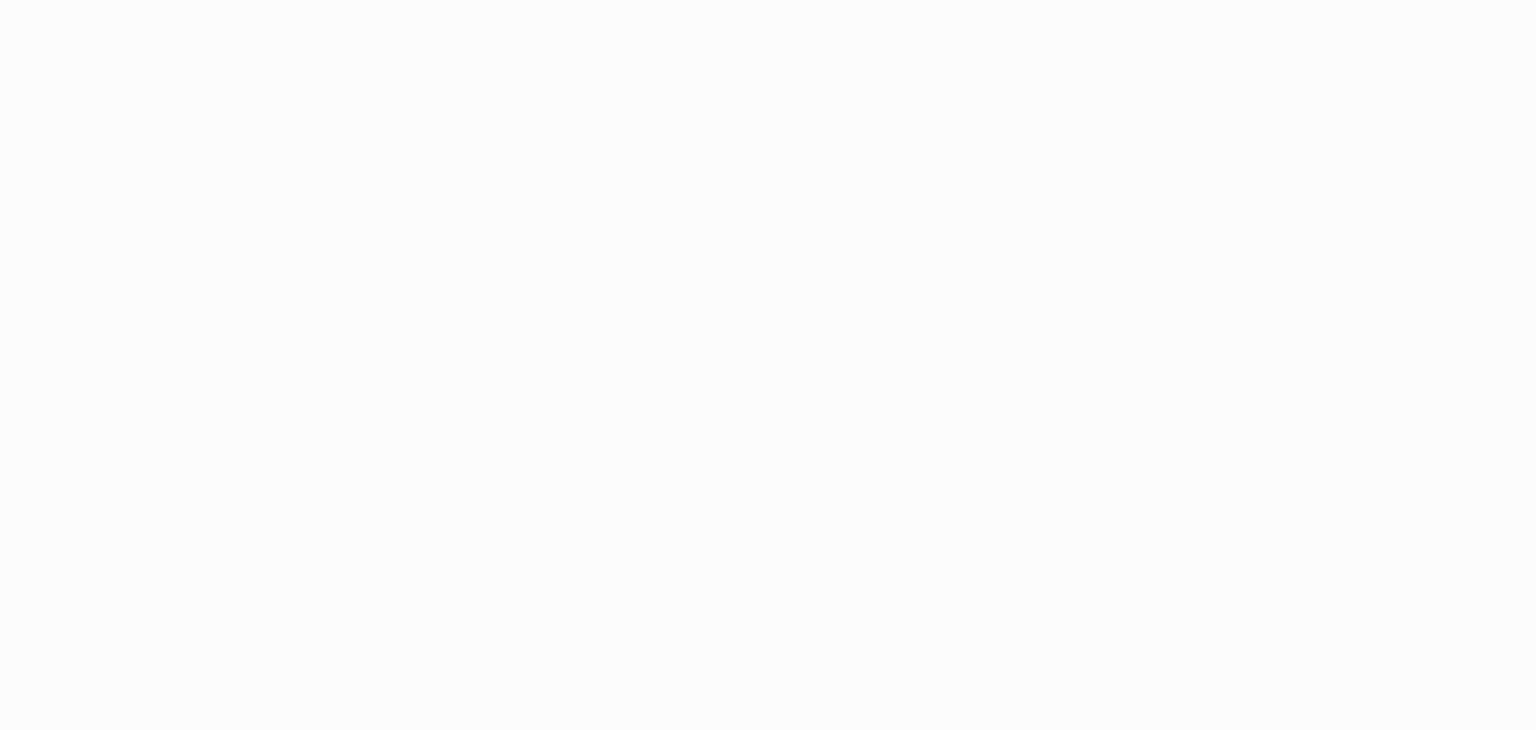 scroll, scrollTop: 0, scrollLeft: 0, axis: both 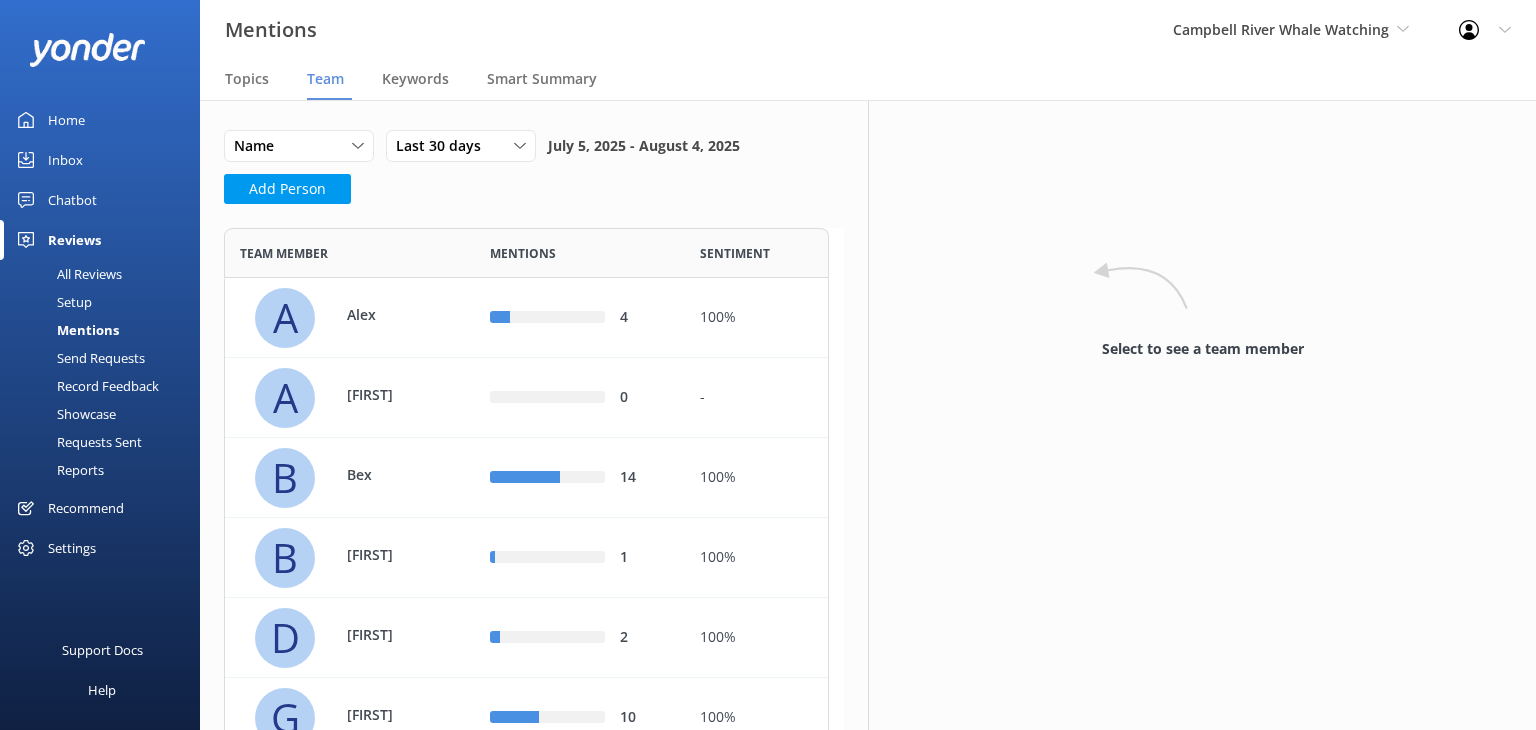 drag, startPoint x: 70, startPoint y: 120, endPoint x: 88, endPoint y: 129, distance: 20.12461 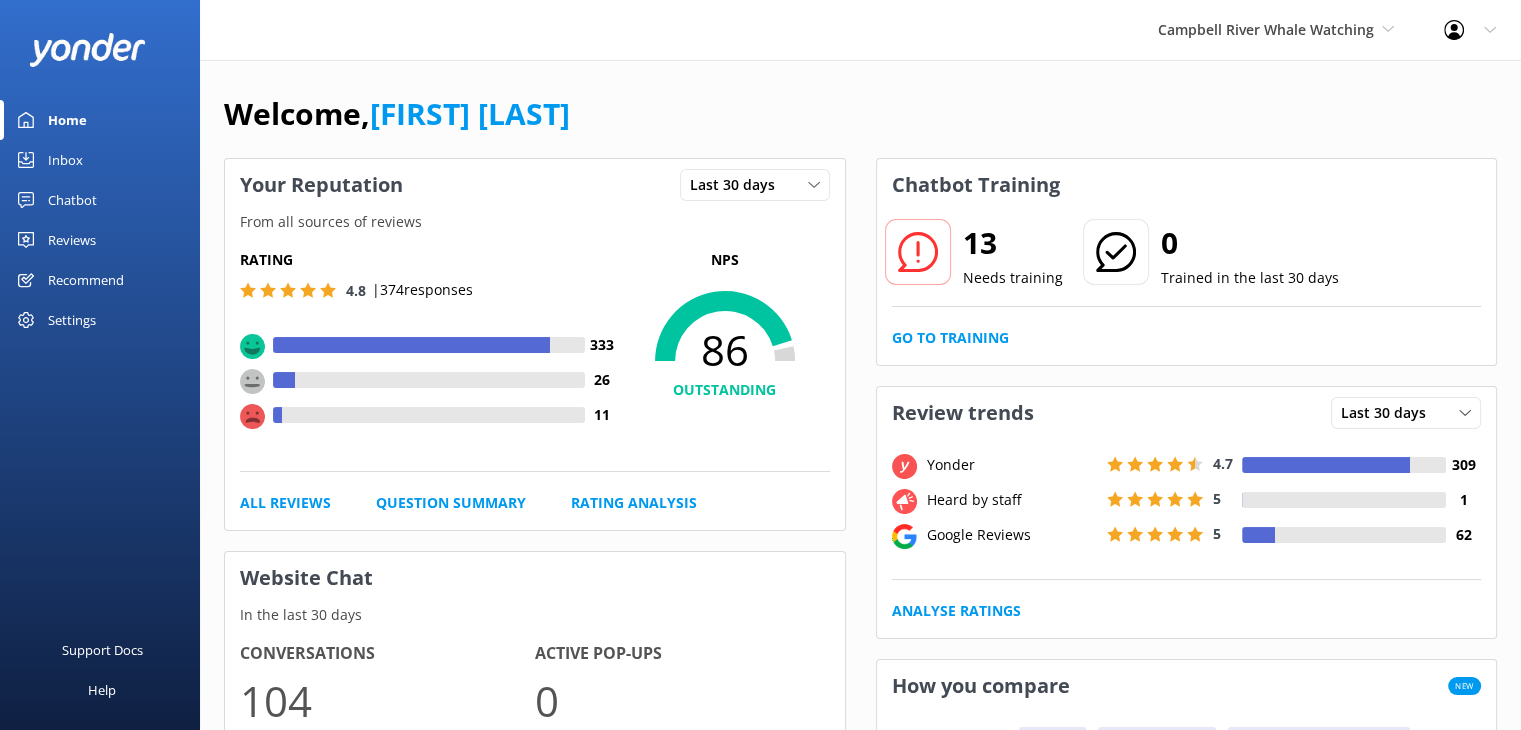 click on "Inbox" at bounding box center (65, 160) 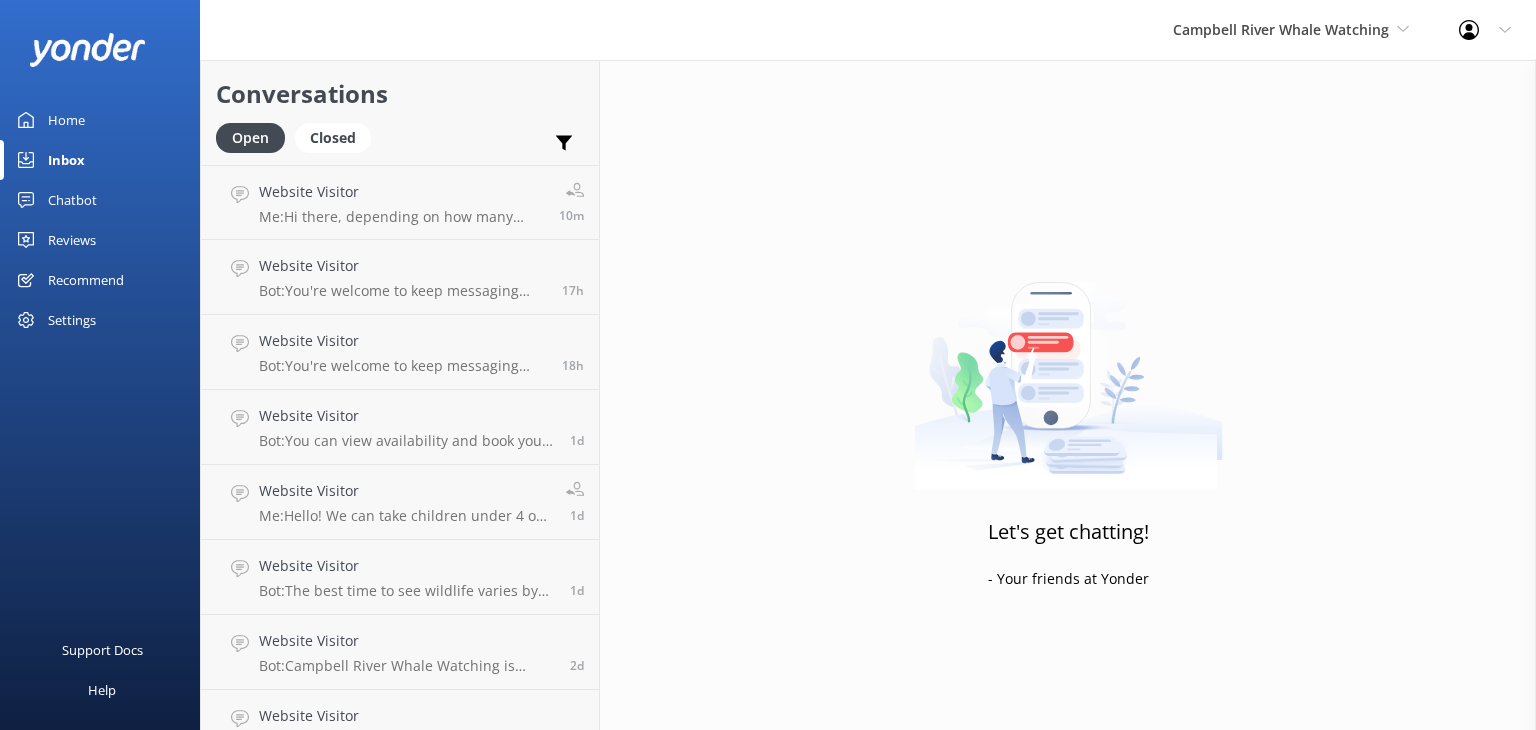 click on "Chatbot" at bounding box center (72, 200) 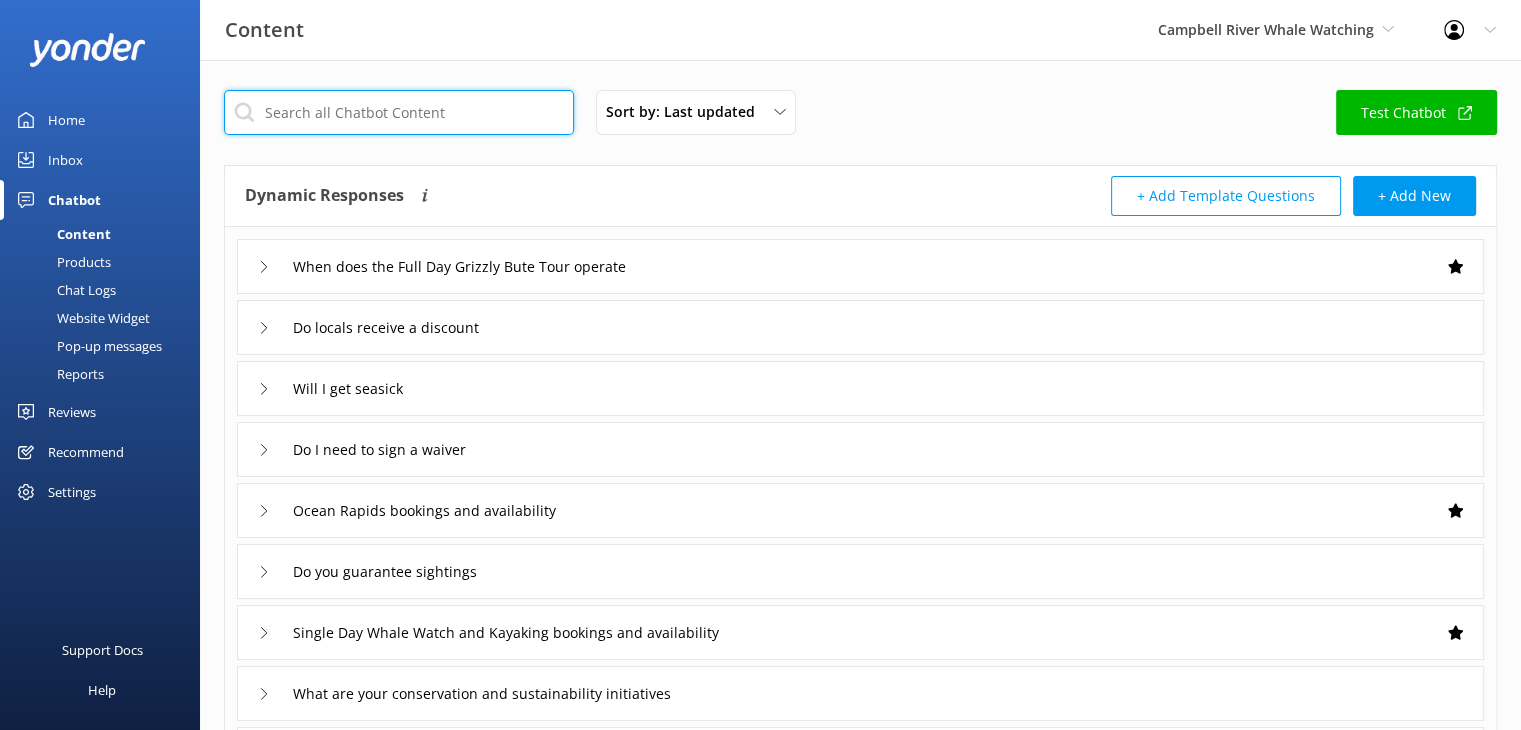 click at bounding box center [399, 112] 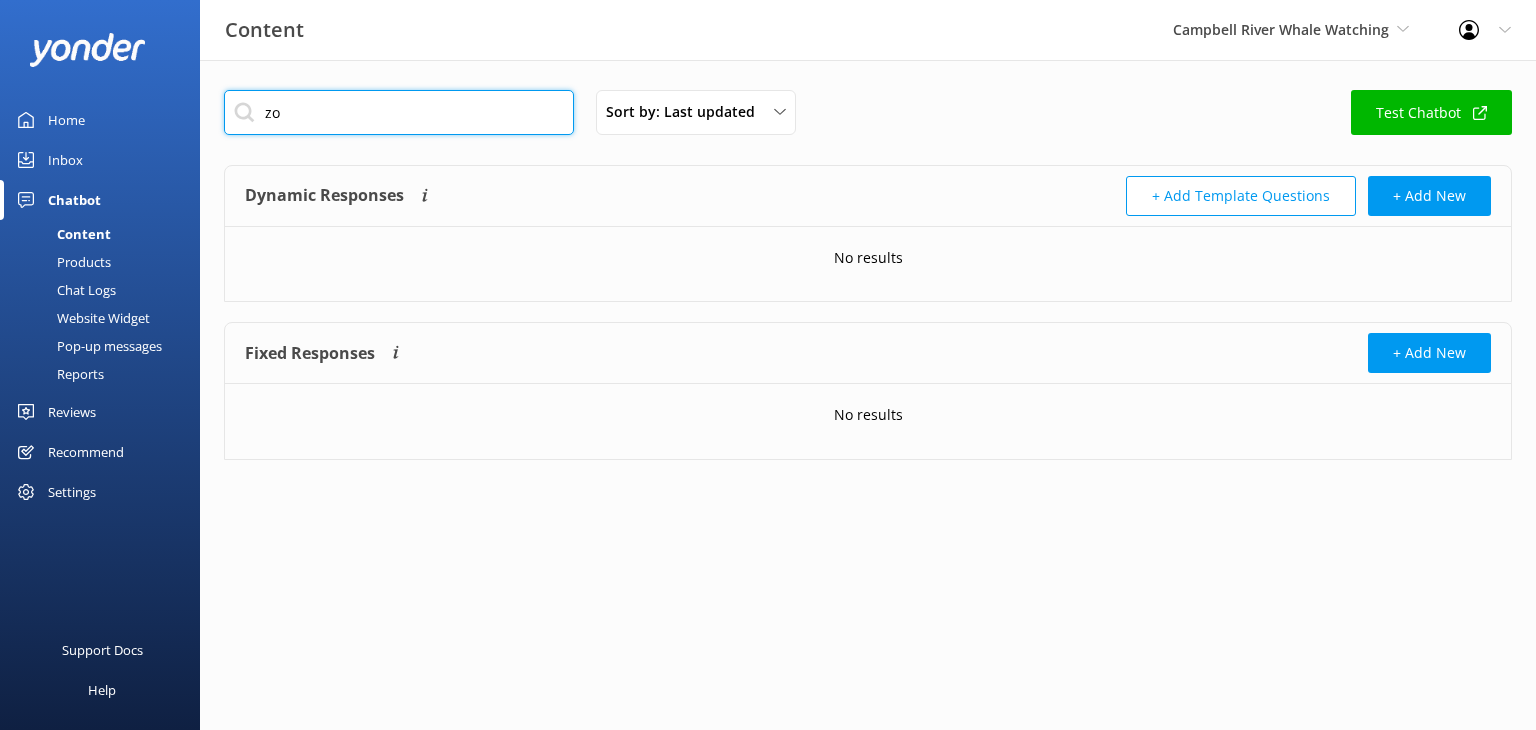 type on "z" 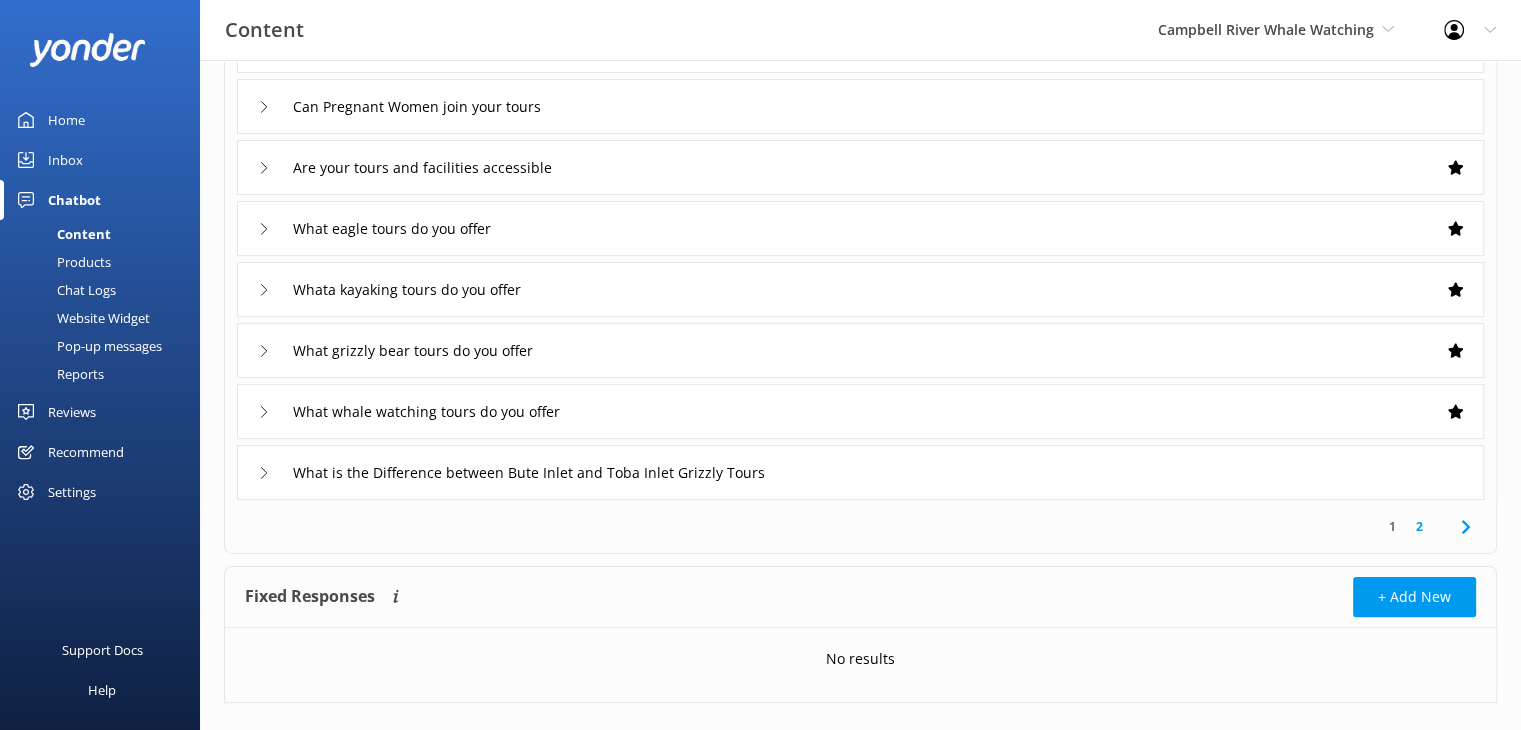 scroll, scrollTop: 376, scrollLeft: 0, axis: vertical 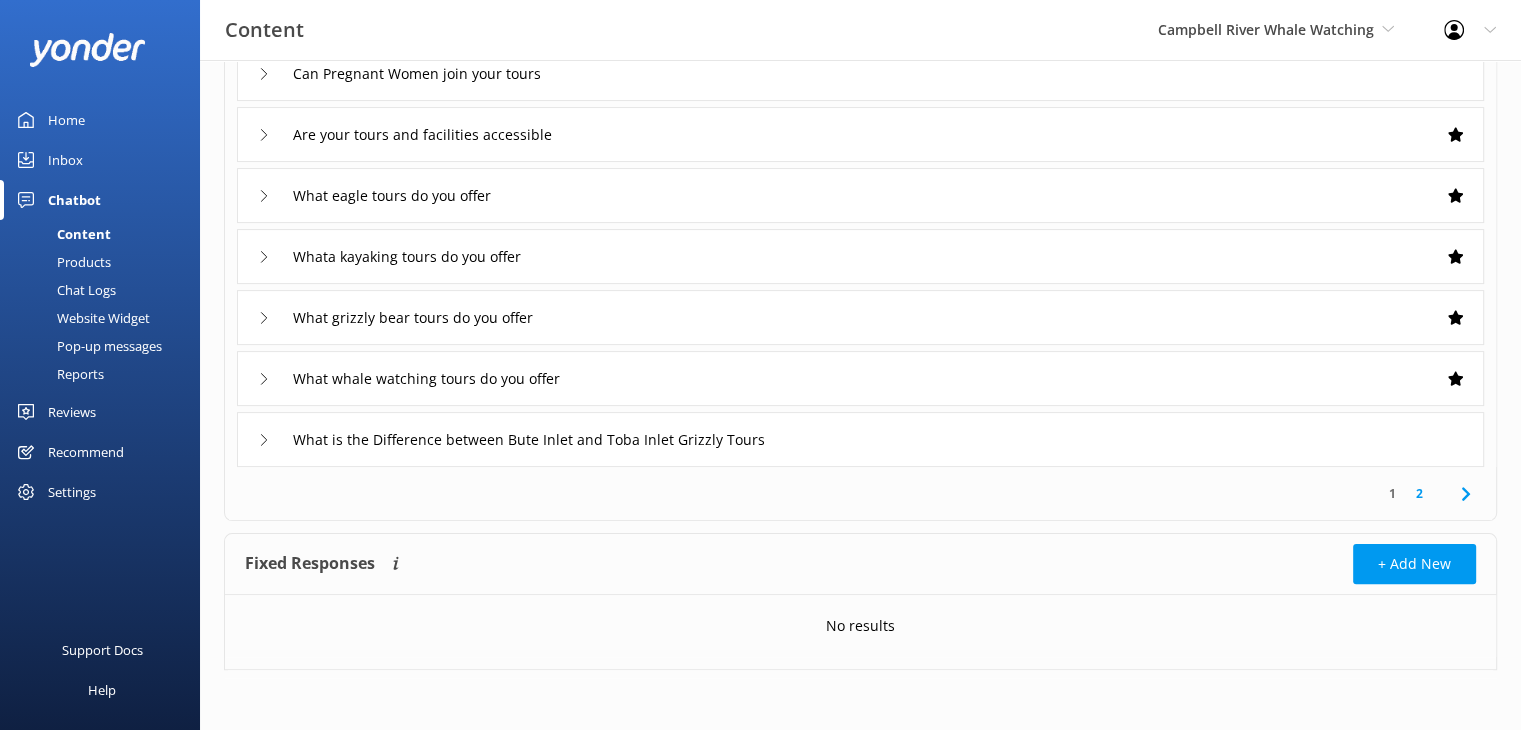 type on "tours" 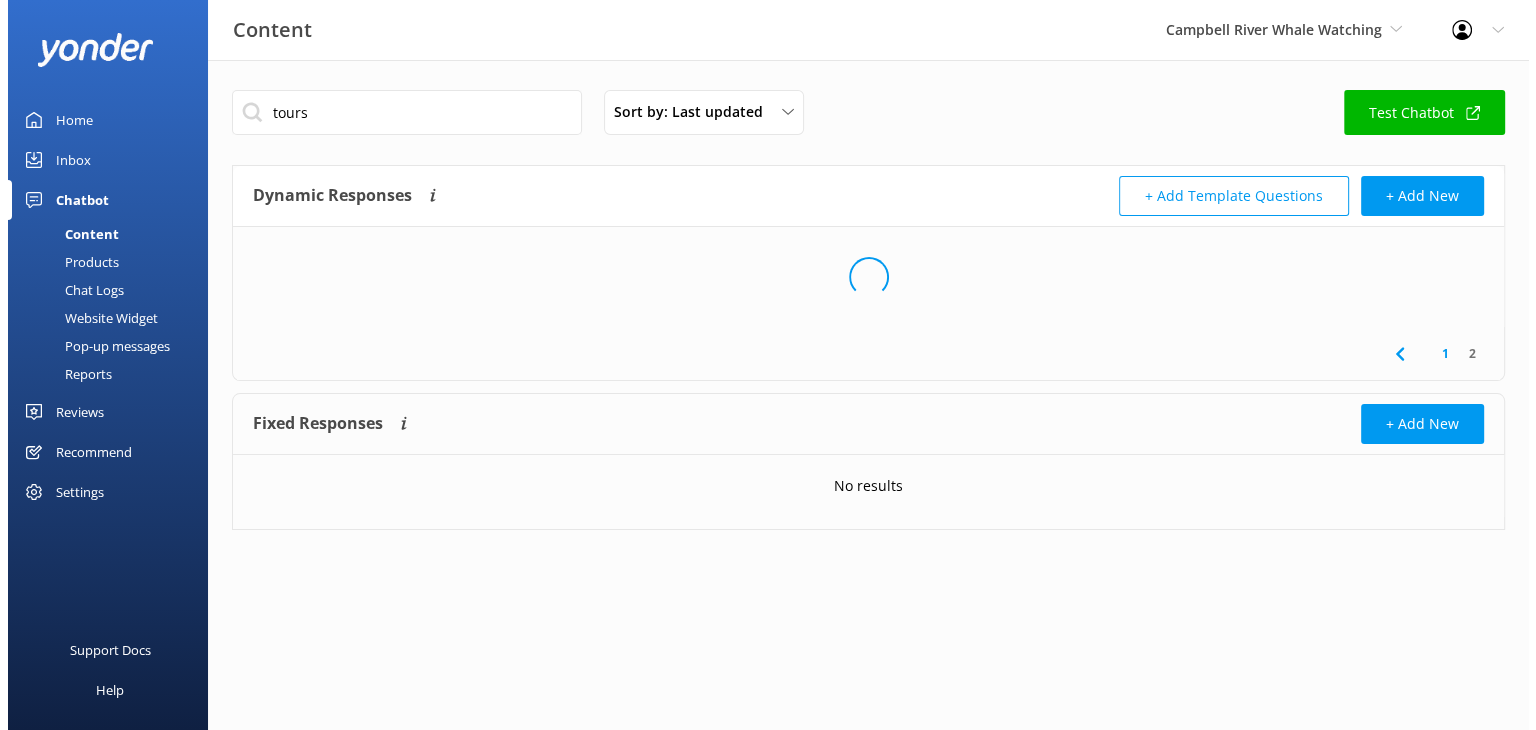scroll, scrollTop: 0, scrollLeft: 0, axis: both 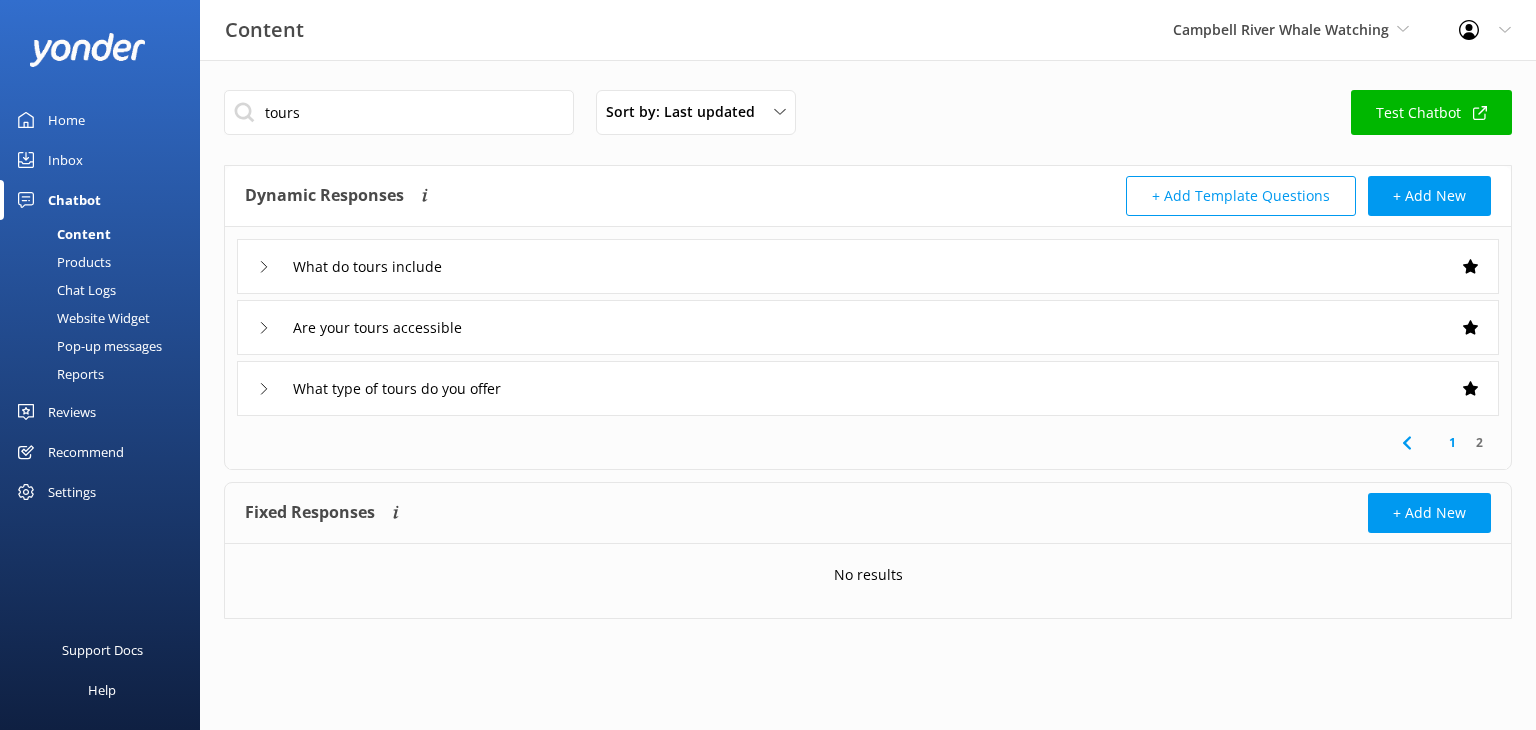 click on "Chat Logs" at bounding box center [64, 290] 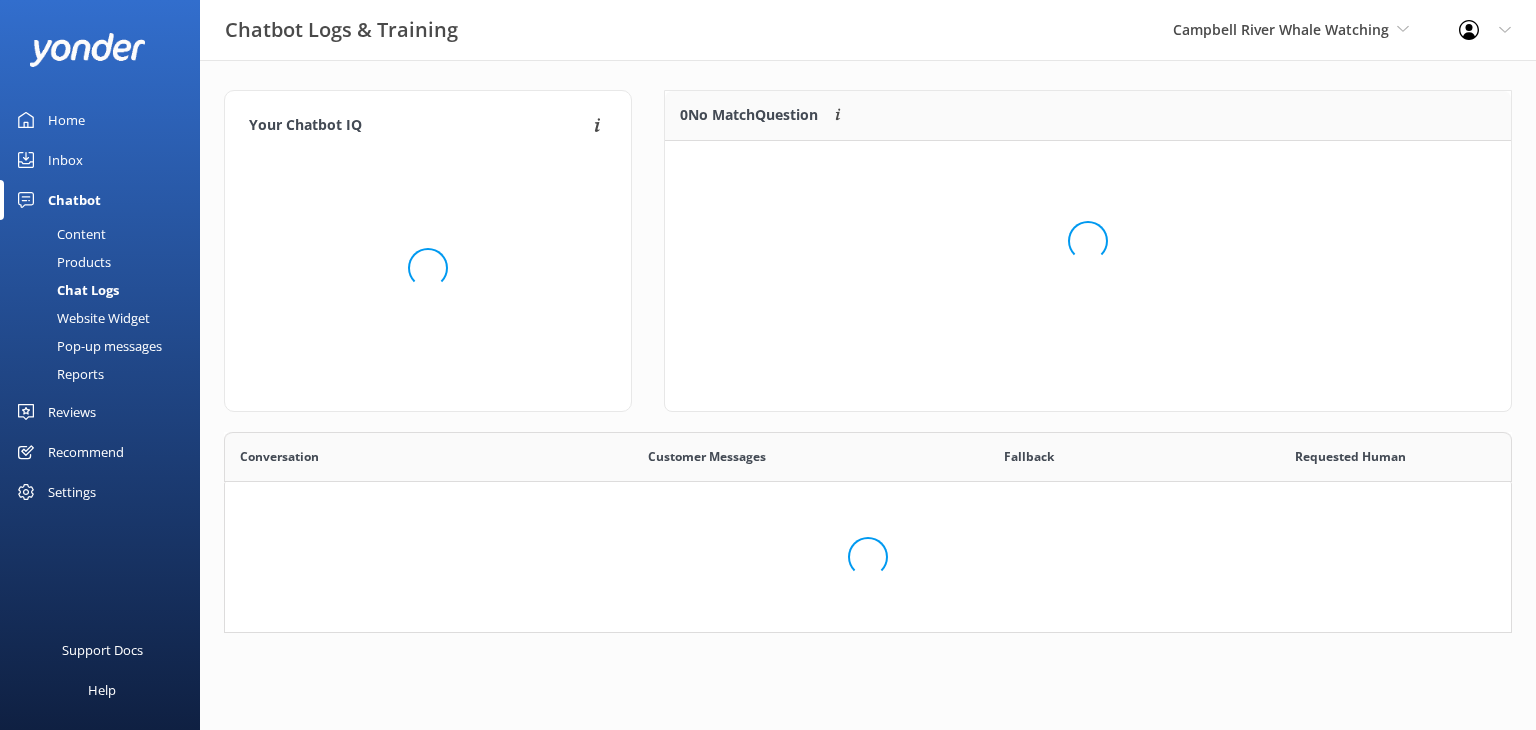 scroll, scrollTop: 16, scrollLeft: 16, axis: both 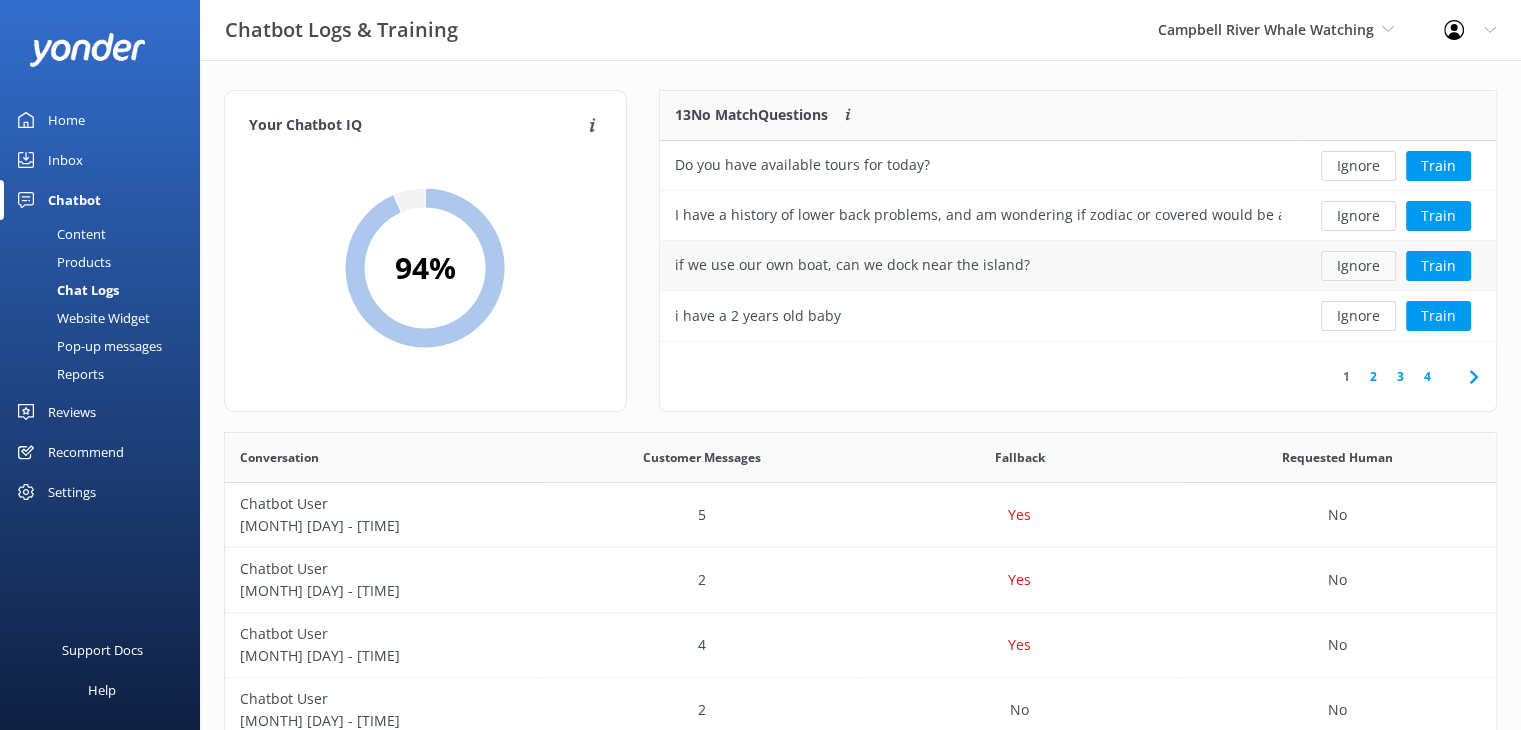 click on "Ignore" at bounding box center [1358, 266] 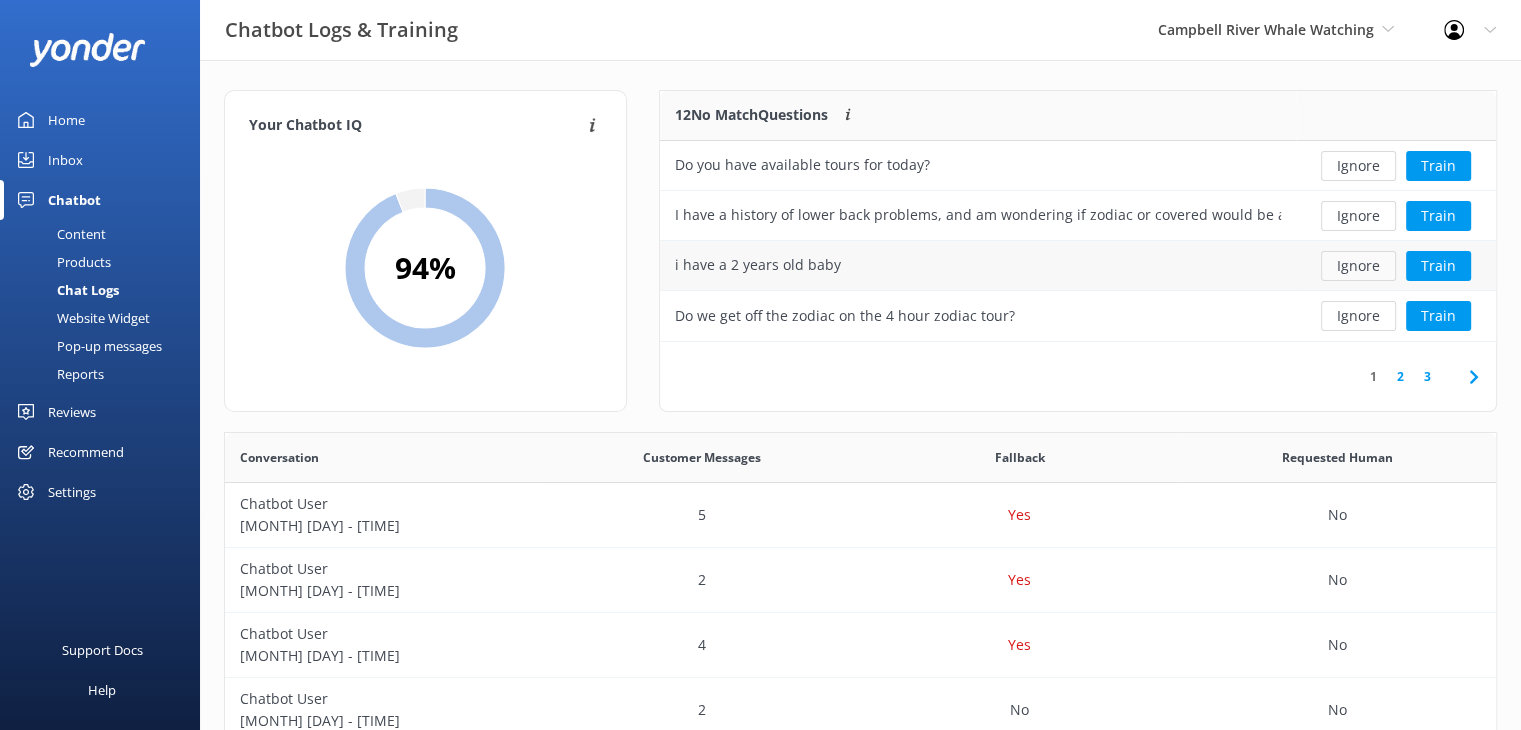 click on "Ignore" at bounding box center (1358, 266) 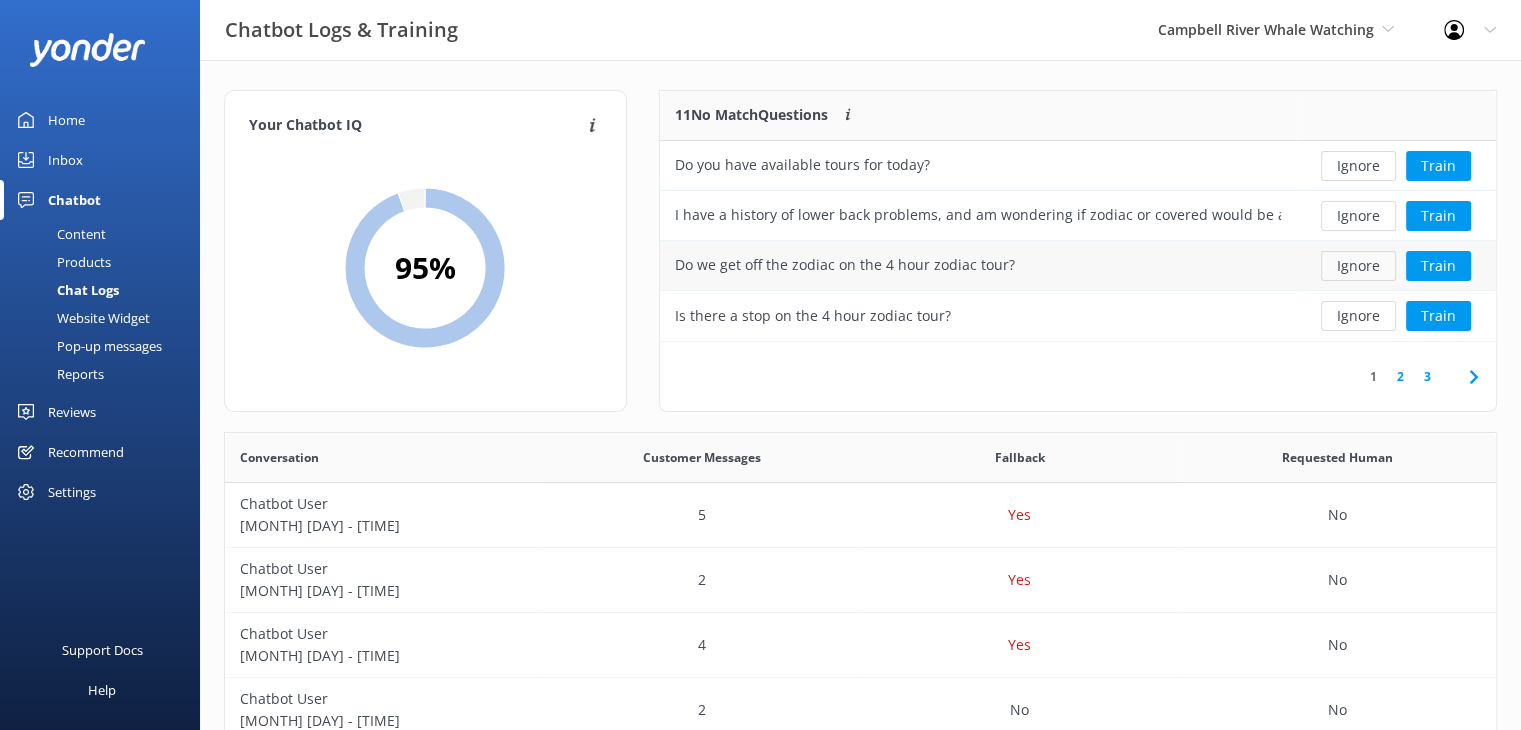 click on "Ignore" at bounding box center [1358, 266] 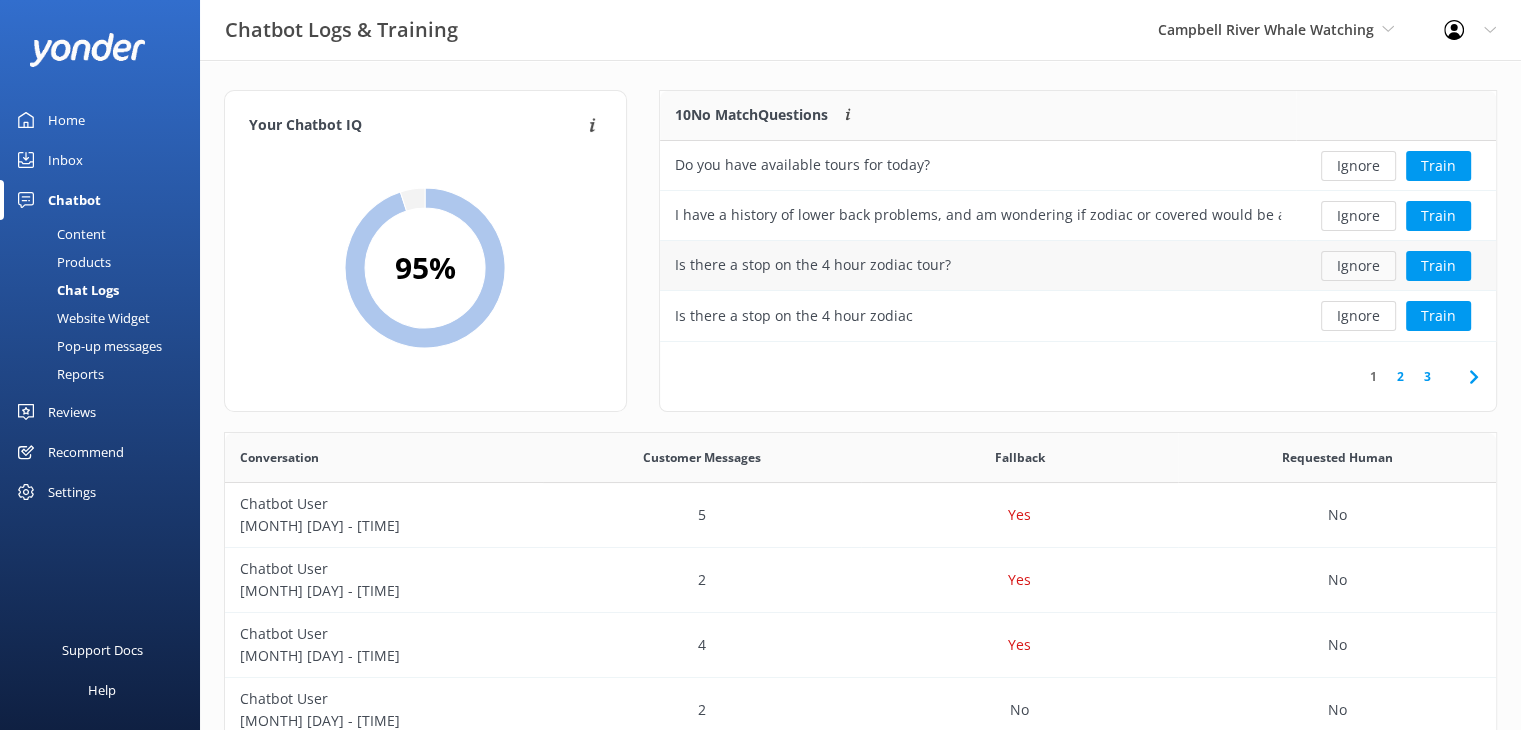 click on "Ignore" at bounding box center [1358, 266] 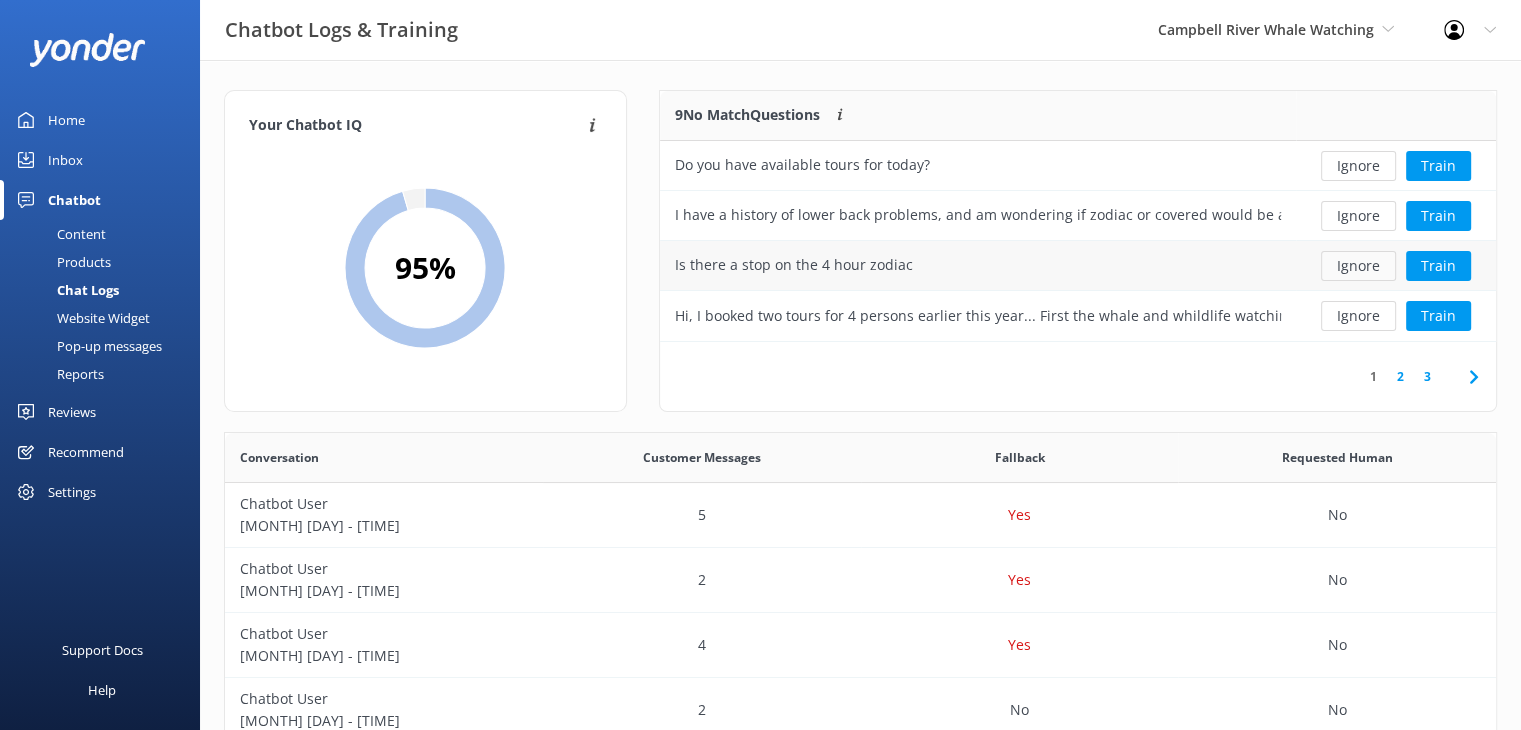 click on "Ignore" at bounding box center (1358, 266) 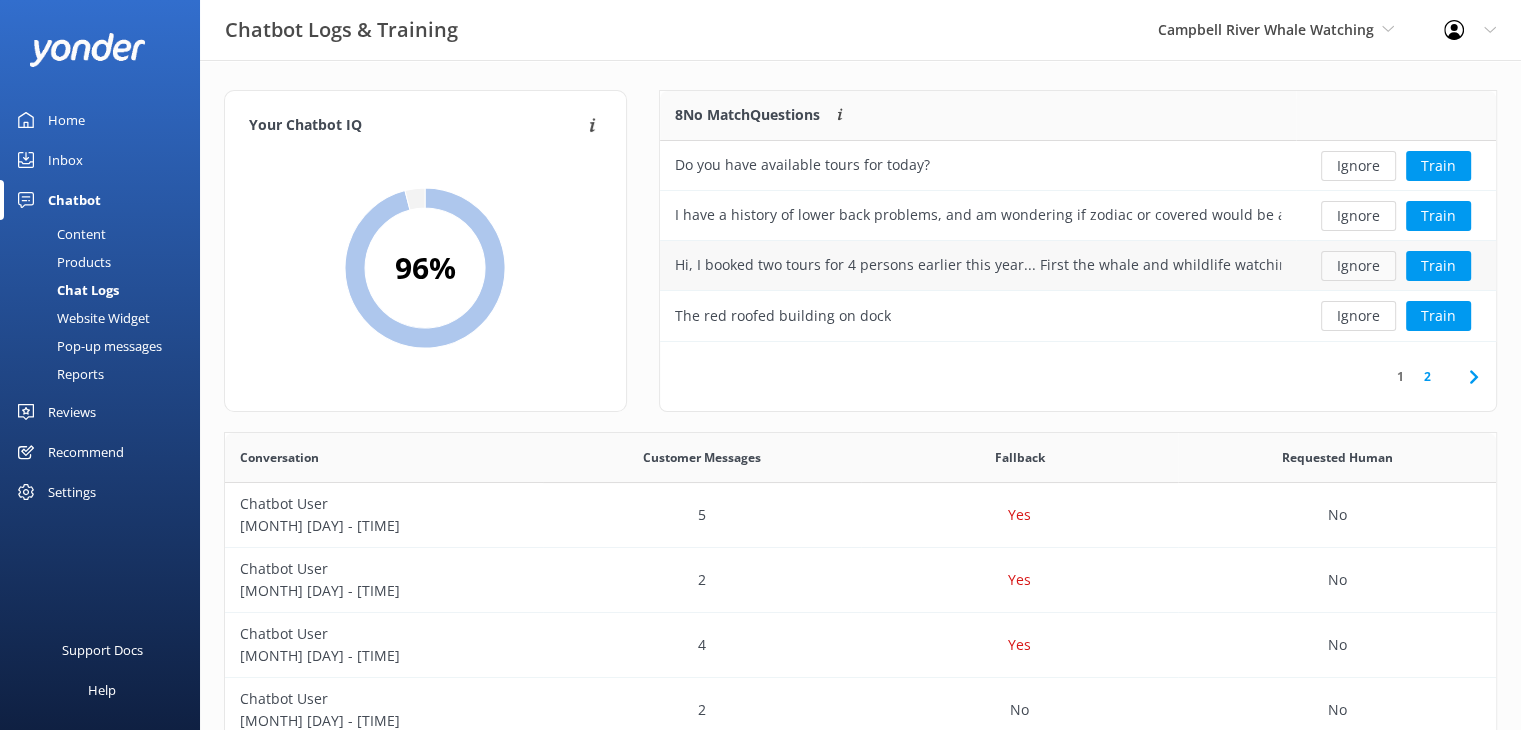 click on "Ignore" at bounding box center [1358, 266] 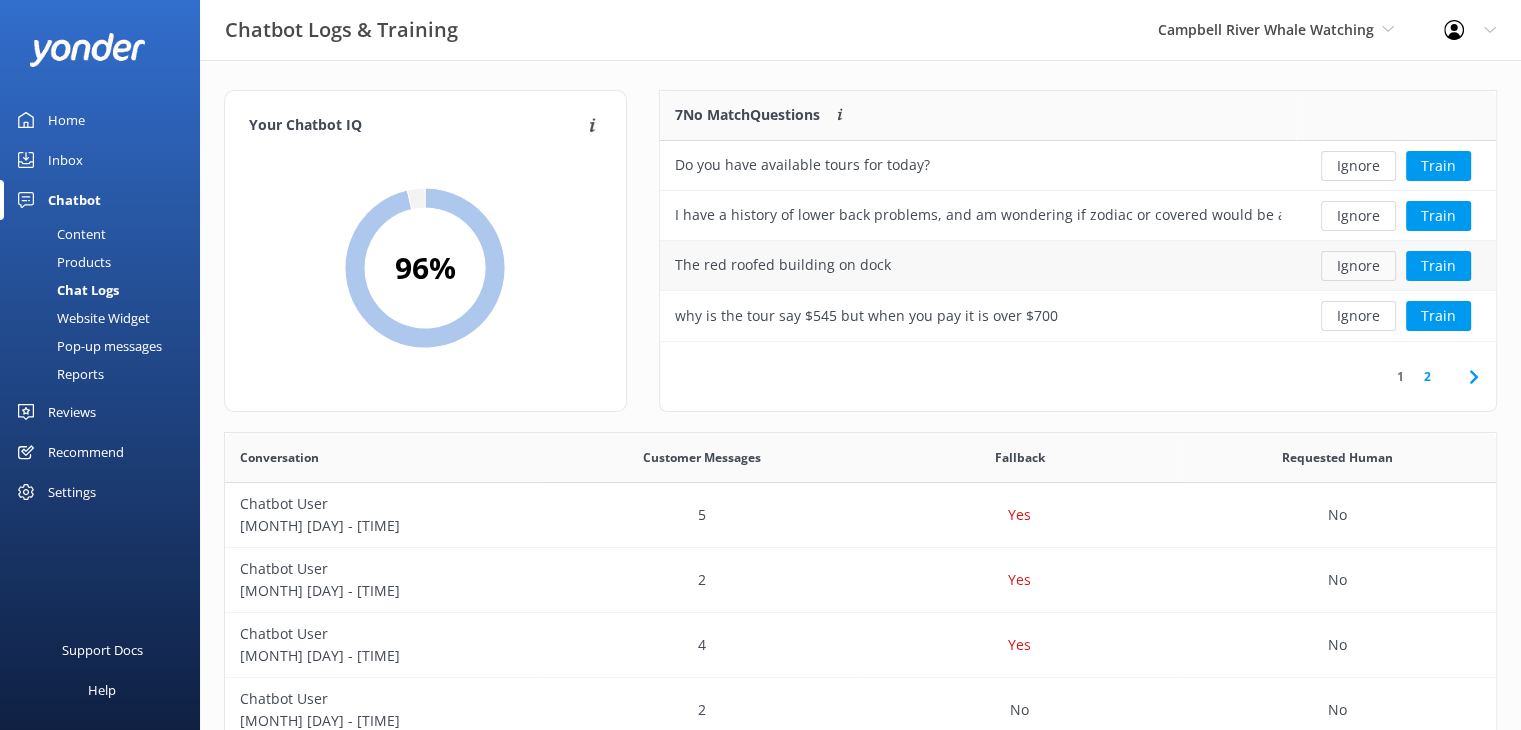 click on "Ignore" at bounding box center [1358, 266] 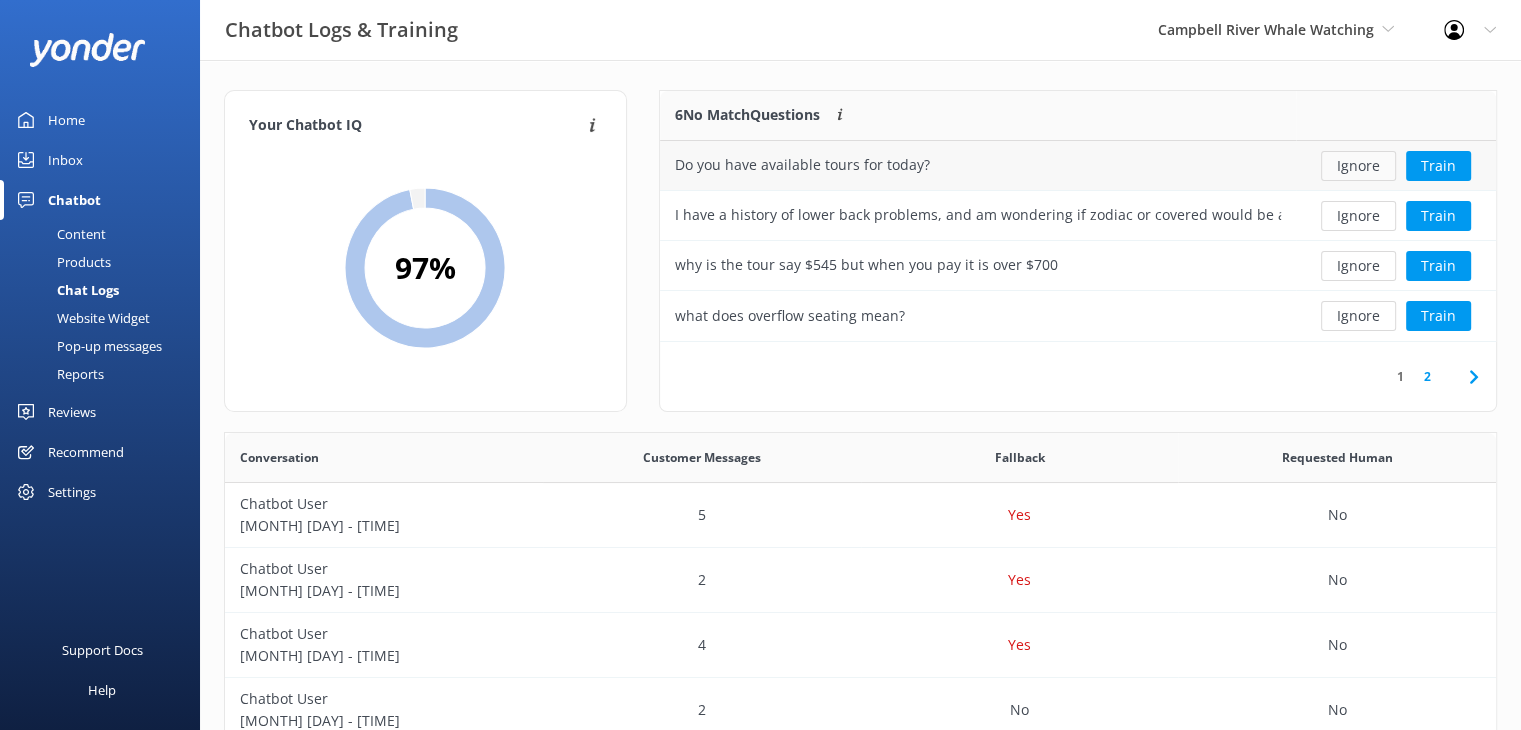 click on "Ignore" at bounding box center (1358, 166) 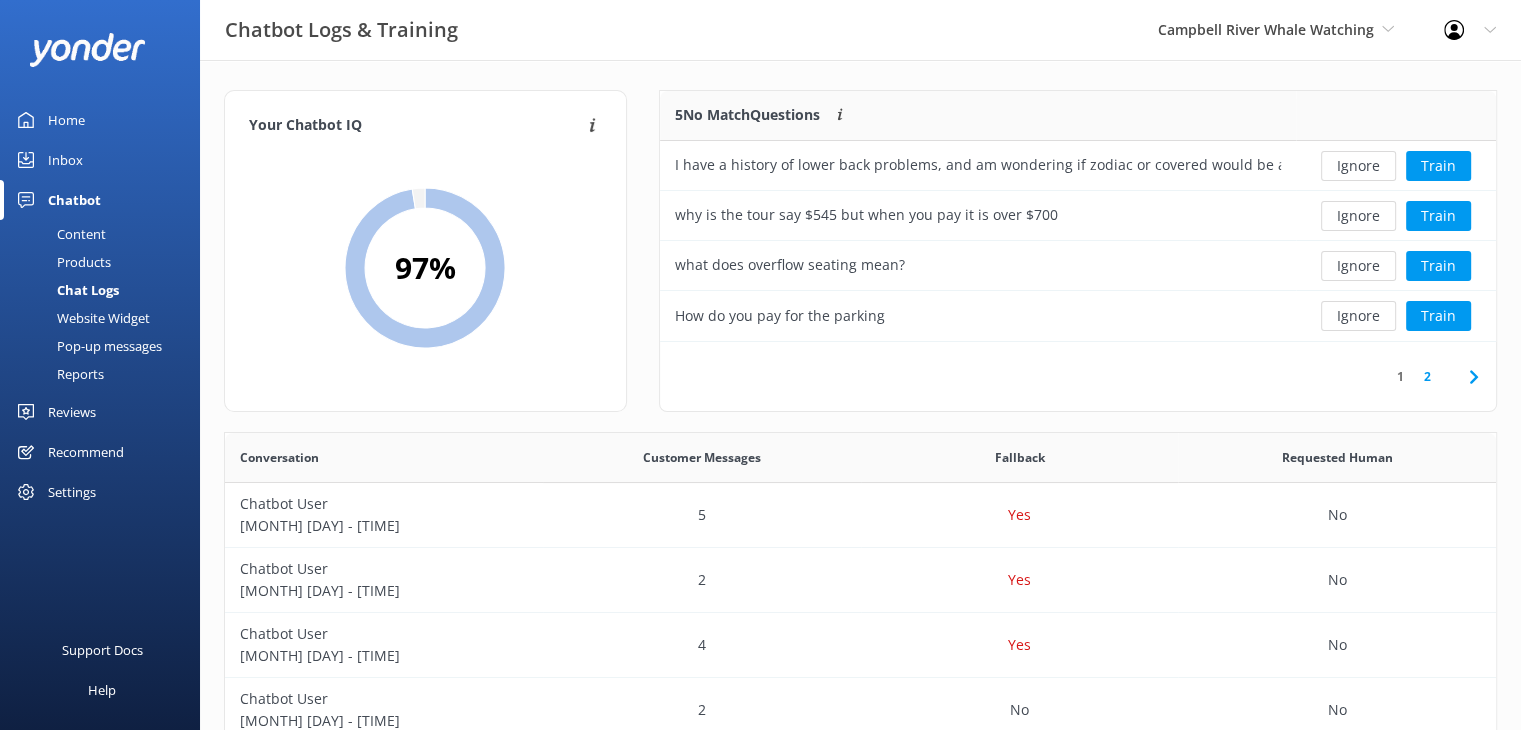 click on "Settings" at bounding box center (100, 492) 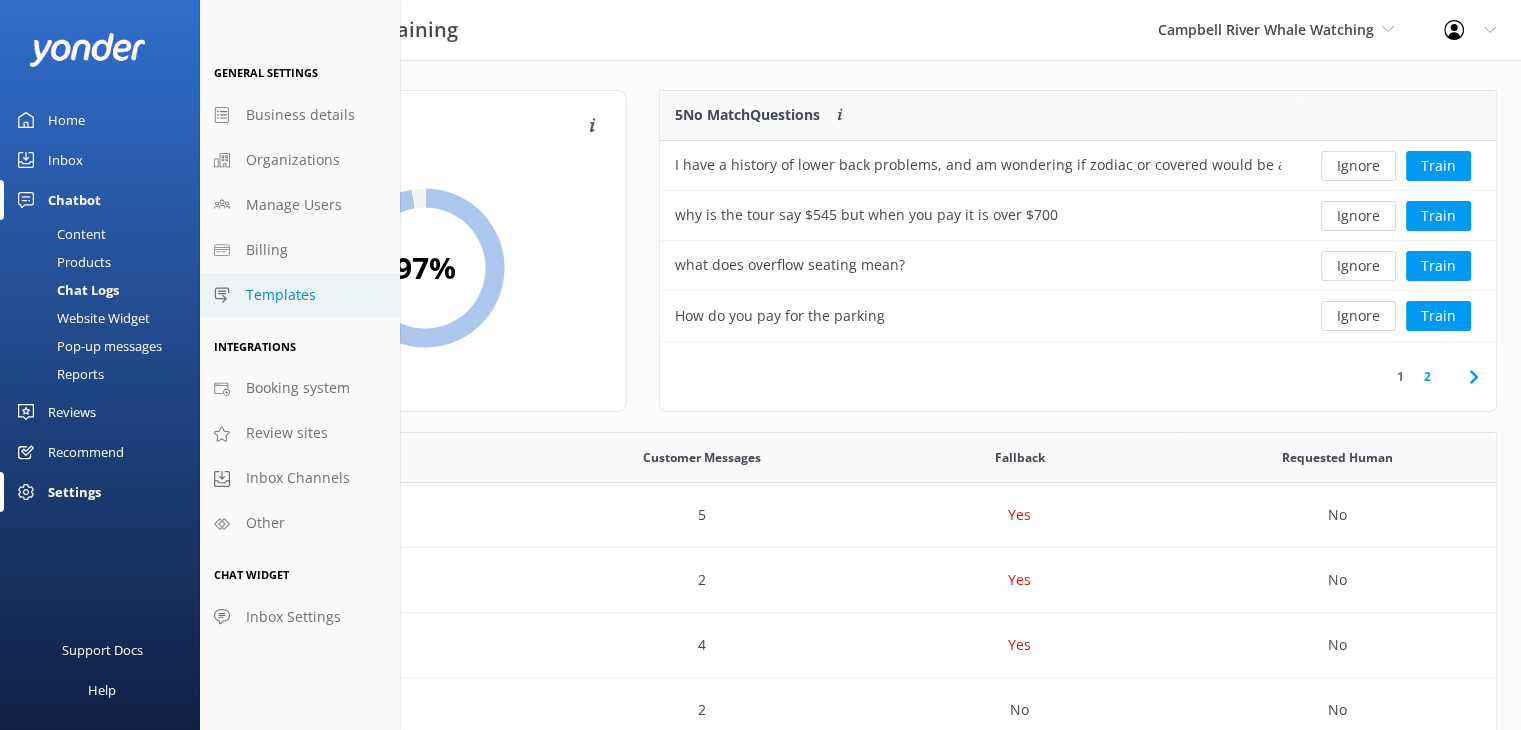 click on "Templates" at bounding box center (281, 295) 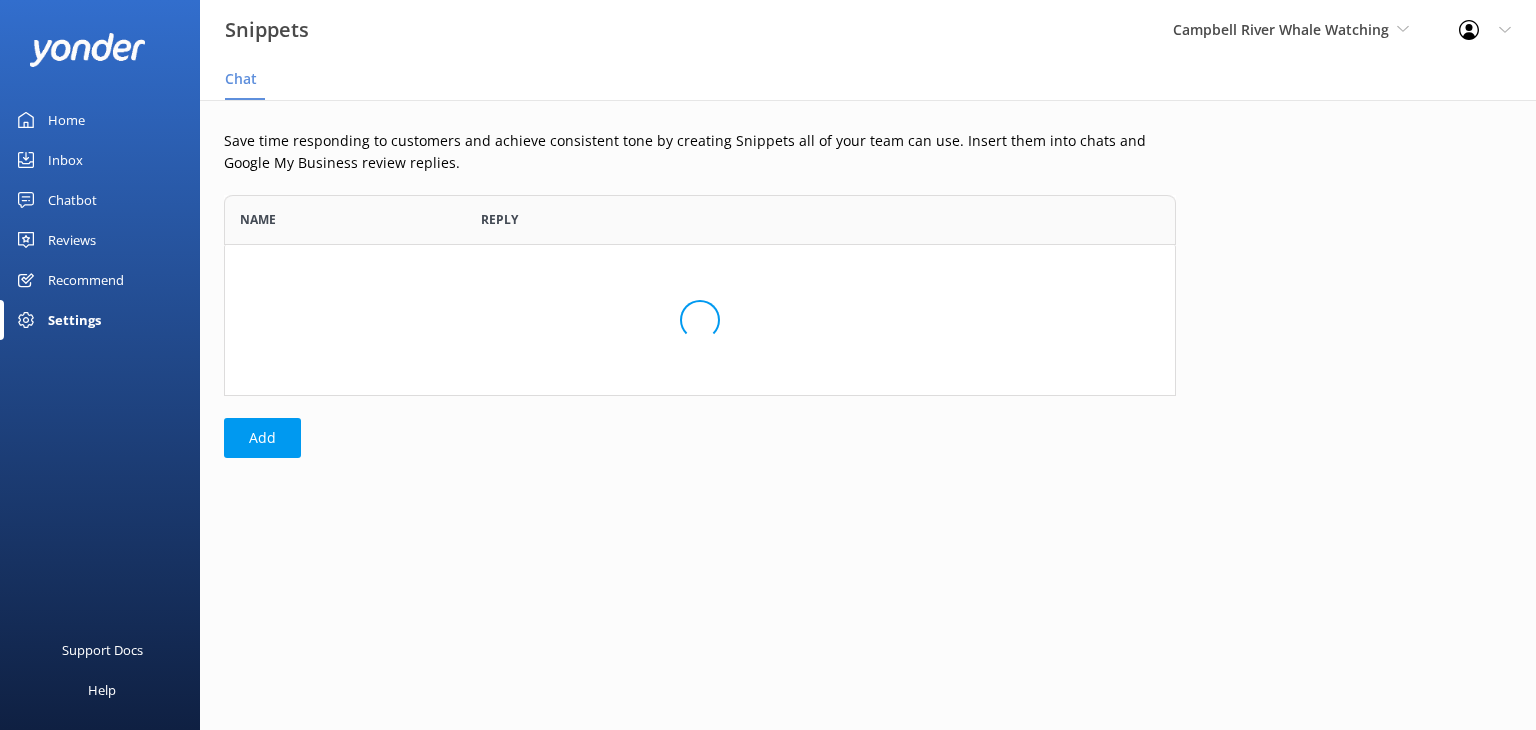 scroll, scrollTop: 16, scrollLeft: 16, axis: both 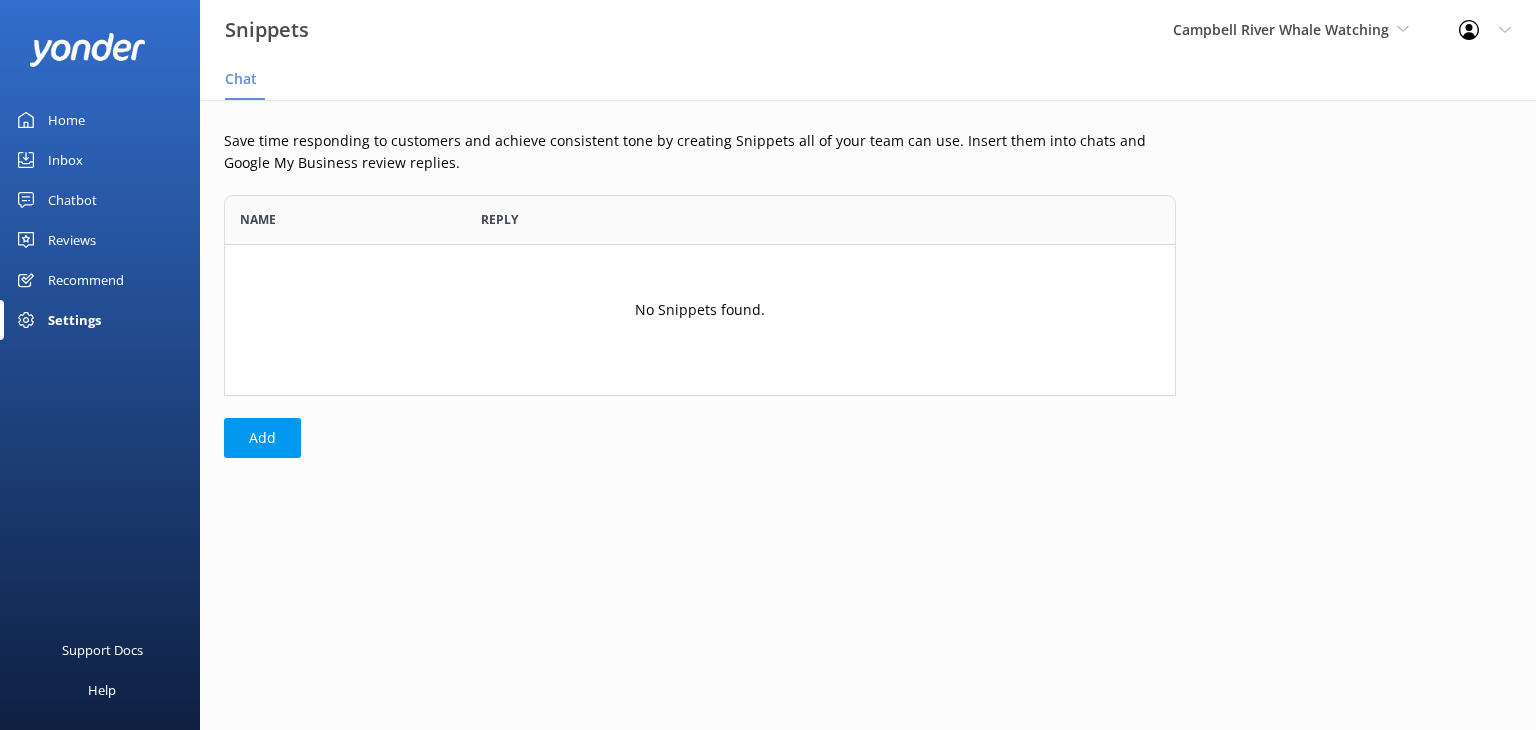 click on "Settings" at bounding box center (74, 320) 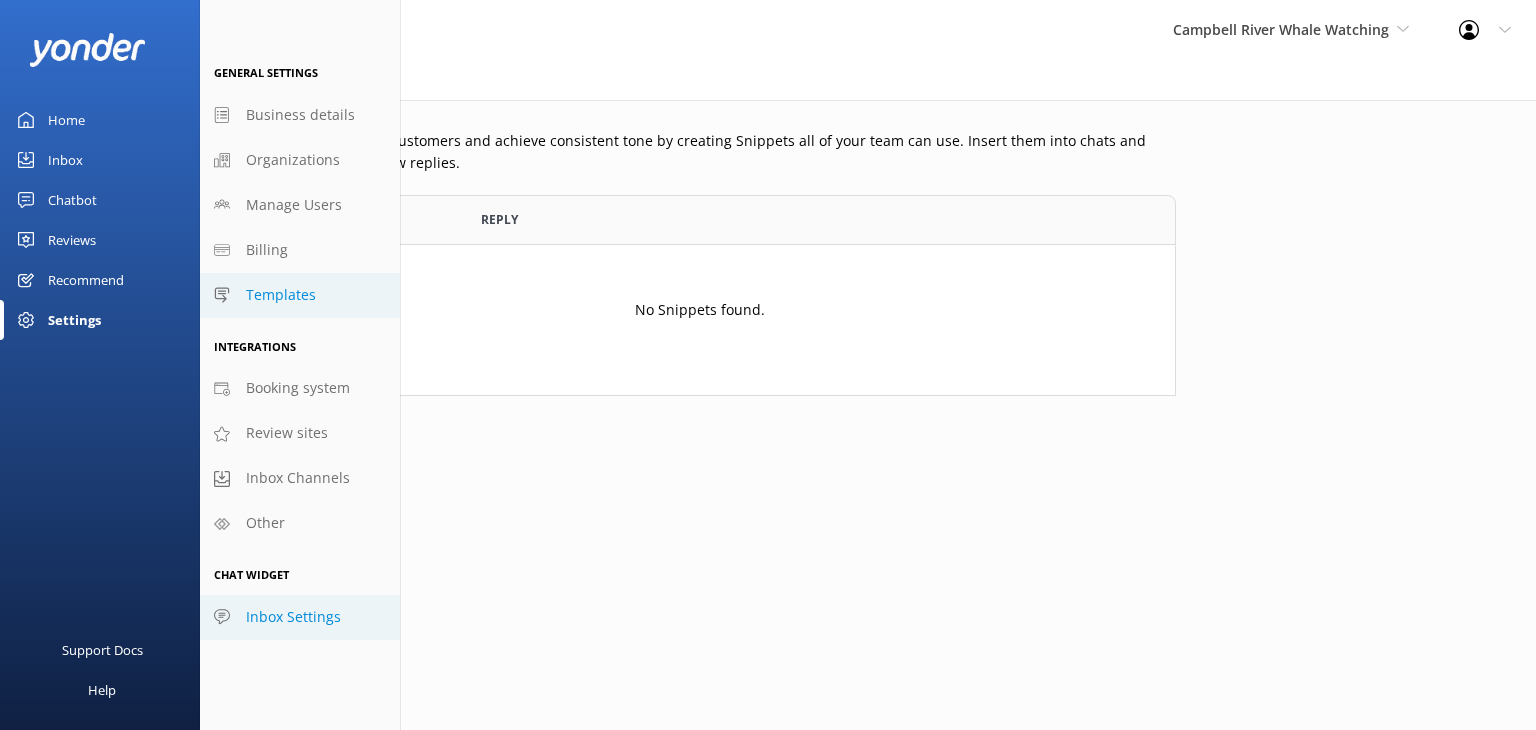 click on "Inbox Settings" at bounding box center (293, 617) 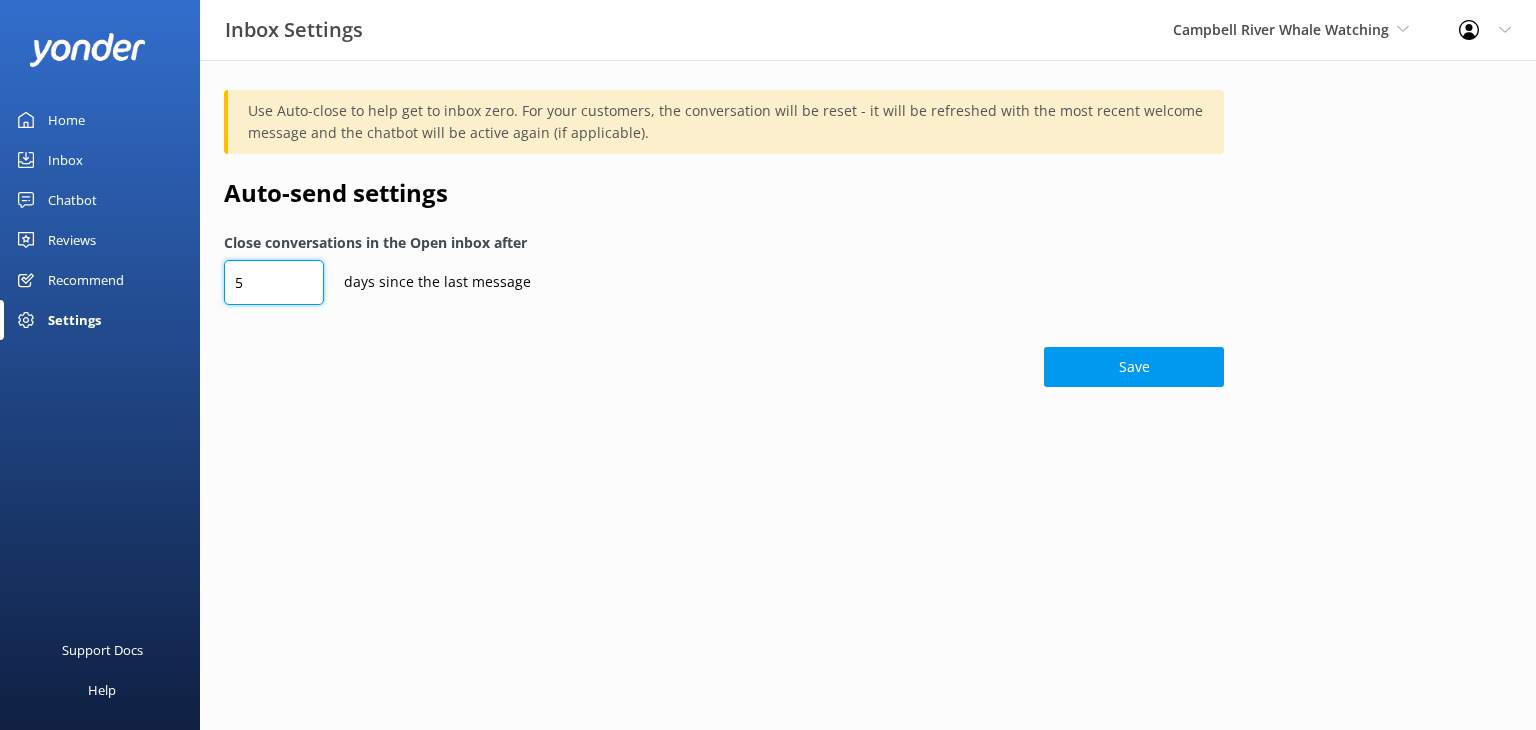 click on "5" at bounding box center (274, 282) 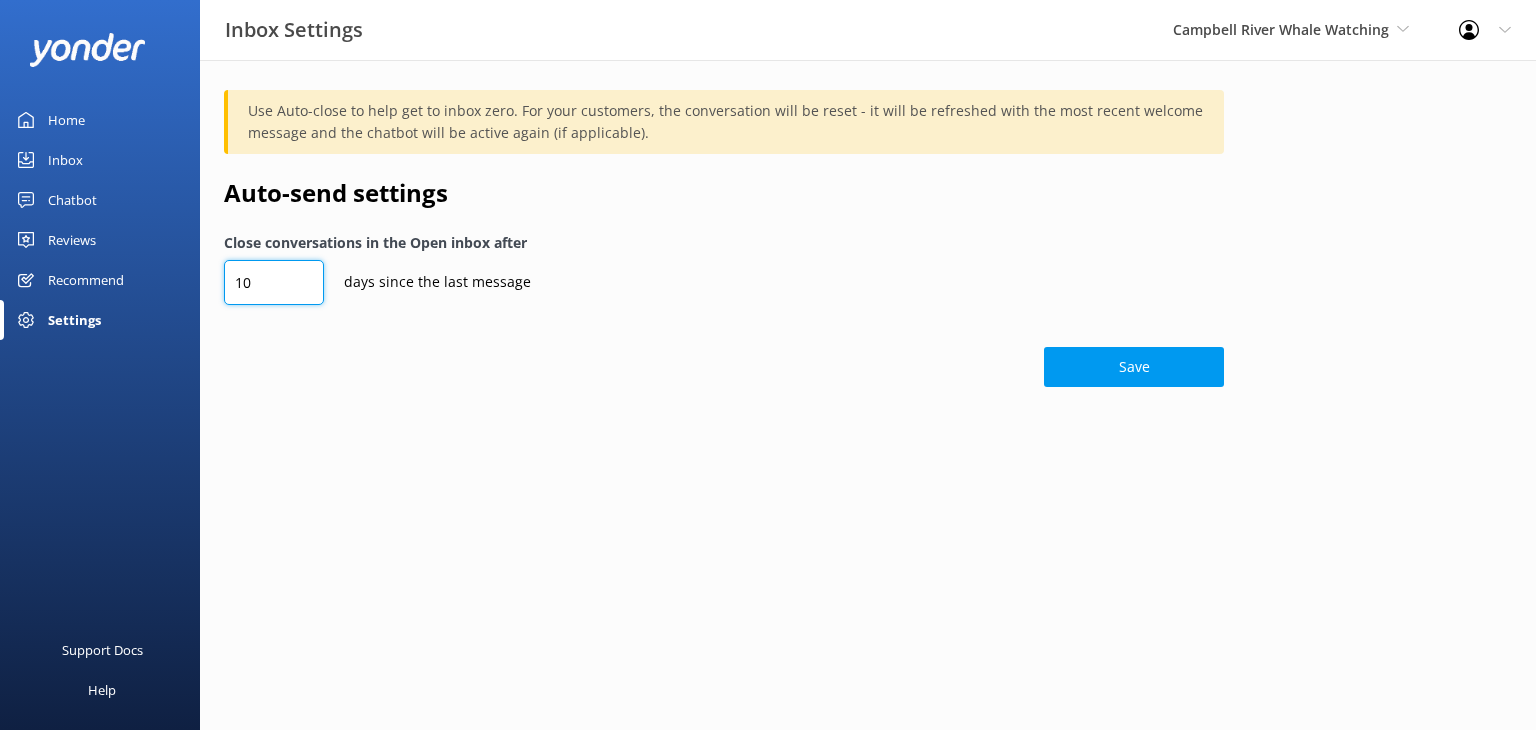 type on "10" 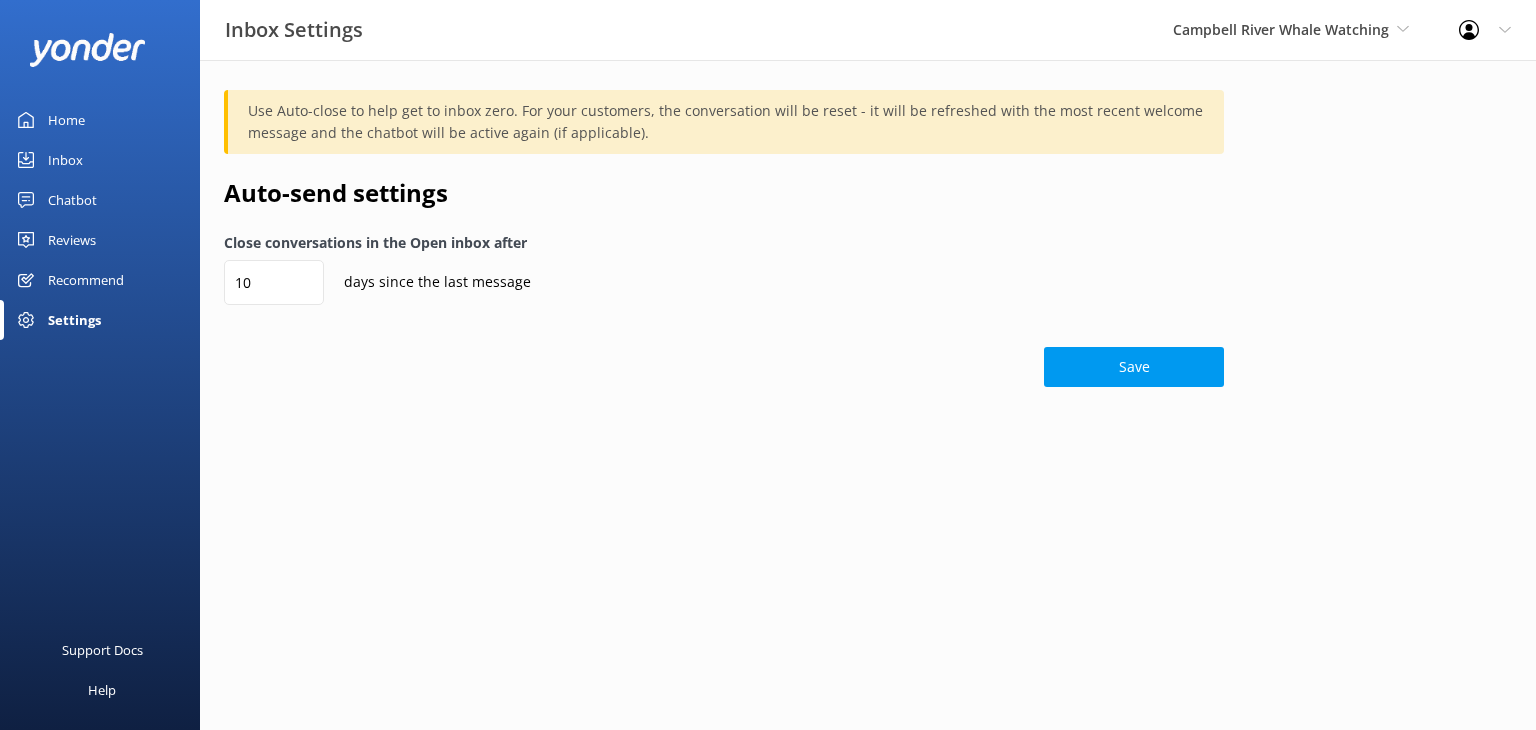 click on "Use Auto-close to help get to inbox zero. For your customers, the conversation will be reset - it will be refreshed with the most recent welcome message and the chatbot will be active again (if applicable). Auto-send settings Close conversations in the Open inbox after 10 days since the last message Save" at bounding box center [868, 243] 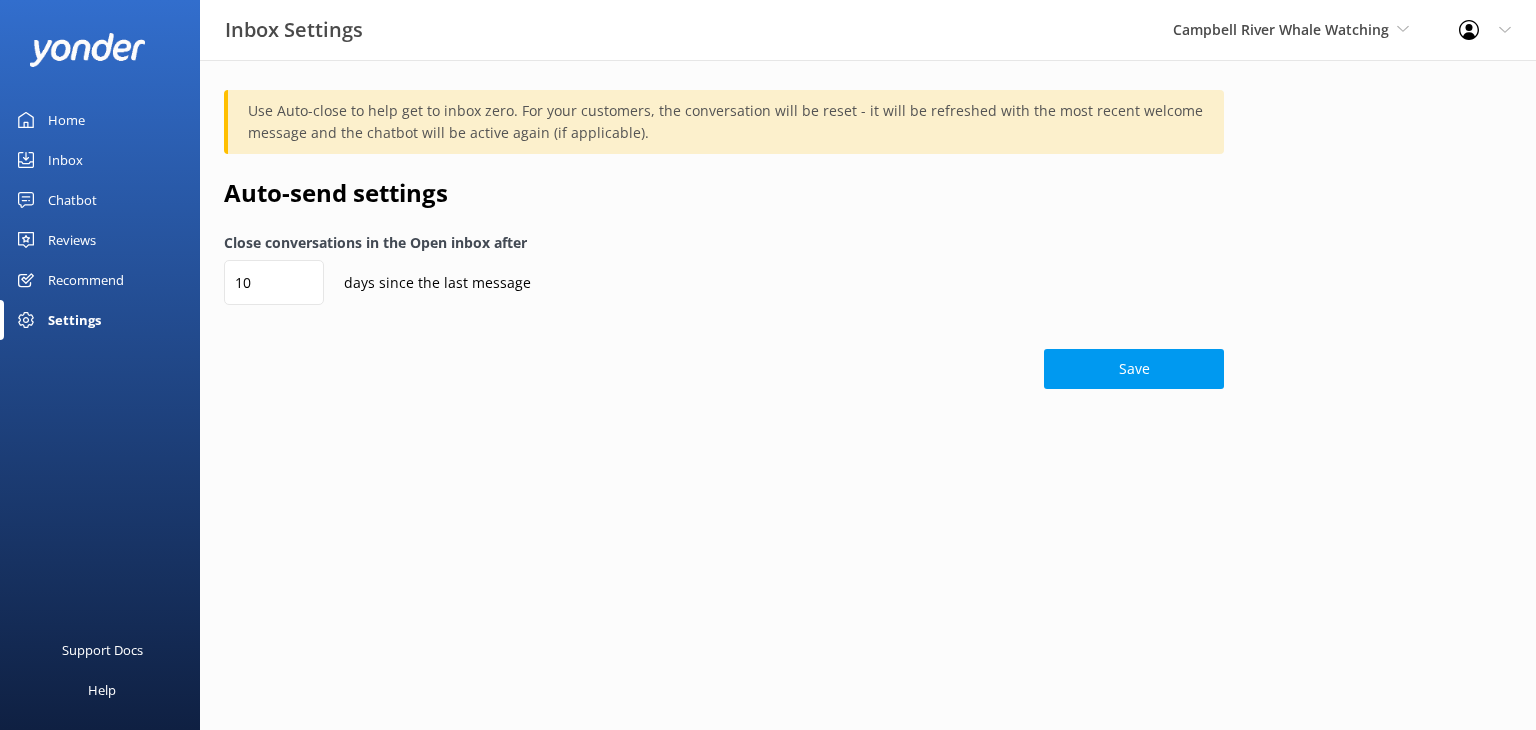 click on "Inbox Settings Campbell River Whale Watching Wildcoast Adventures Campbell River Whale Watching Profile Settings Logout Home Inbox Chatbot Content Products Chat Logs Website Widget Pop-up messages Reports Reviews All Reviews Setup Mentions Send Requests Record Feedback Showcase Requests Sent Reports Recommend Settings General Settings Business details Organizations Manage Users Billing Templates Integrations Booking system Review sites Inbox Channels Other Chat Widget Inbox Settings Support Docs Help Use Auto-close to help get to inbox zero. For your customers, the conversation will be reset - it will be refreshed with the most recent welcome message and the chatbot will be active again (if applicable). Auto-send settings Close conversations in the Open inbox after 10 days since the last message Save" at bounding box center (768, 365) 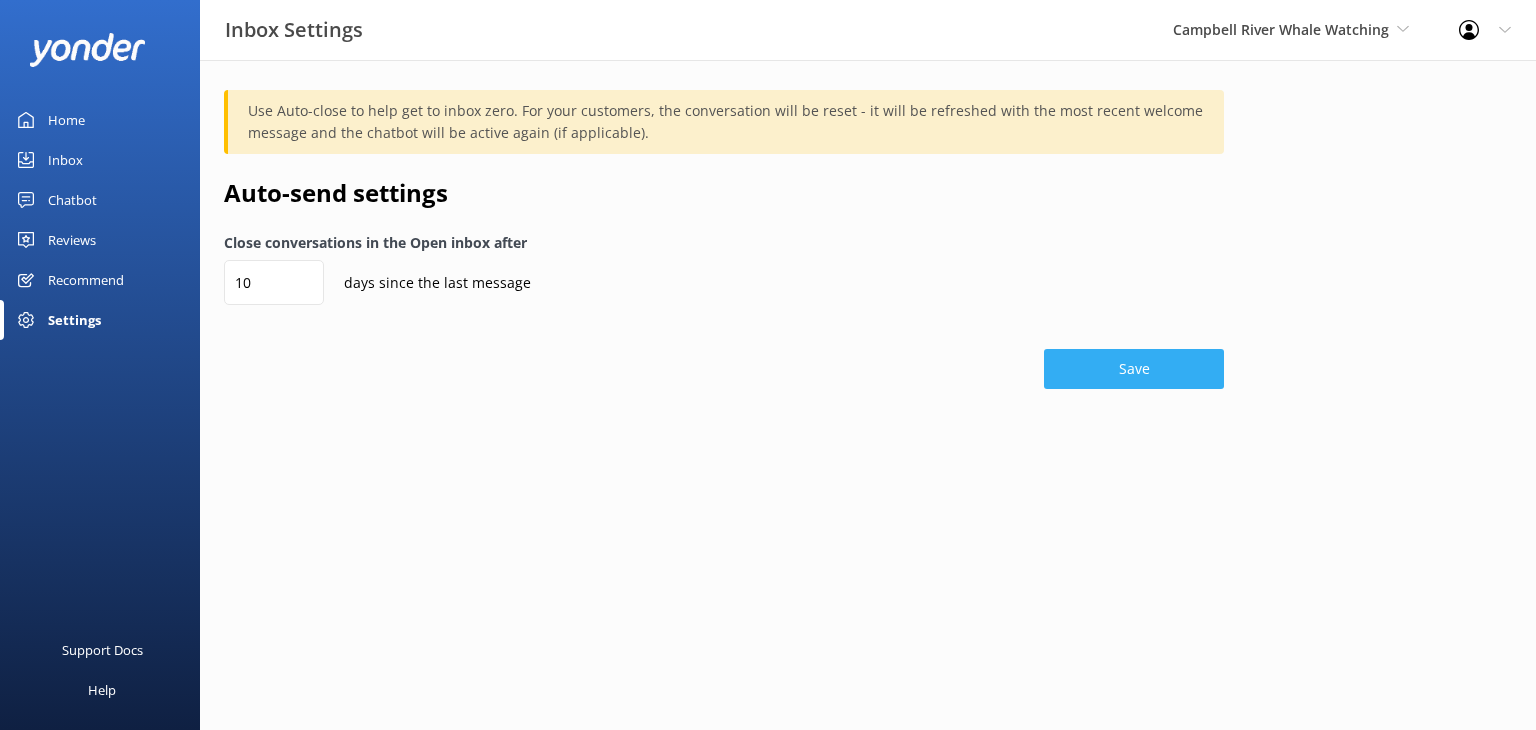 click on "Save" at bounding box center (1134, 369) 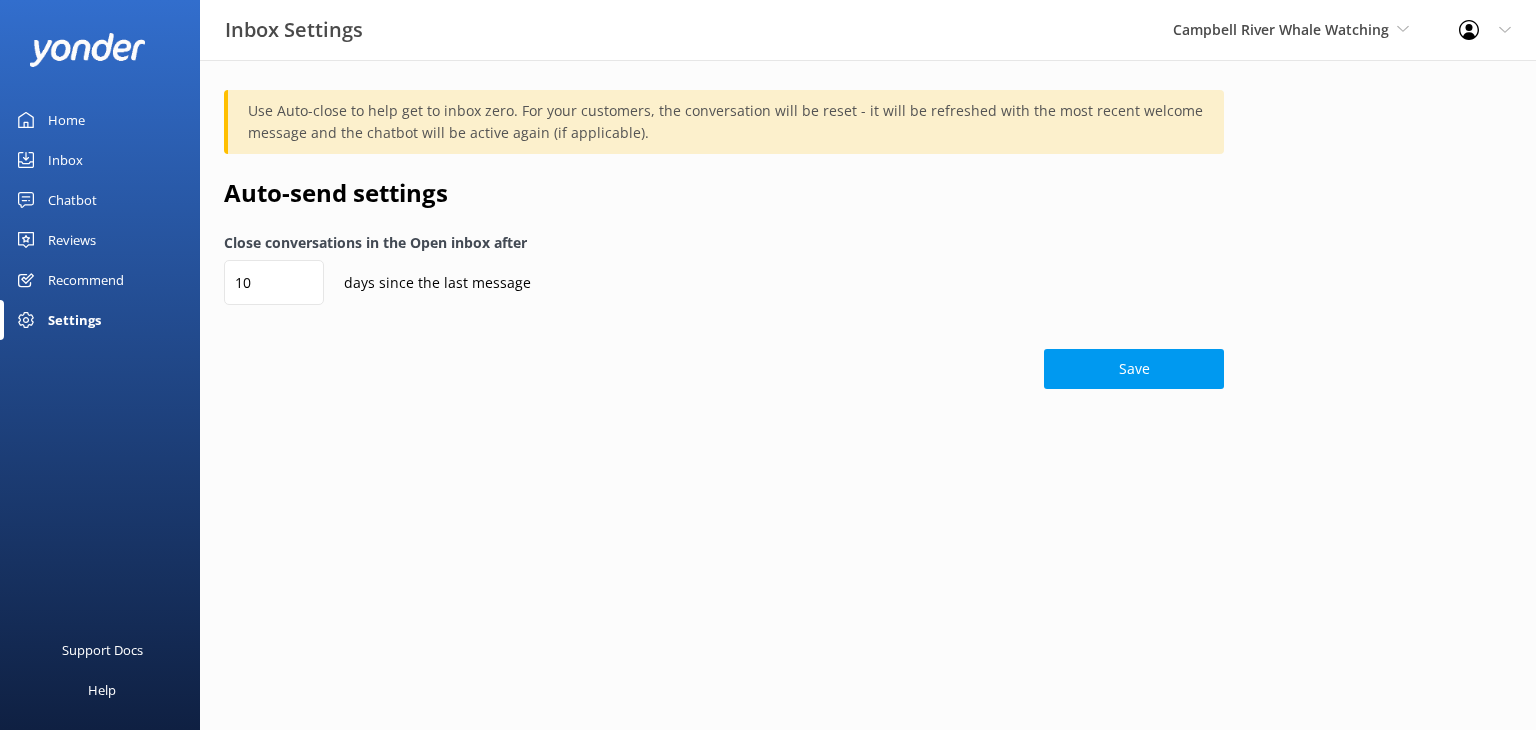 click on "Recommend" at bounding box center [86, 280] 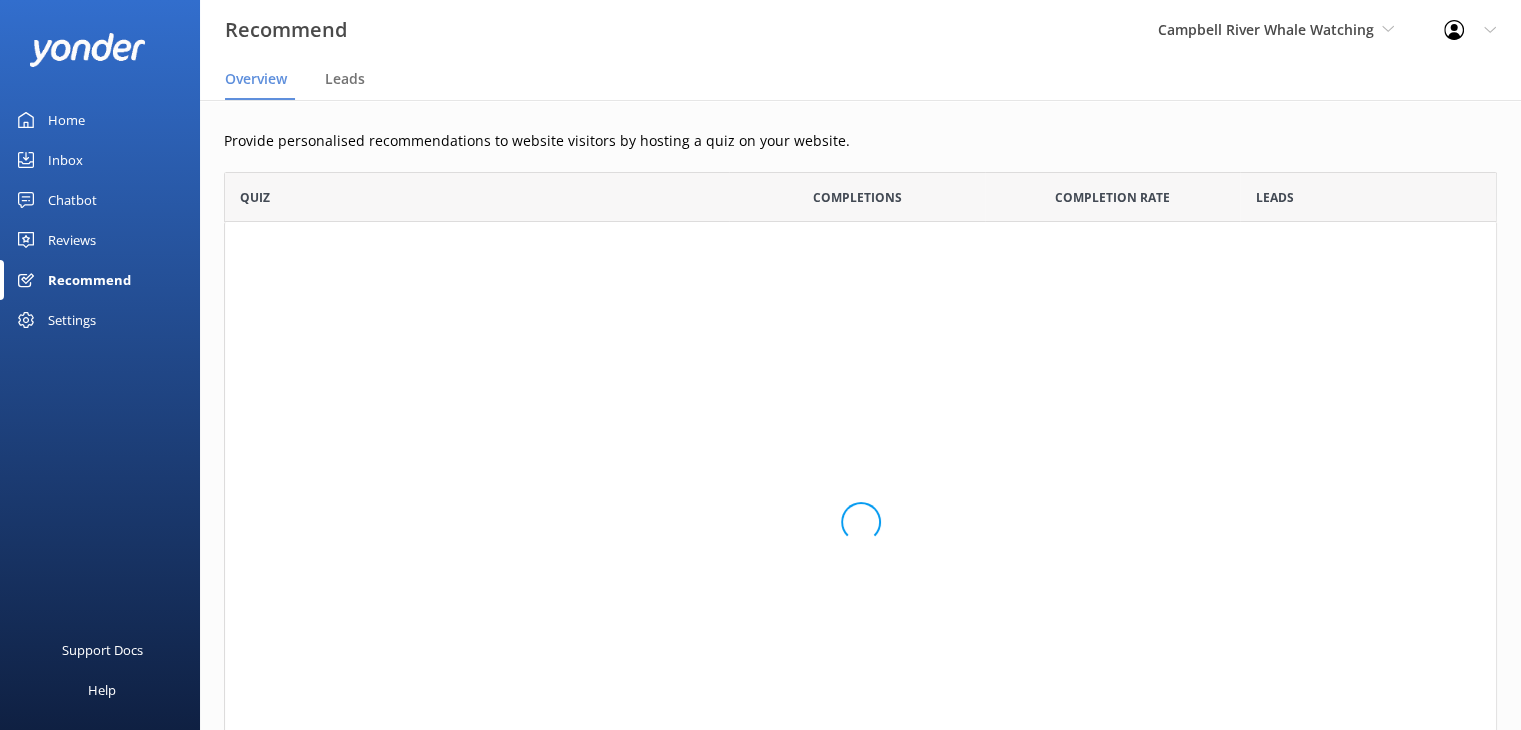 scroll, scrollTop: 16, scrollLeft: 16, axis: both 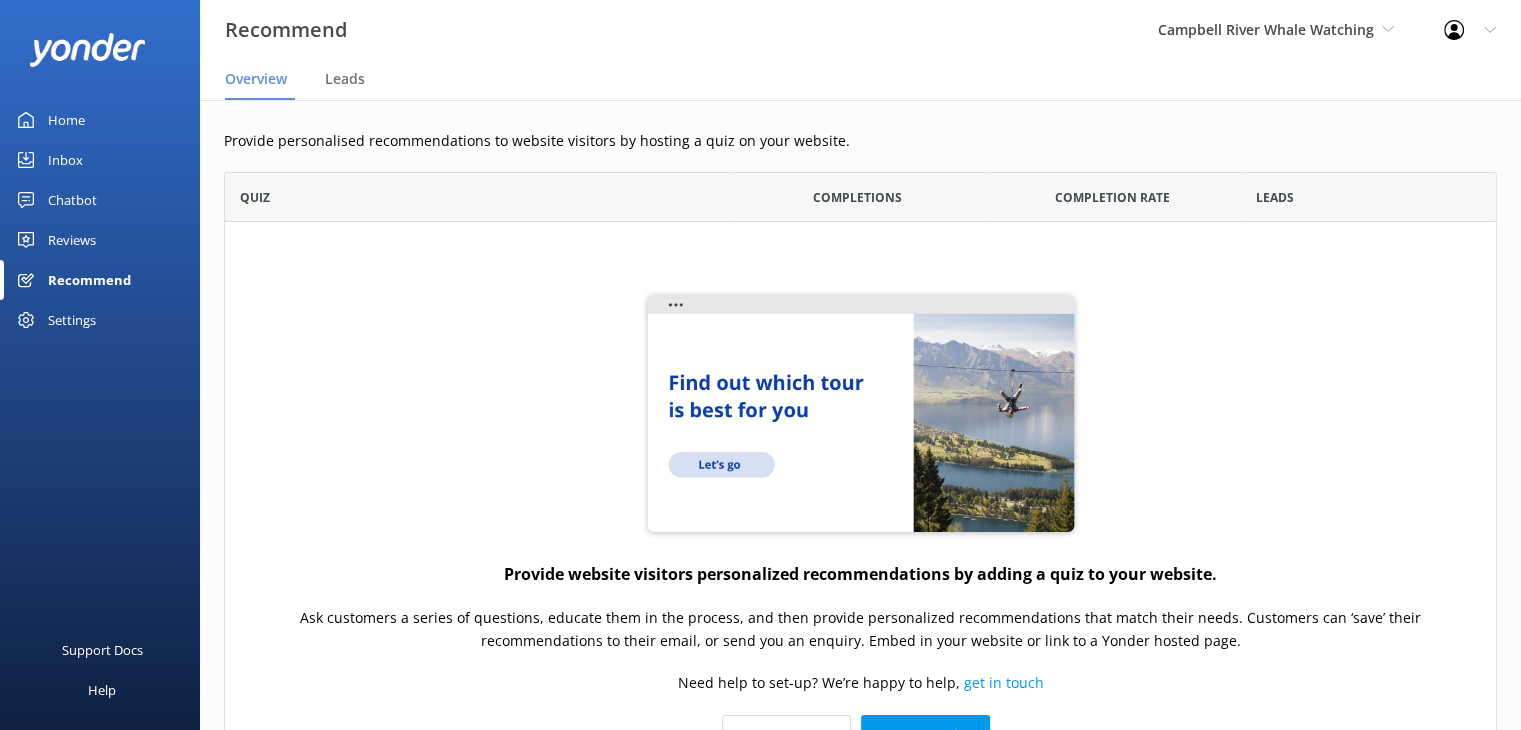 click on "Reviews" at bounding box center [72, 240] 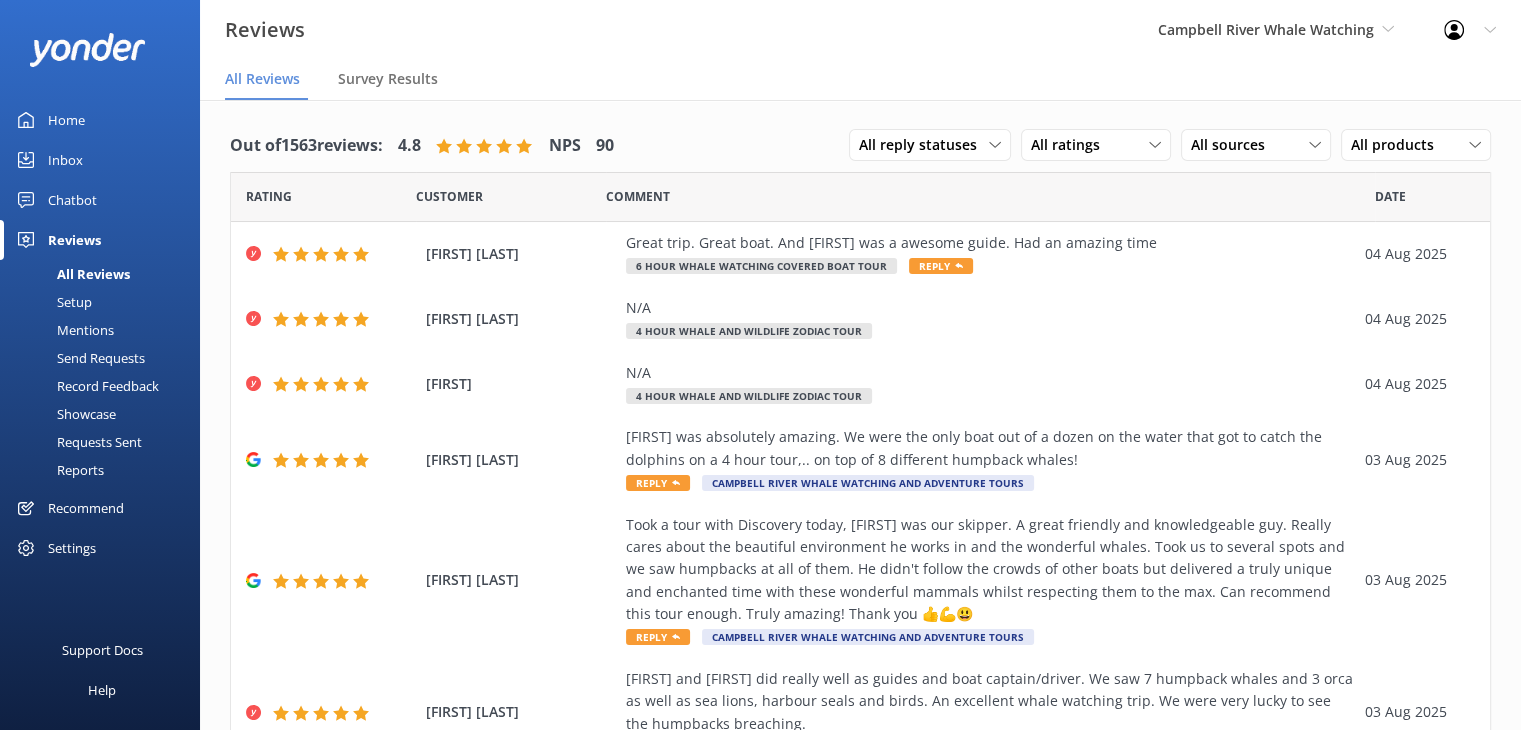 click on "Chatbot" at bounding box center [72, 200] 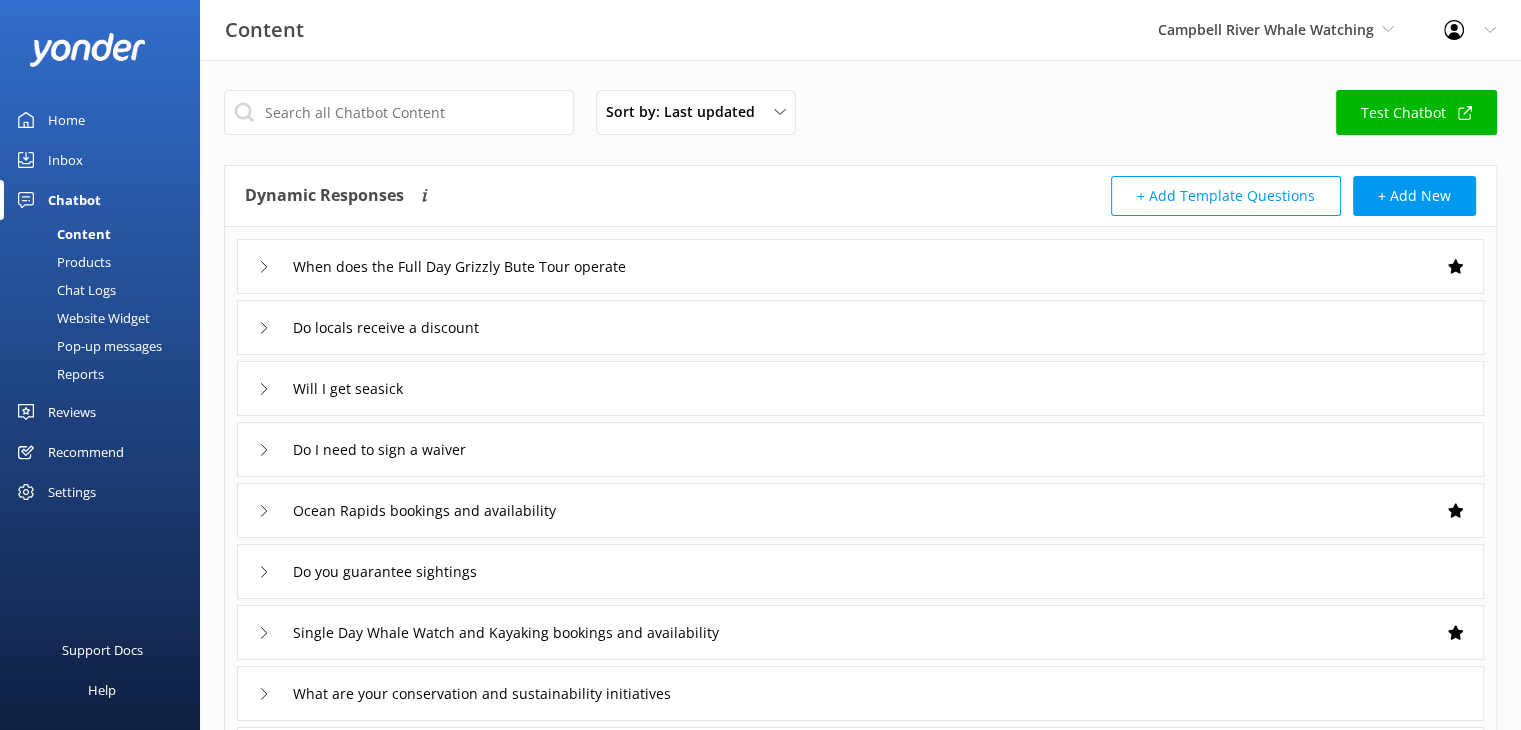 click on "Products" at bounding box center [61, 262] 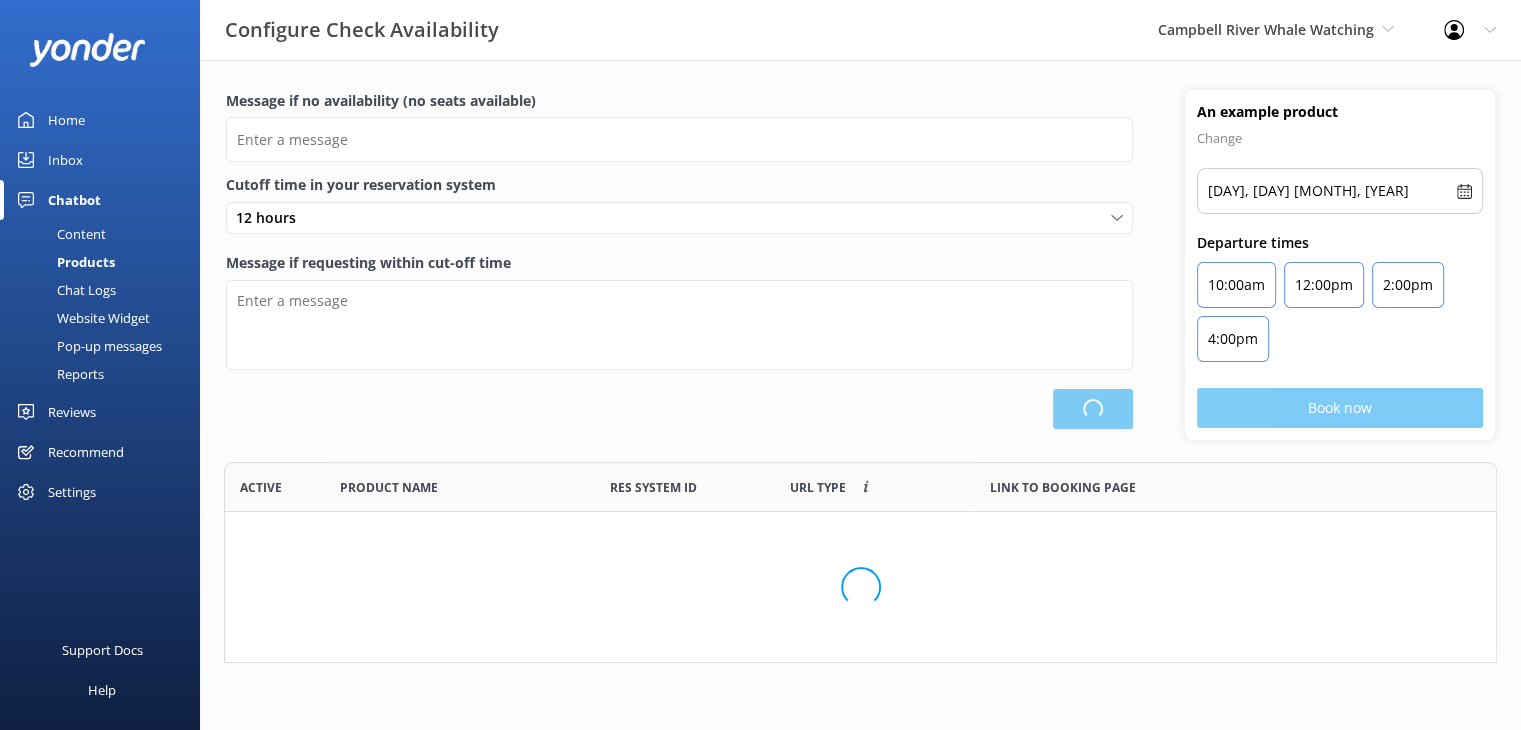 scroll, scrollTop: 16, scrollLeft: 16, axis: both 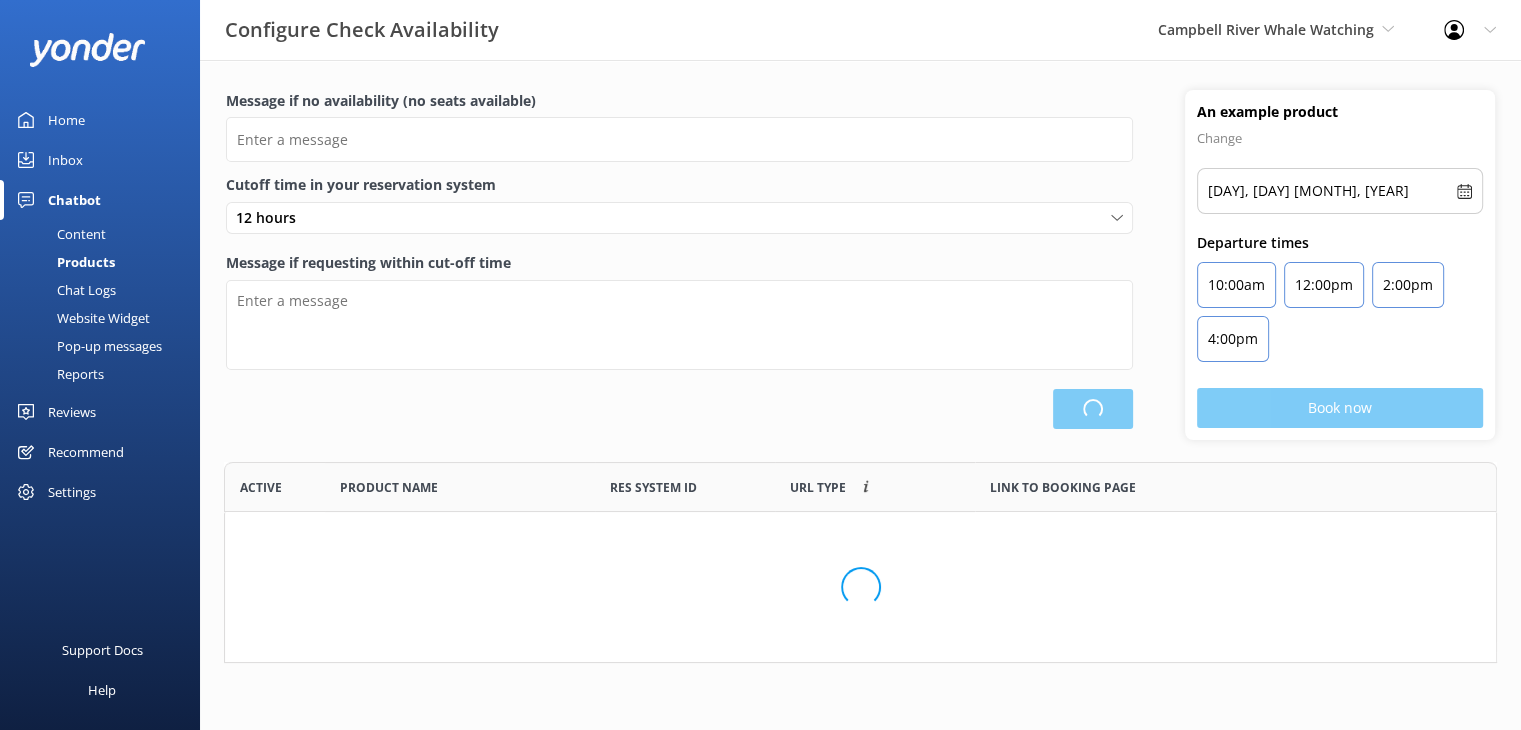 type on "There are no seats available, please check an alternative day" 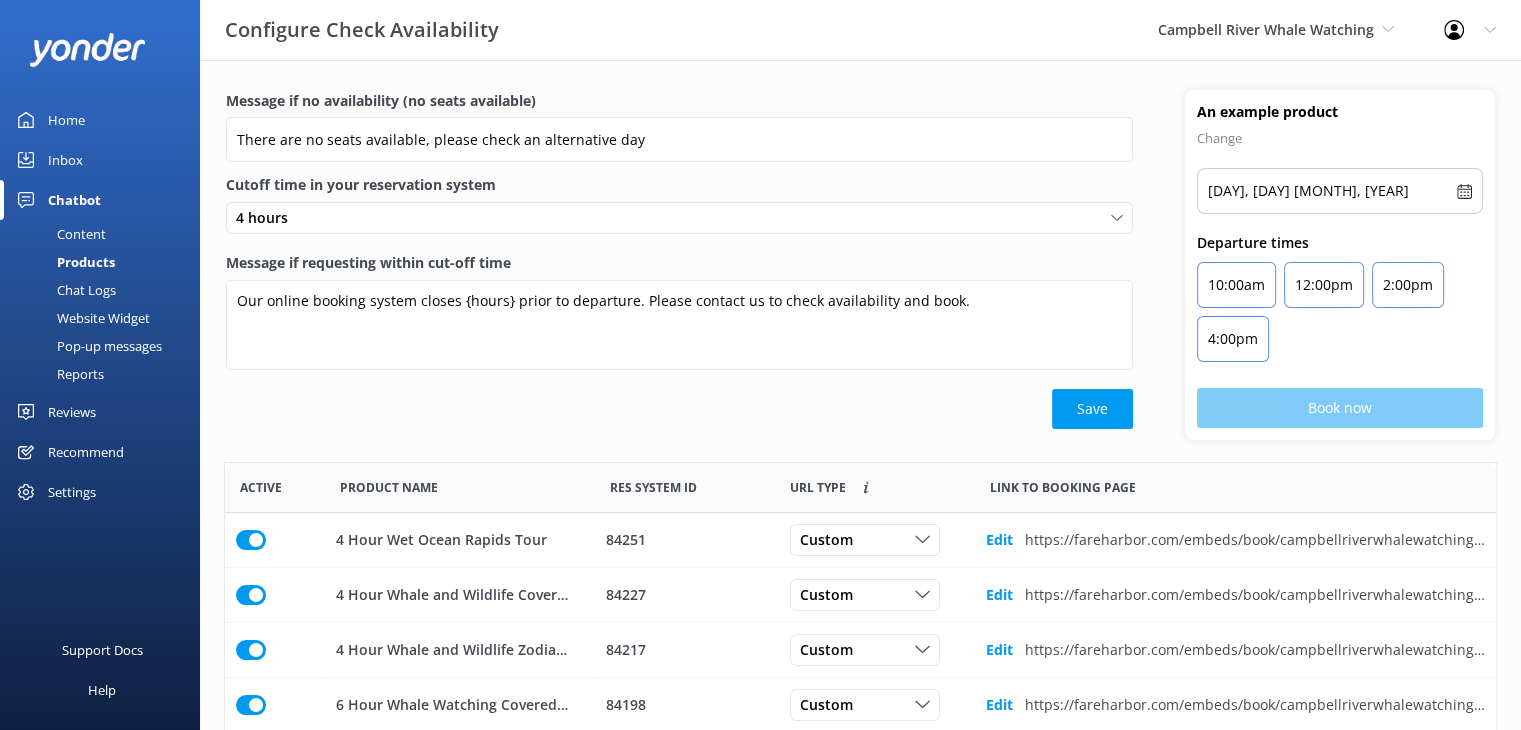 scroll, scrollTop: 16, scrollLeft: 16, axis: both 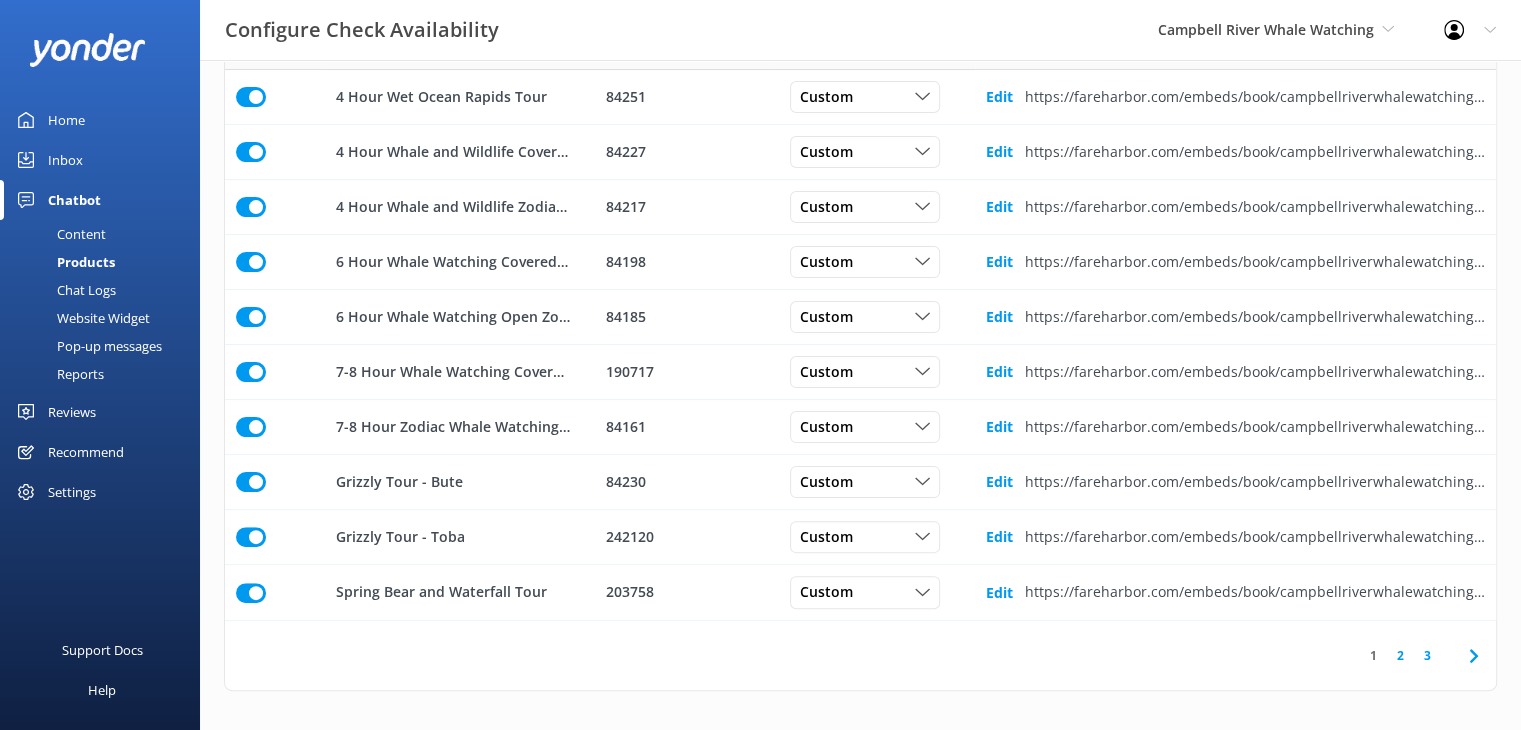 click on "Chat Logs" at bounding box center [64, 290] 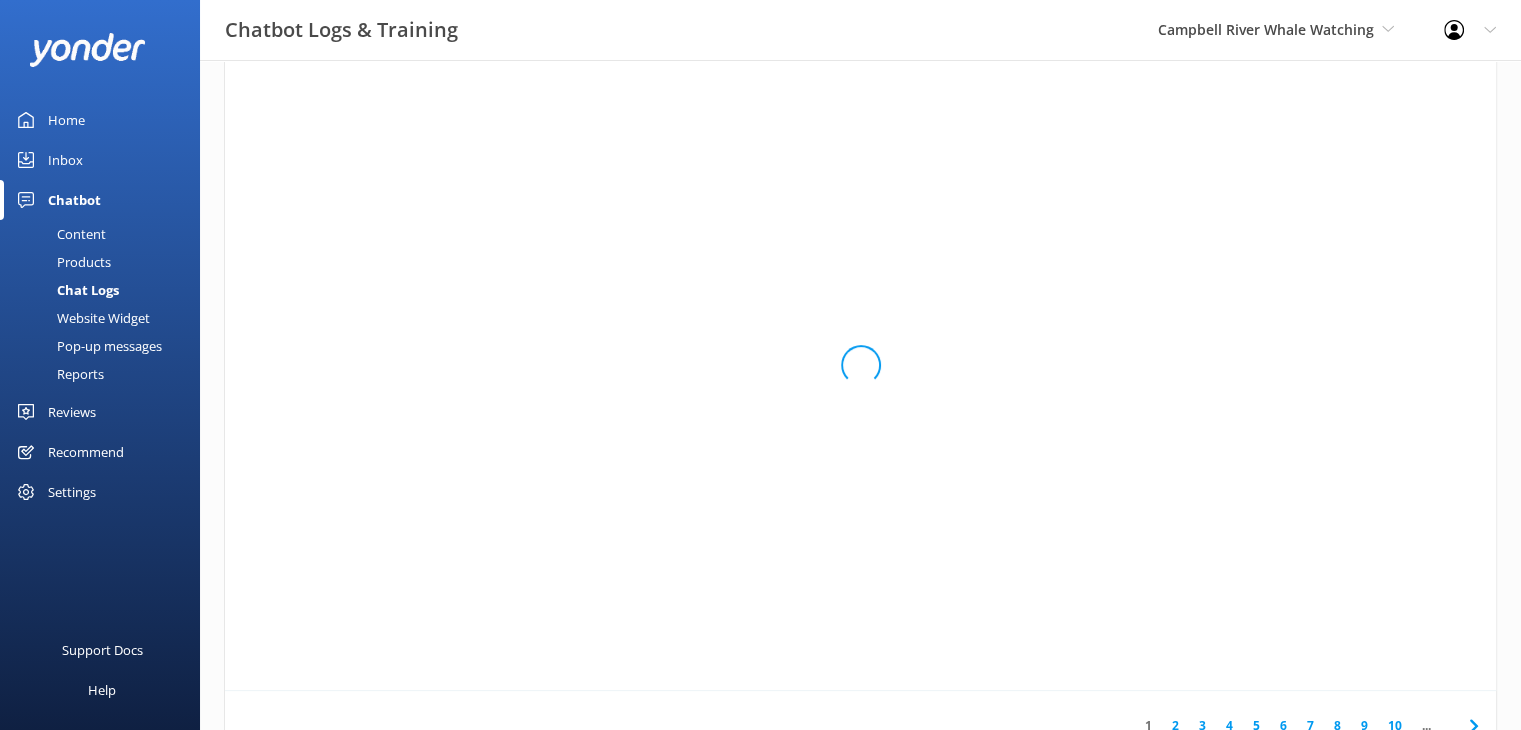 scroll, scrollTop: 16, scrollLeft: 16, axis: both 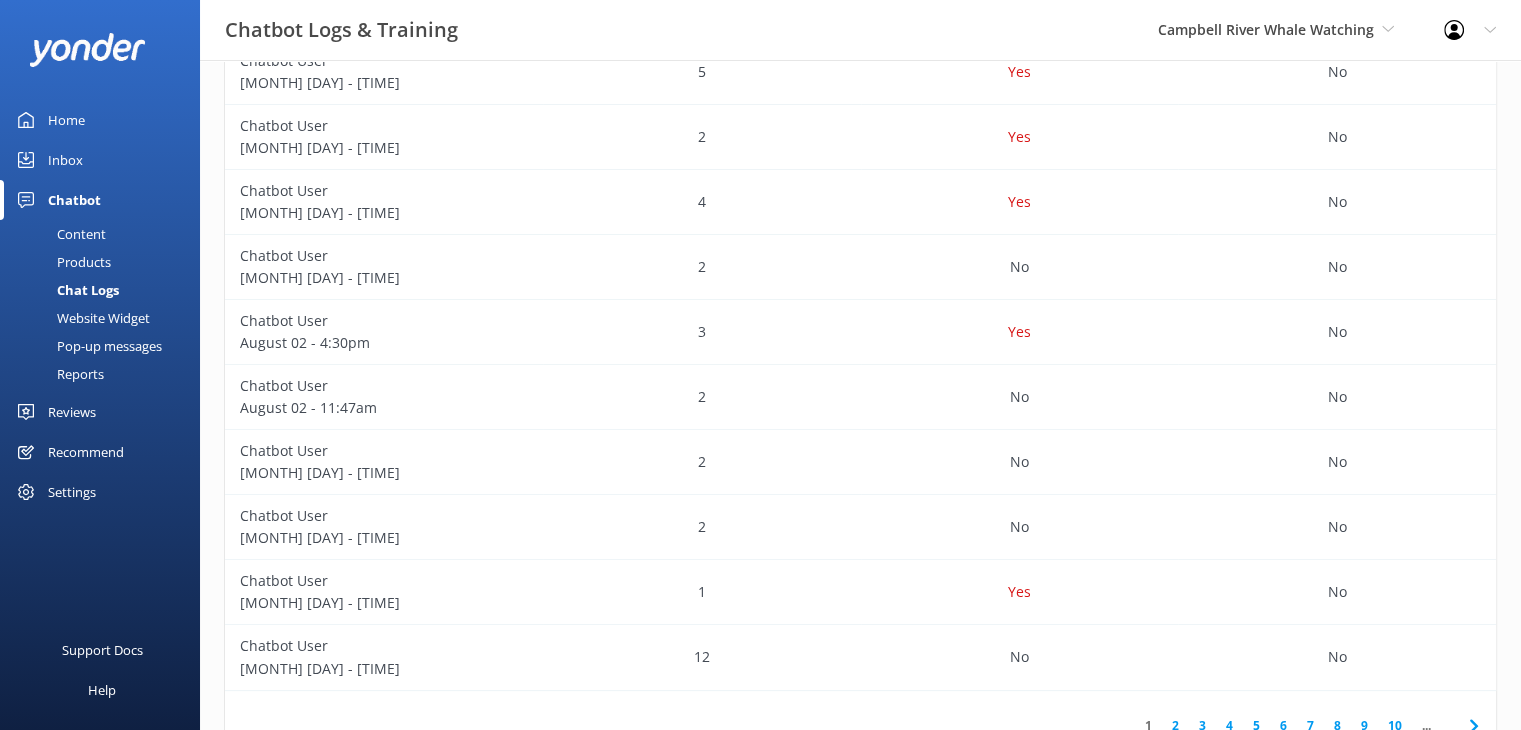 click on "Website Widget" at bounding box center (81, 318) 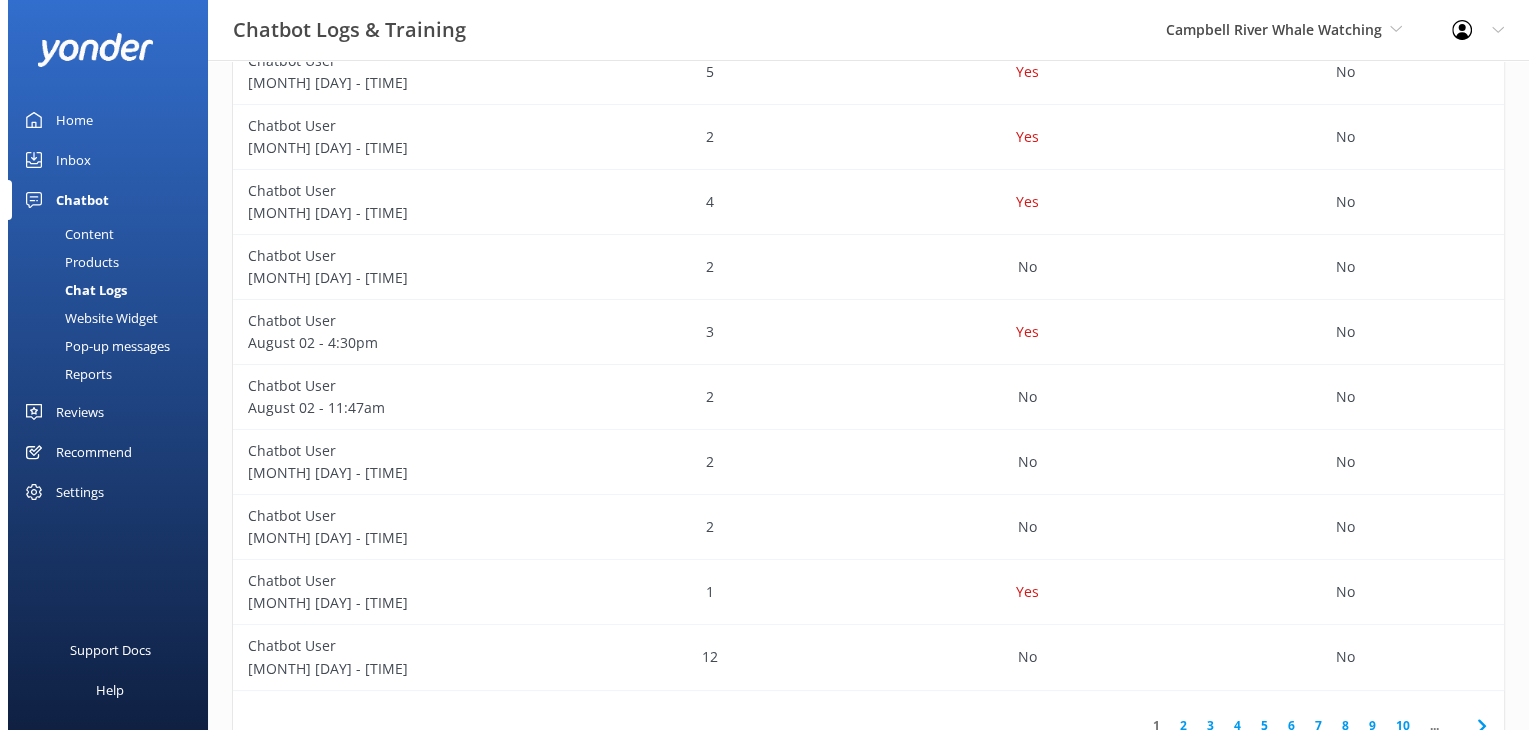 scroll, scrollTop: 0, scrollLeft: 0, axis: both 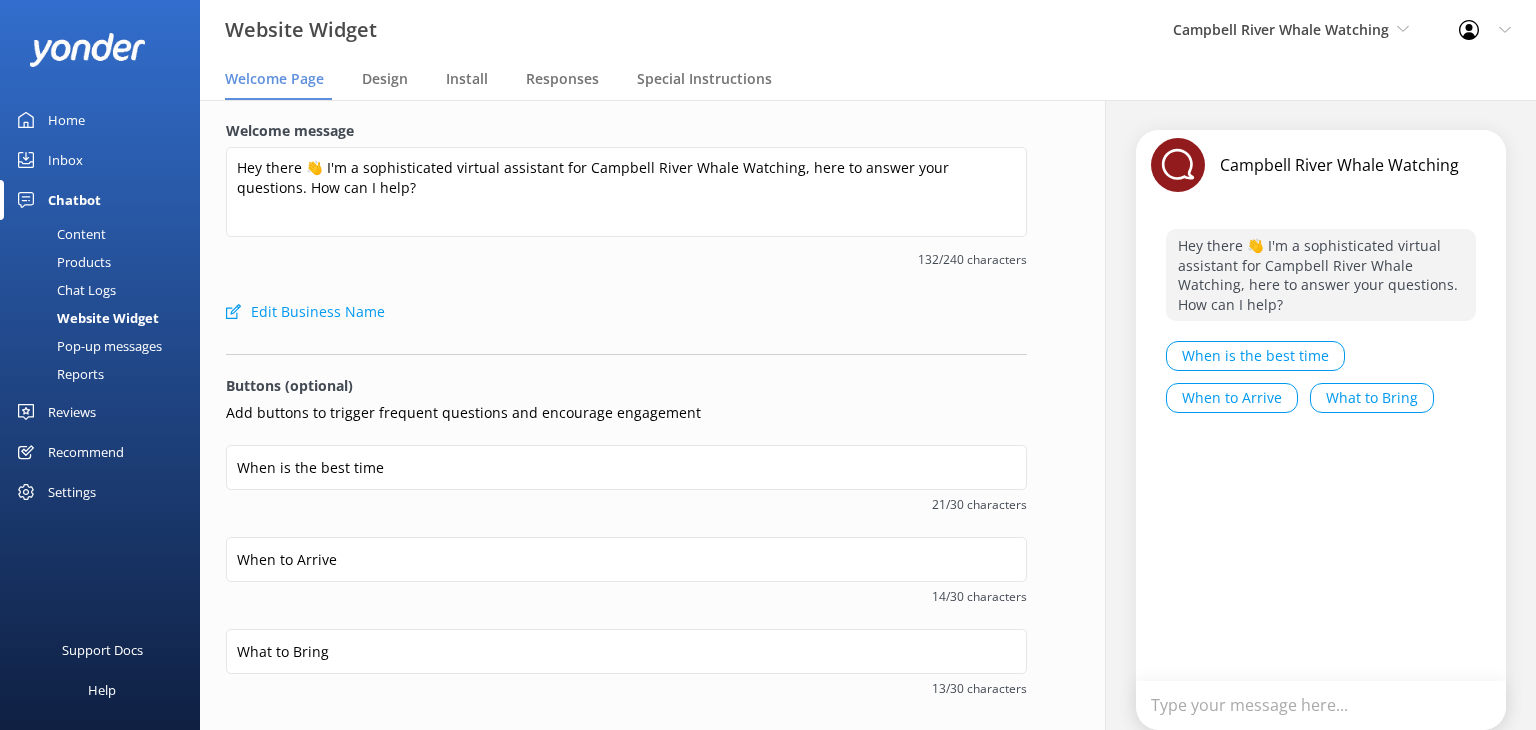 click on "Pop-up messages" at bounding box center (87, 346) 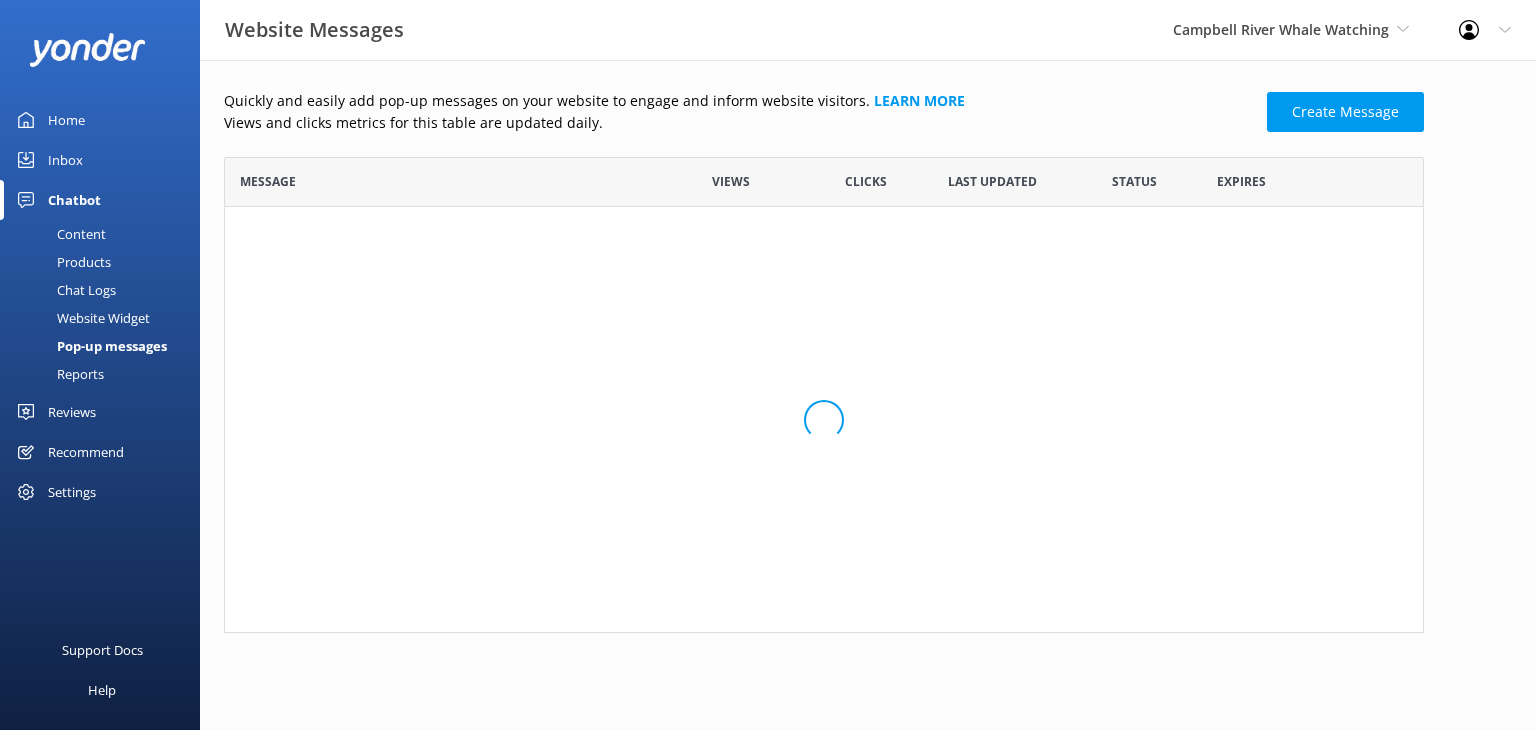 scroll, scrollTop: 16, scrollLeft: 16, axis: both 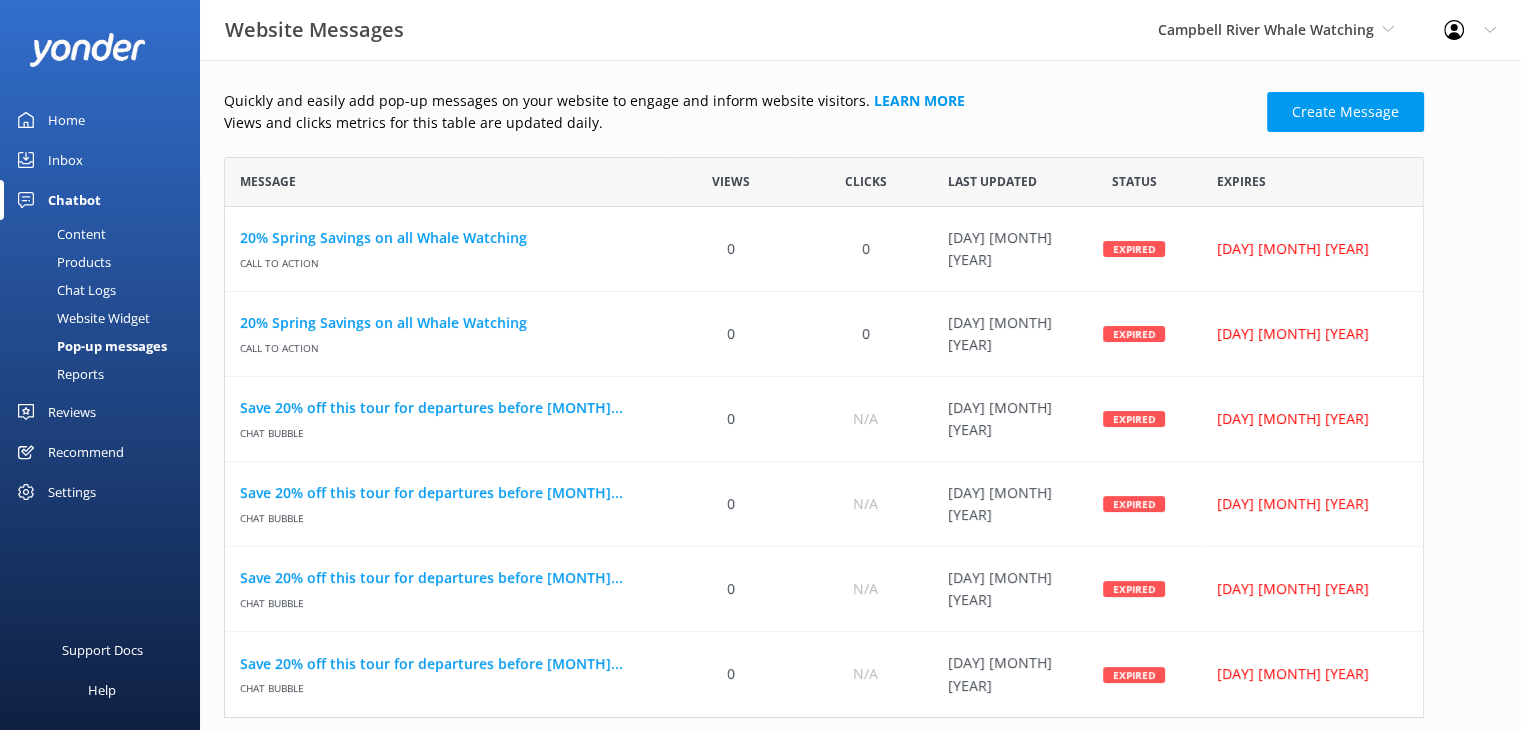 click on "Reports" at bounding box center [58, 374] 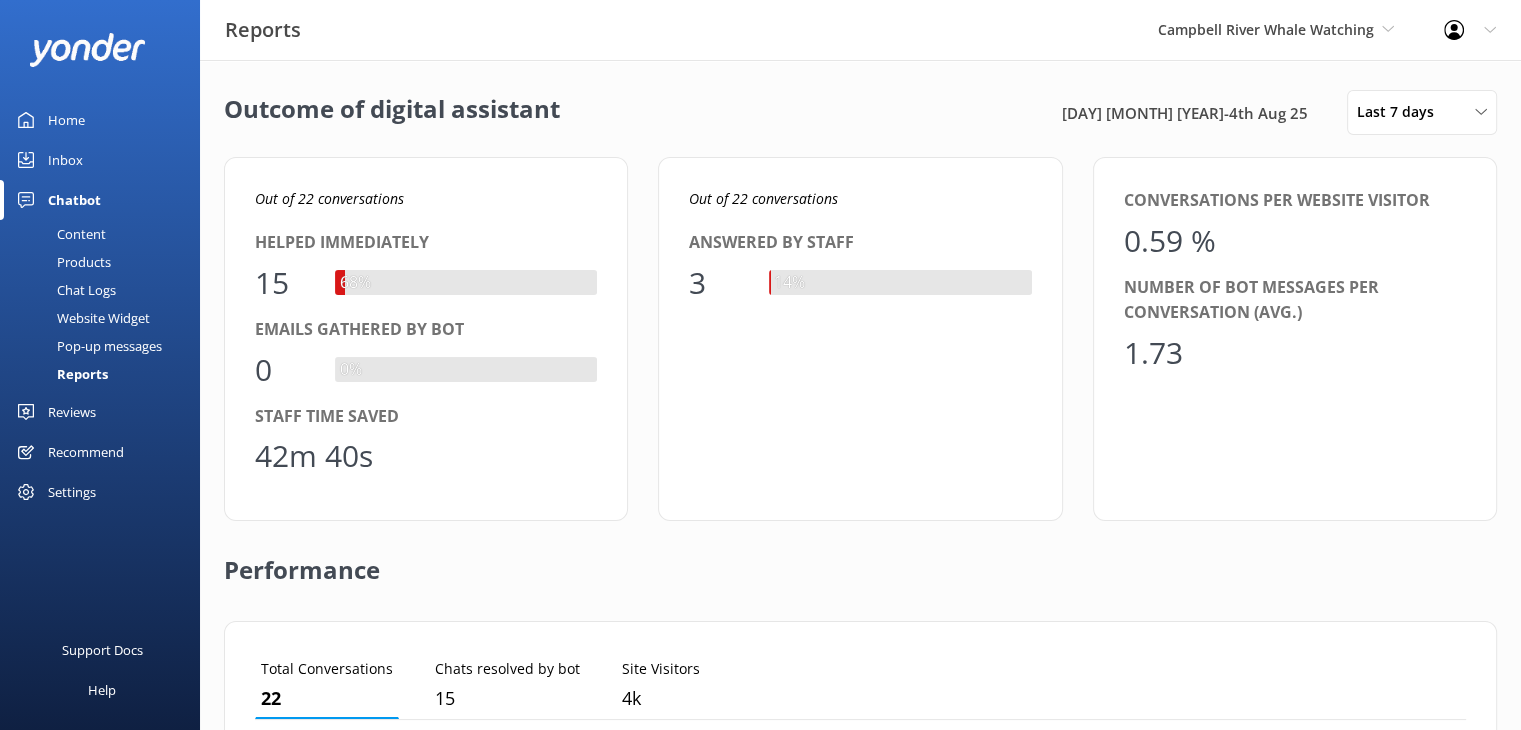 scroll, scrollTop: 16, scrollLeft: 16, axis: both 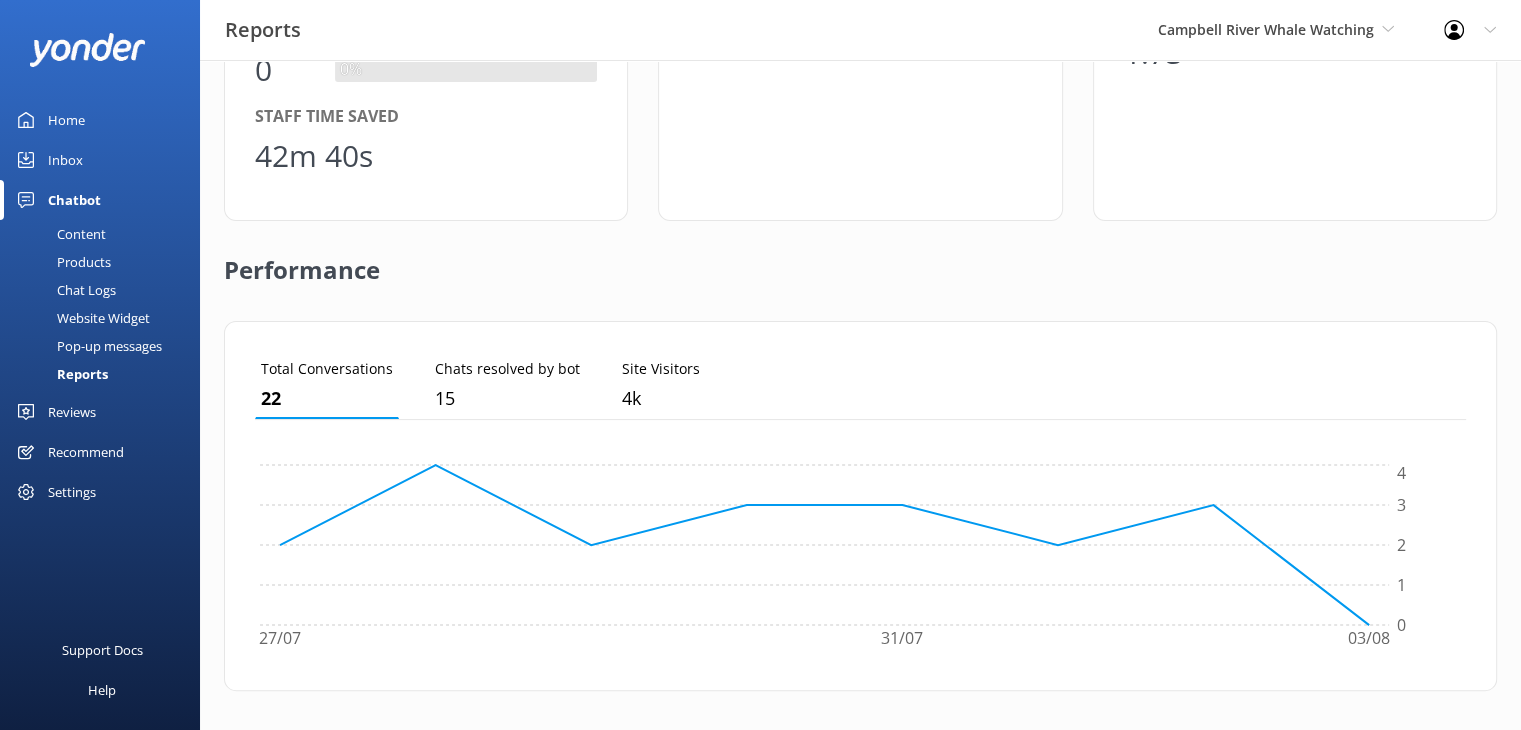 click on "Inbox" at bounding box center (65, 160) 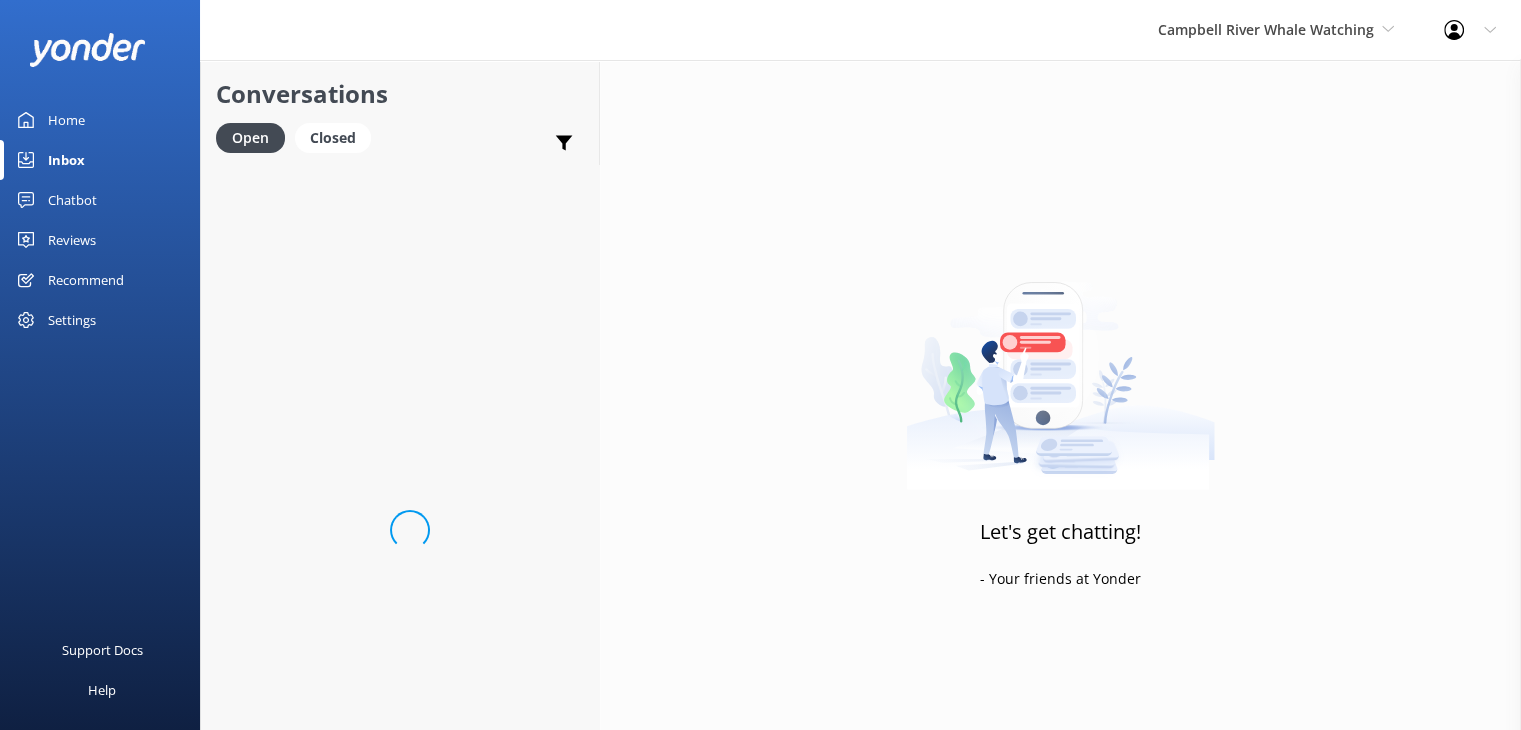 scroll, scrollTop: 0, scrollLeft: 0, axis: both 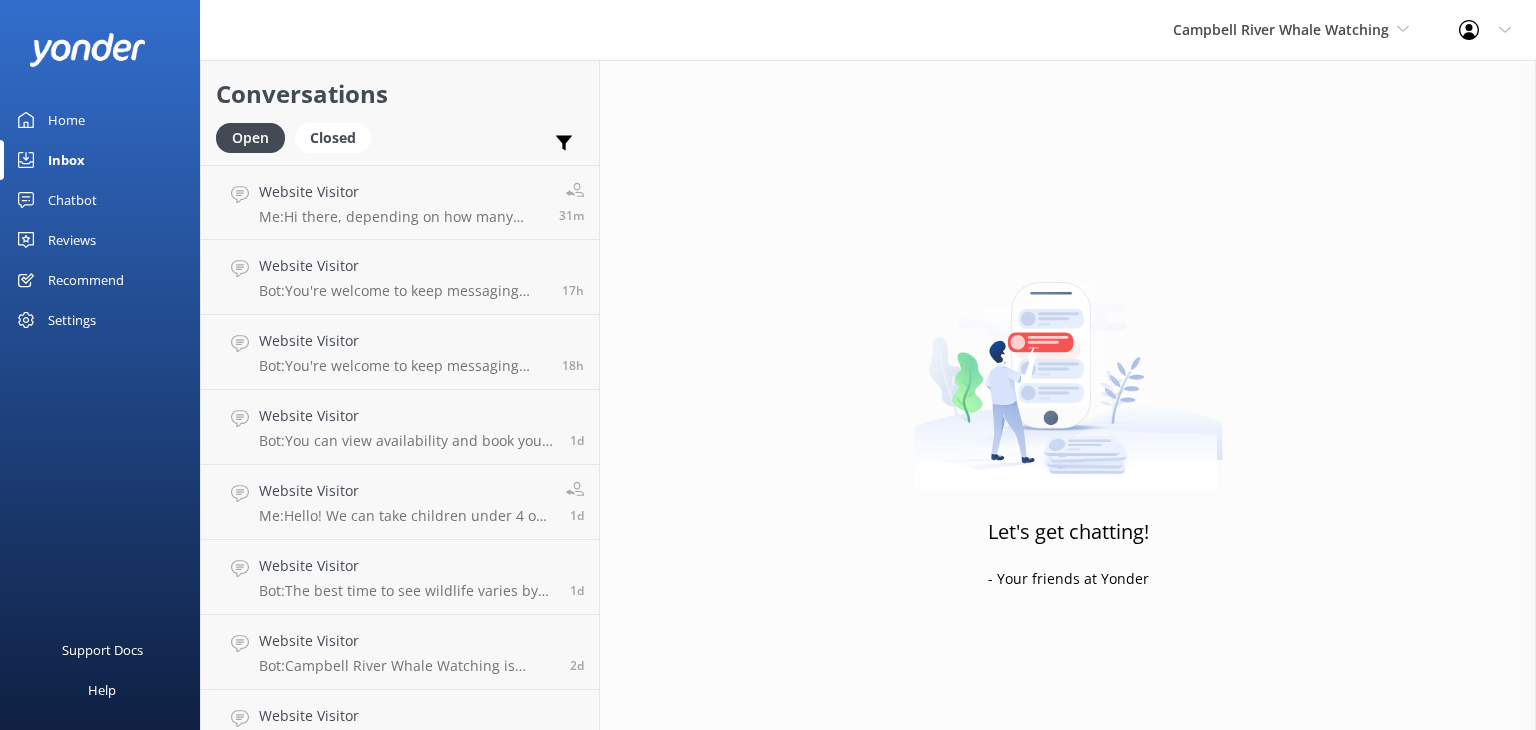 click on "Home" at bounding box center [66, 120] 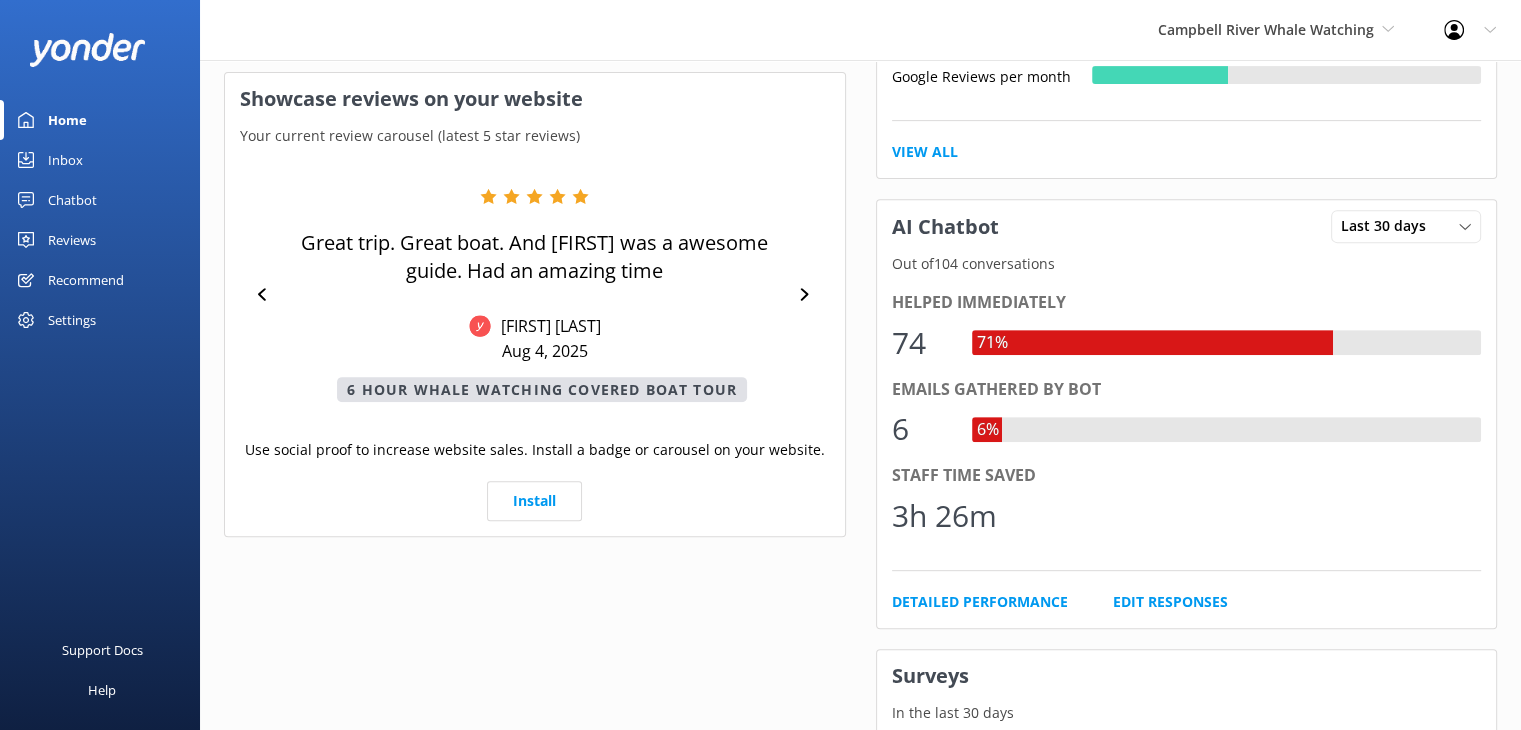scroll, scrollTop: 0, scrollLeft: 0, axis: both 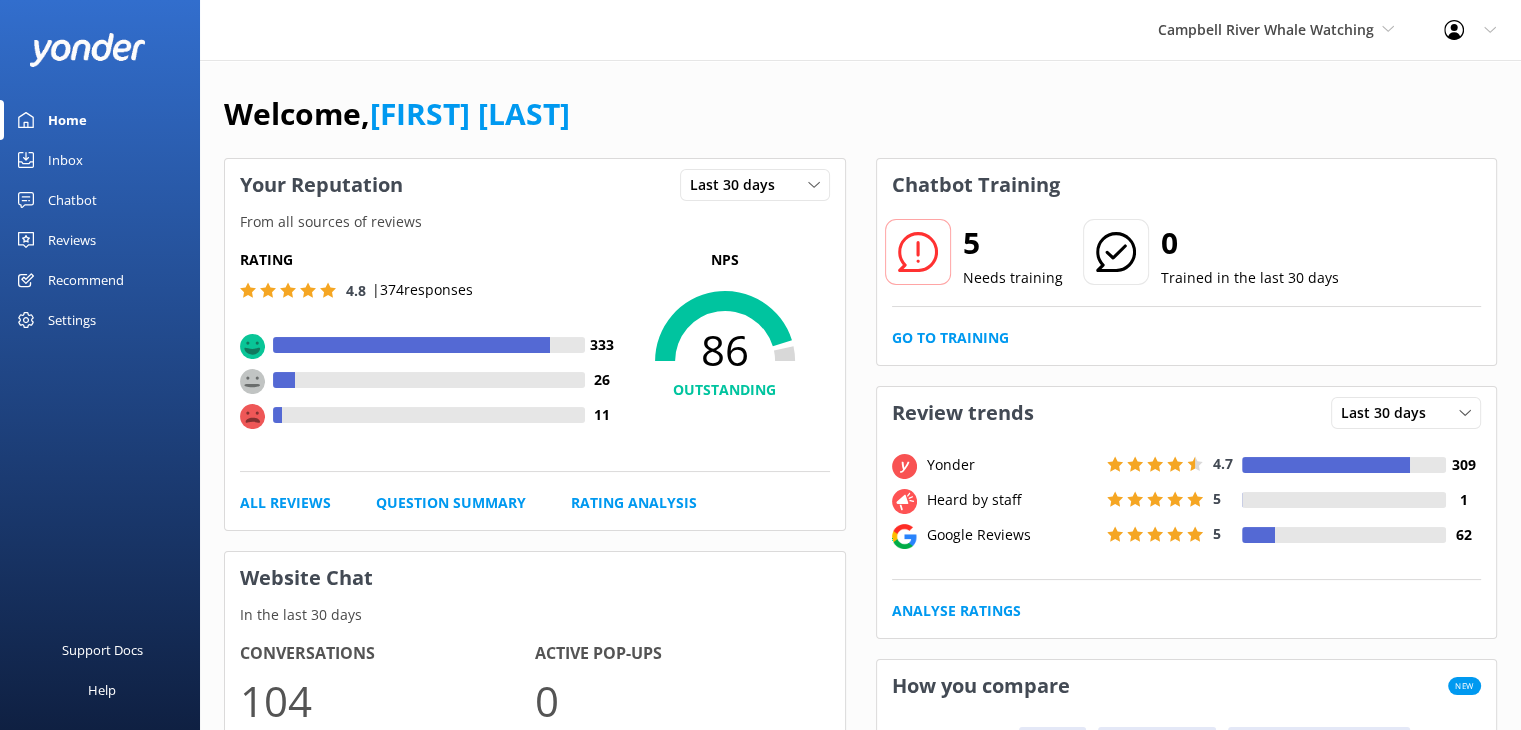 click on "Inbox" at bounding box center [100, 160] 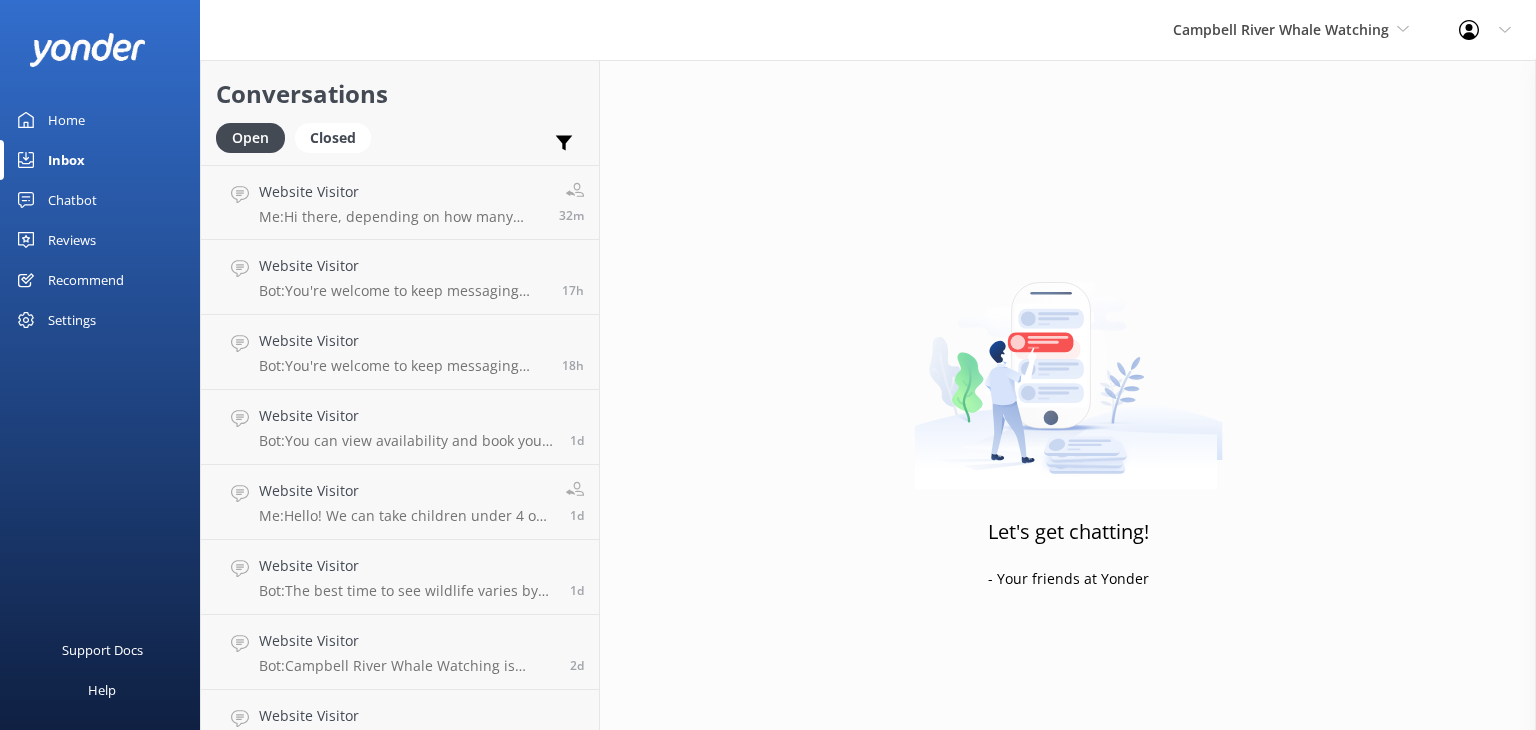 click on "Home" at bounding box center (66, 120) 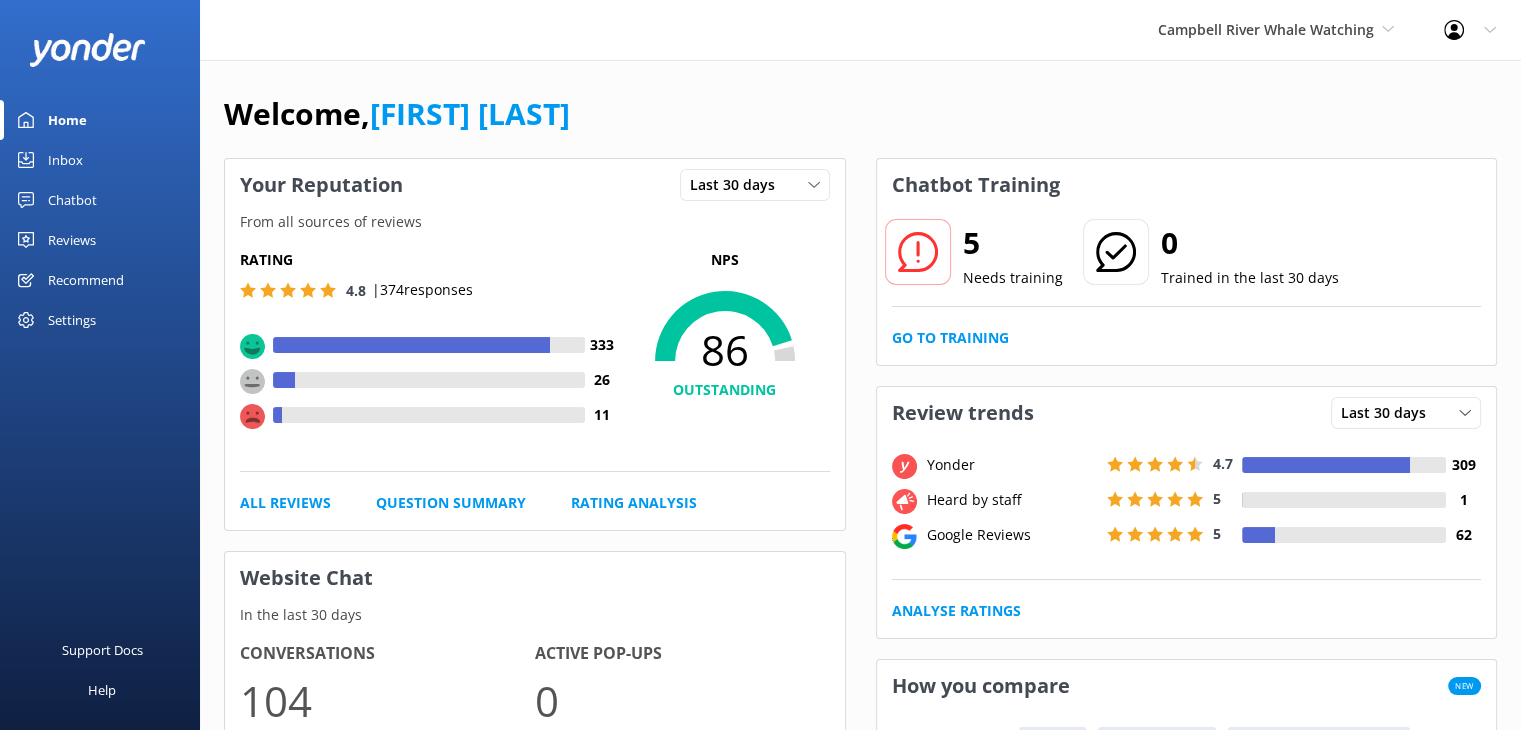 click on "Welcome, [FIRST] Your Reputation Last 30 days Last 7 days Last 30 days From all sources of reviews Rating 4.8 | 374 responses 333 26 11 NPS 86 OUTSTANDING All Reviews Question Summary Rating Analysis Website Chat In the last 30 days Conversations 104 Active Pop-ups 0 Conversations Website Messages Showcase reviews on your website Your current review carousel (latest 5 star reviews) Great trip. Great boat. And [FIRST] was a awesome guide. Had an amazing time [FIRST] Aug 4, 2025 6 Hour Whale Watching Covered Boat Tour Use social proof to increase website sales. Install a badge or carousel on your website. Install Chatbot Training 5 Needs training 0 Trained in the last 30 days Go to Training Review trends Last 30 days Last 7 days Last 30 days Yonder 4.7 309 Heard by staff 5 1 Google Reviews 5 62 Analyse Ratings How you compare New Your benchmark: Tourism Activity Provider > 1000 customers per month Yonder Survey NPS Low Best in class Google Reviews per month View All AI Chatbot Last 30 days Last 7 days" at bounding box center (860, 1080) 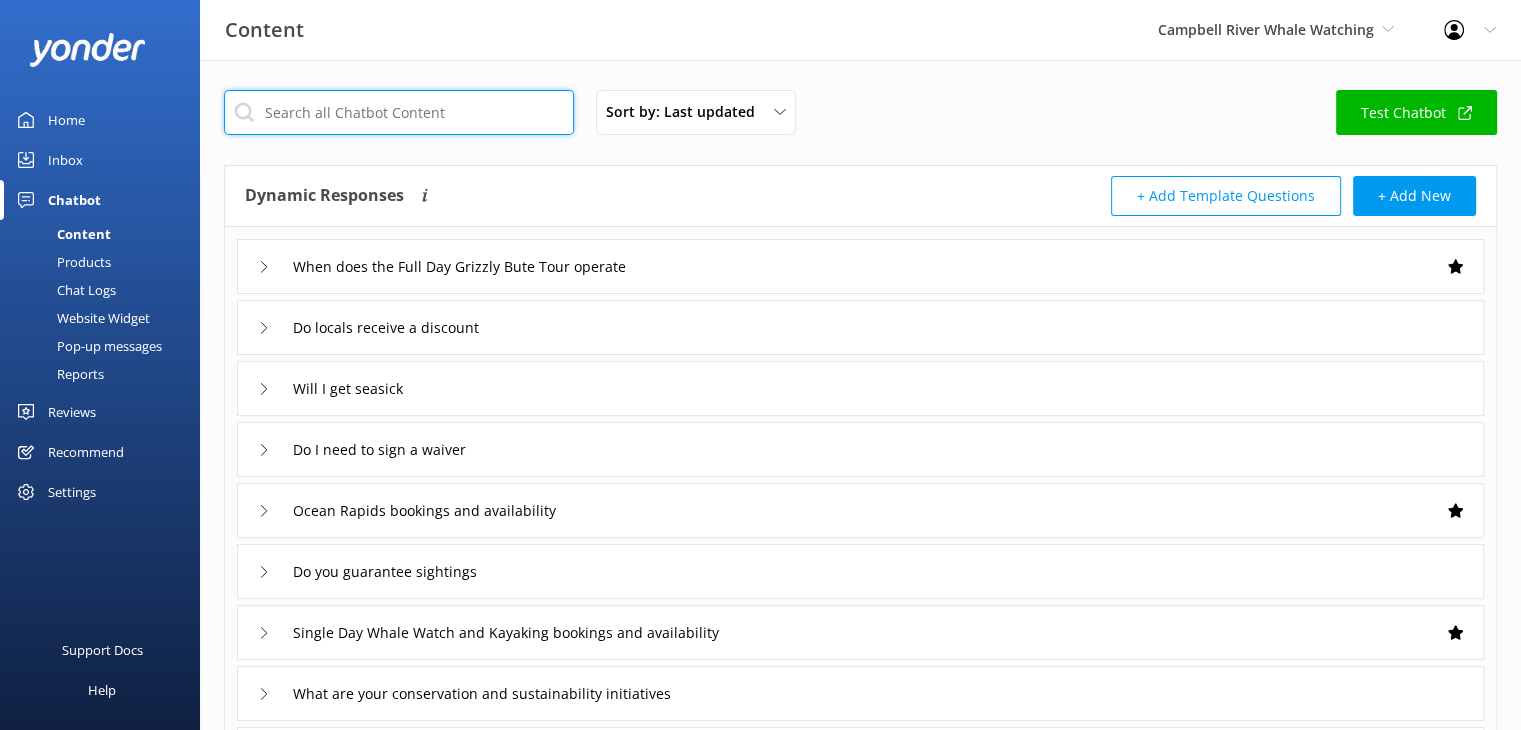 click at bounding box center [399, 112] 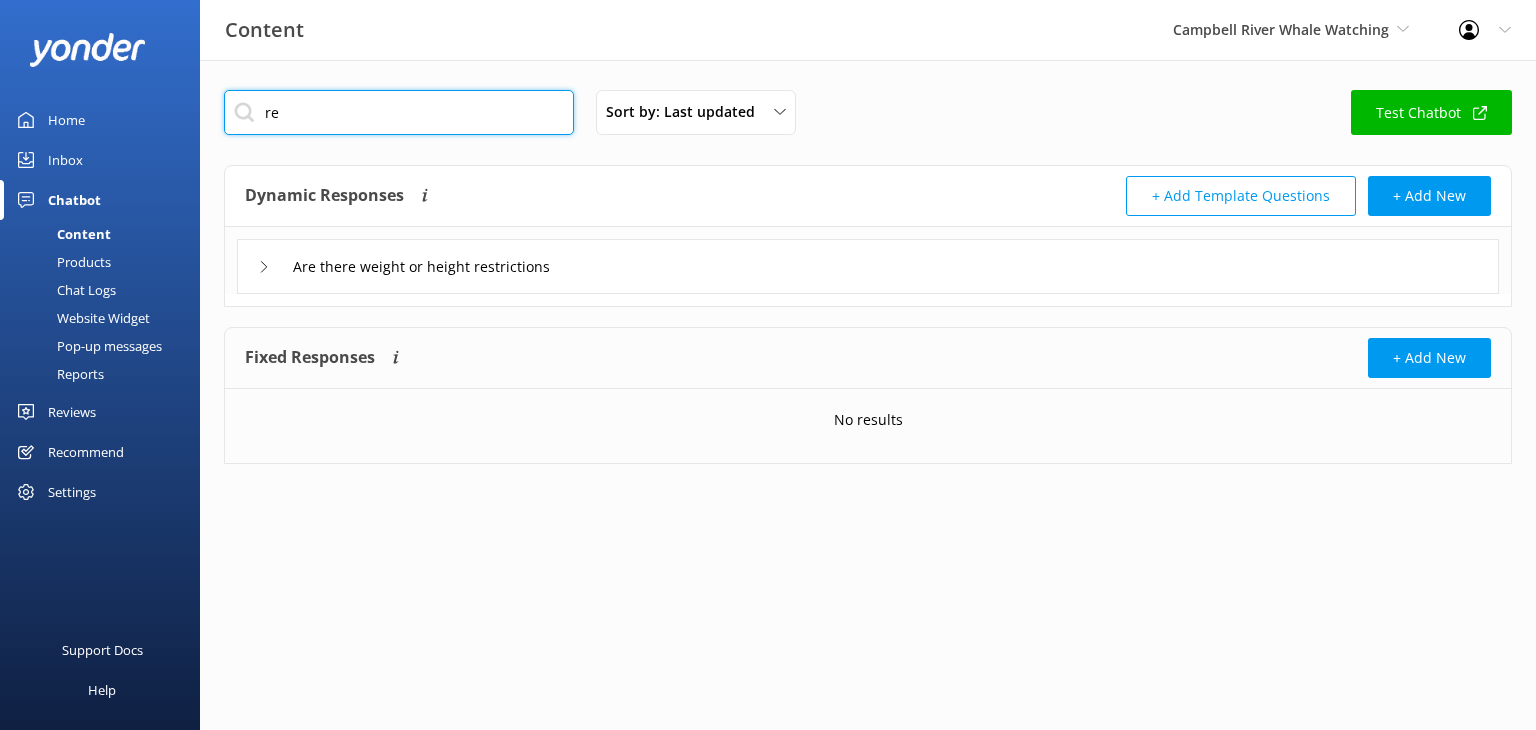 type on "r" 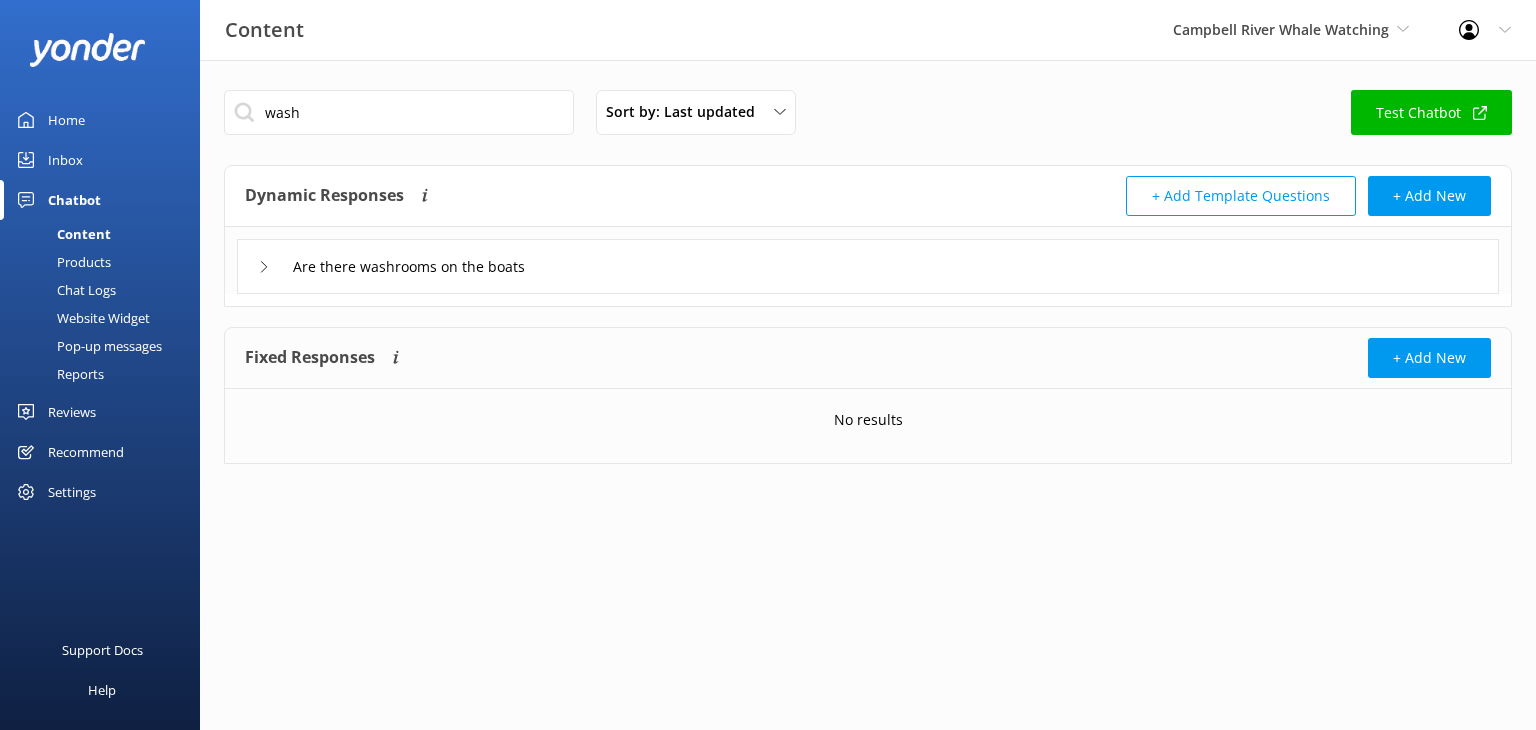 click 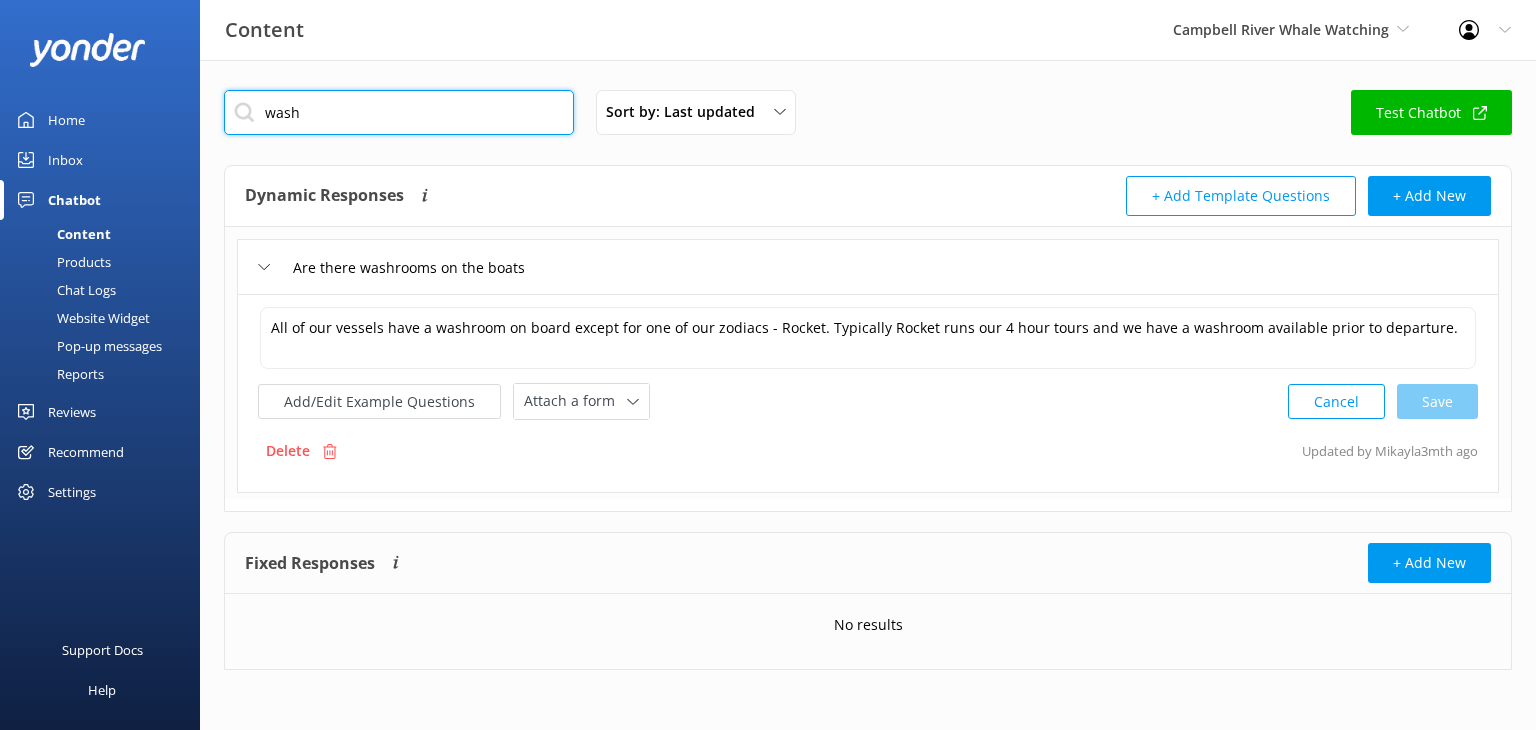 click on "wash" at bounding box center [399, 112] 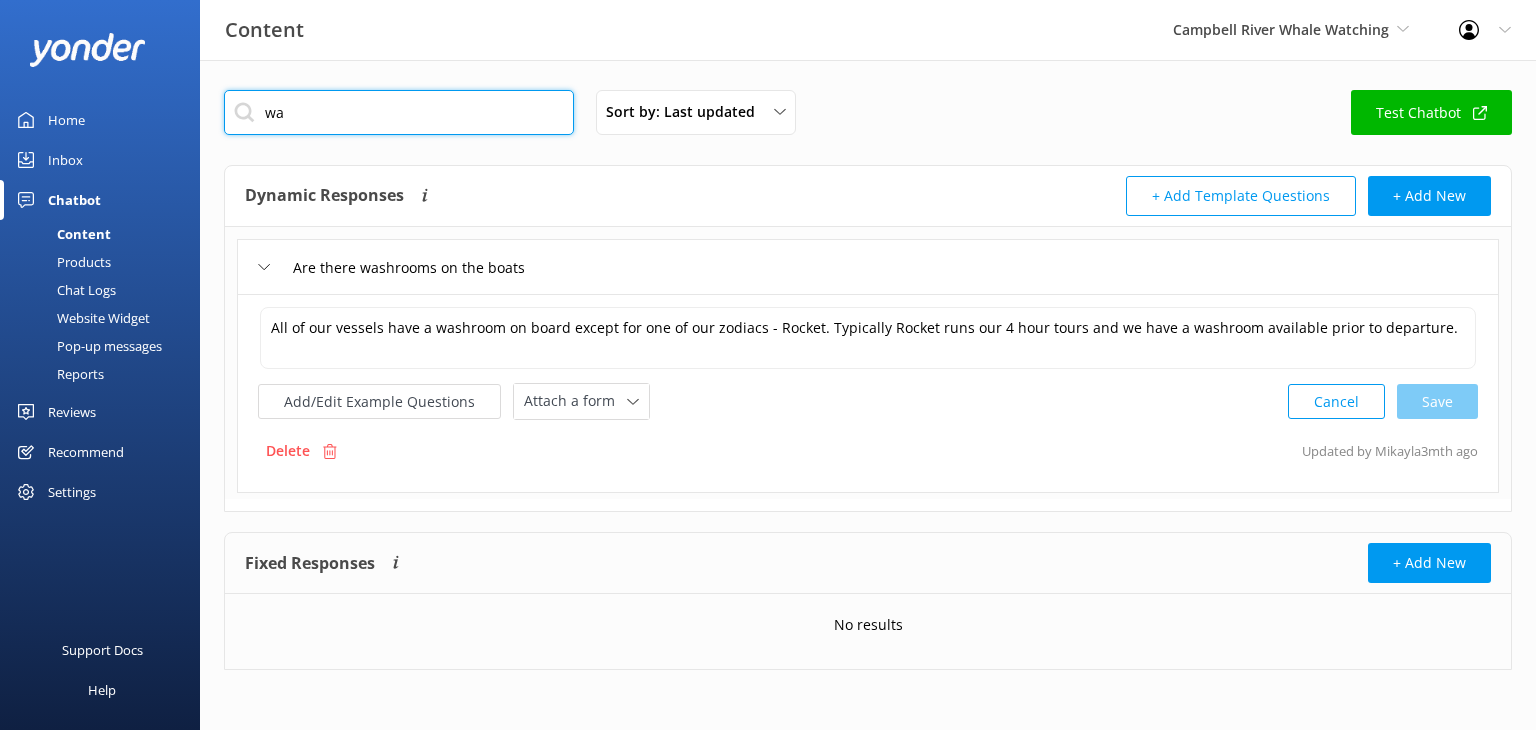 type on "w" 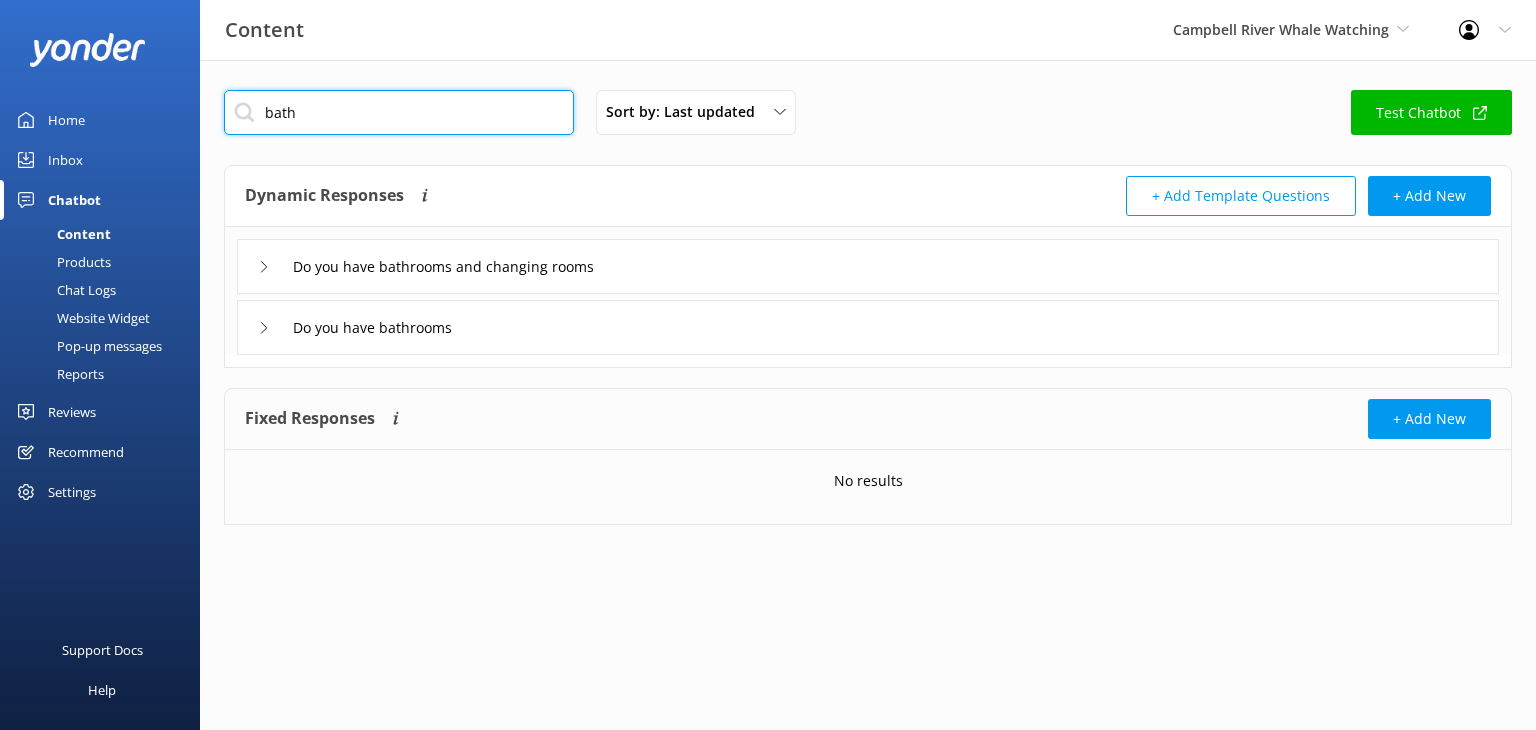 type on "bath" 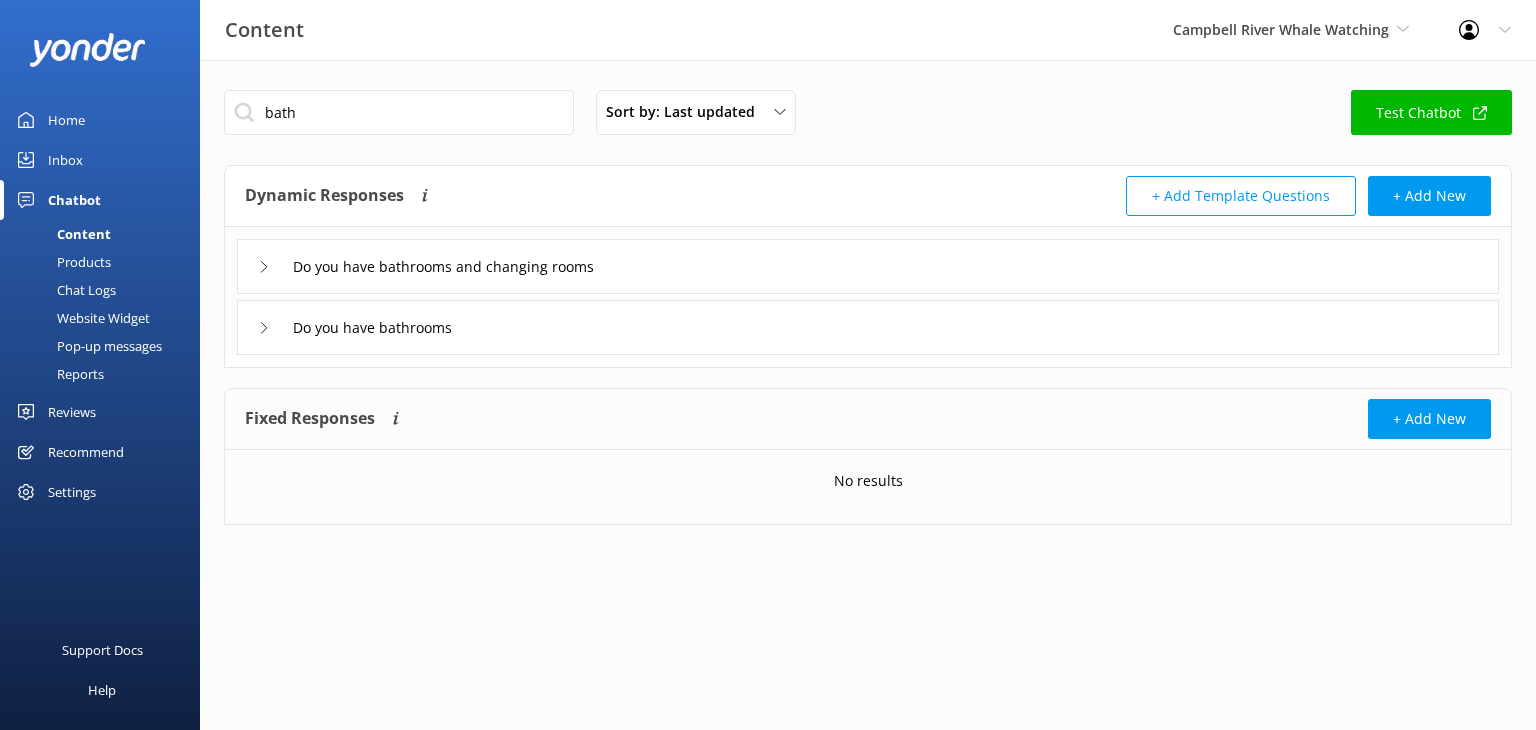 click on "Do you have bathrooms" at bounding box center (868, 327) 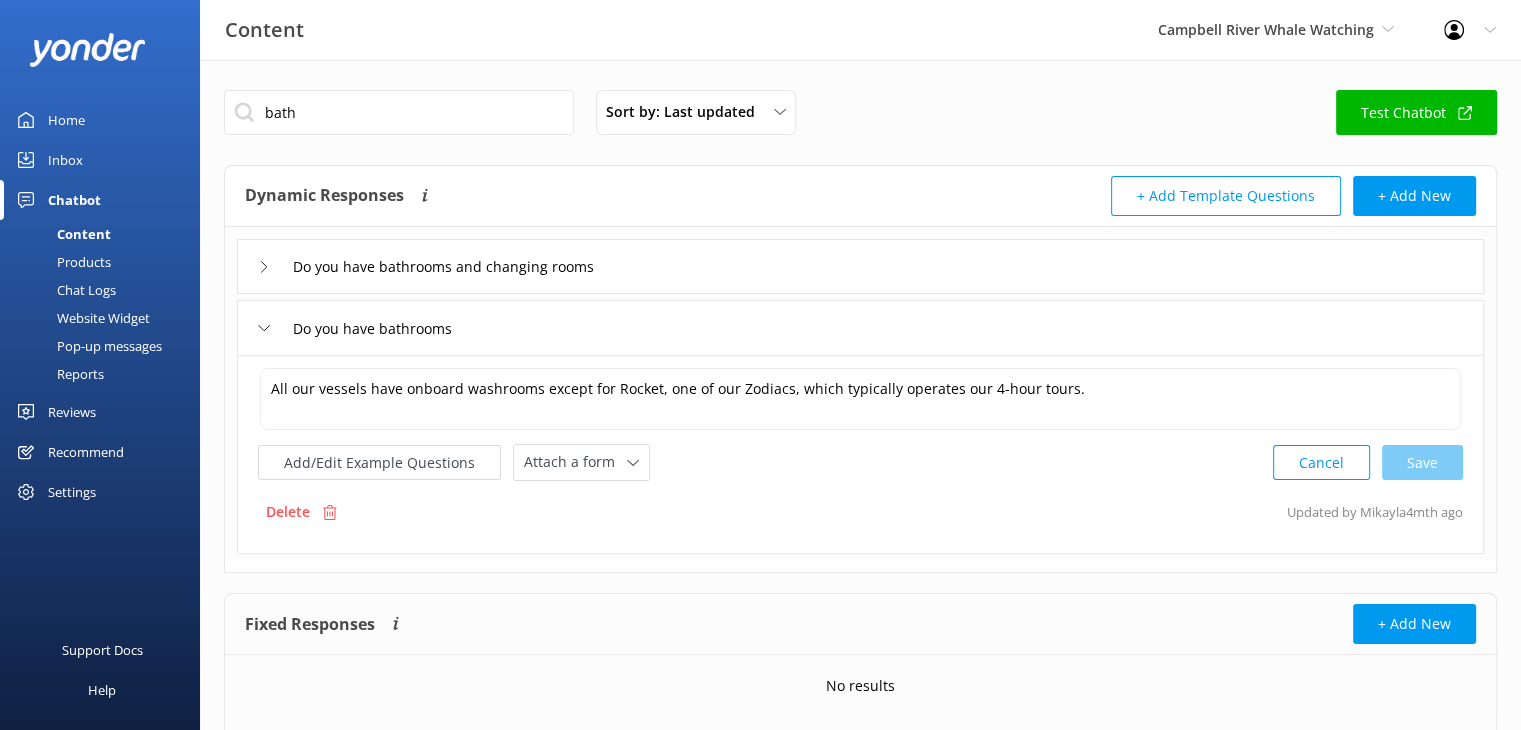 click 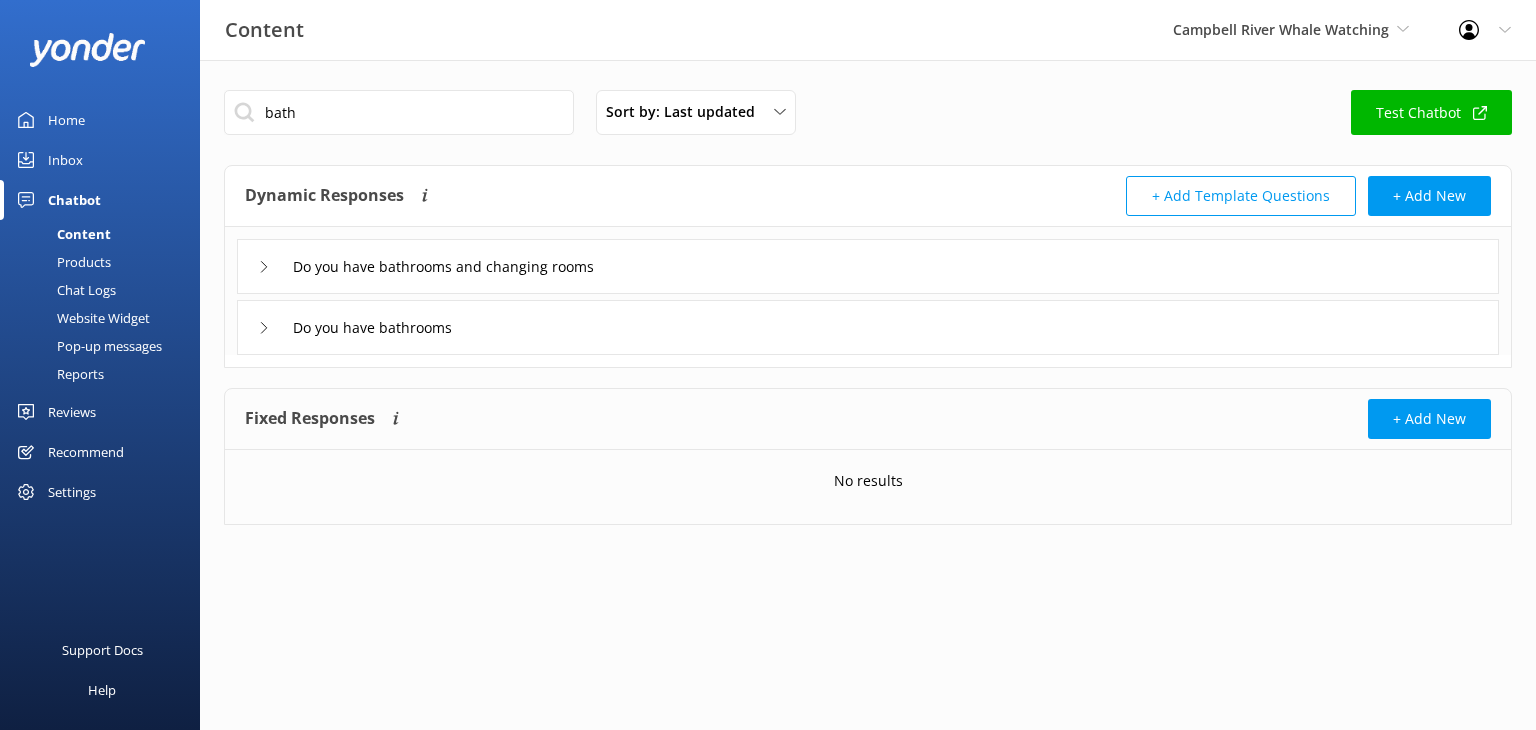 click 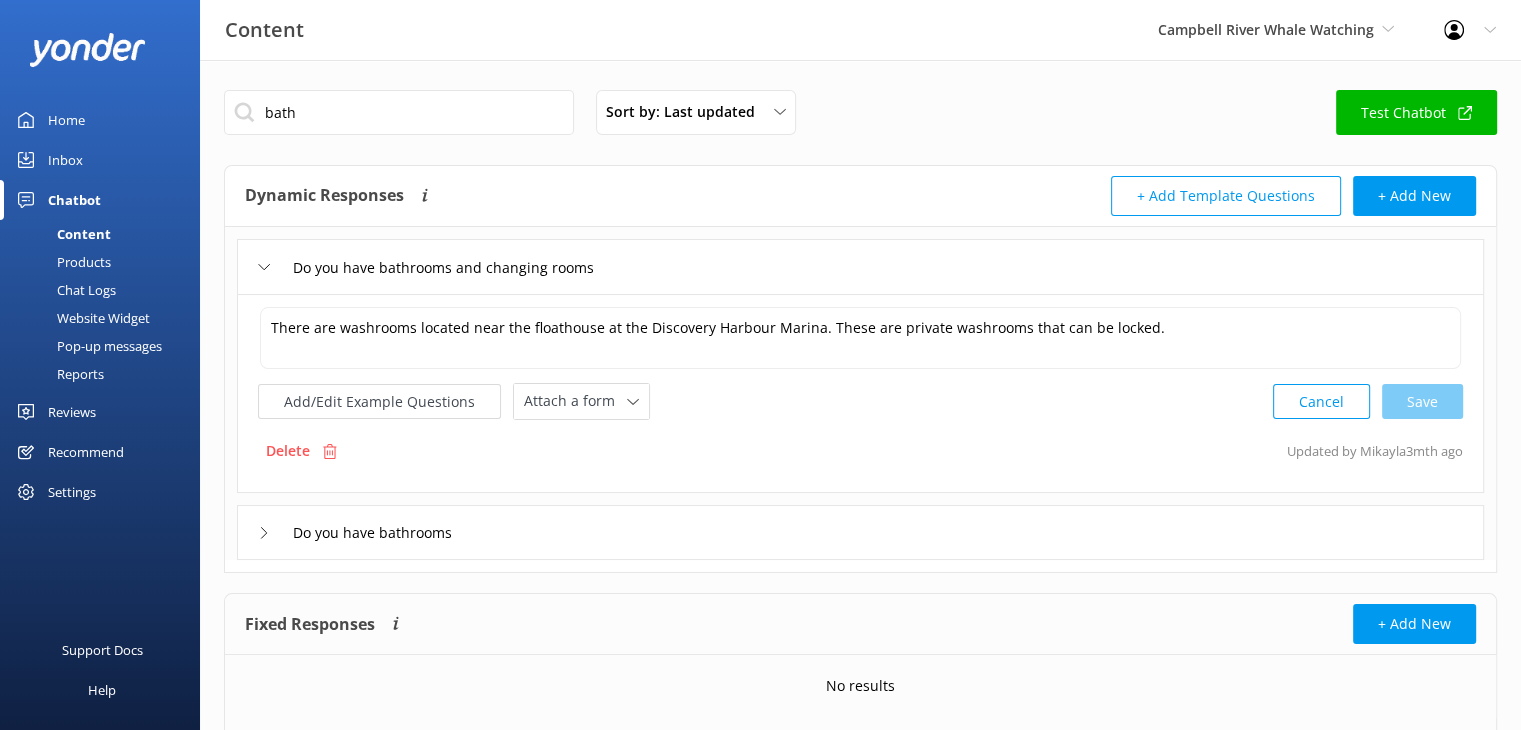 click 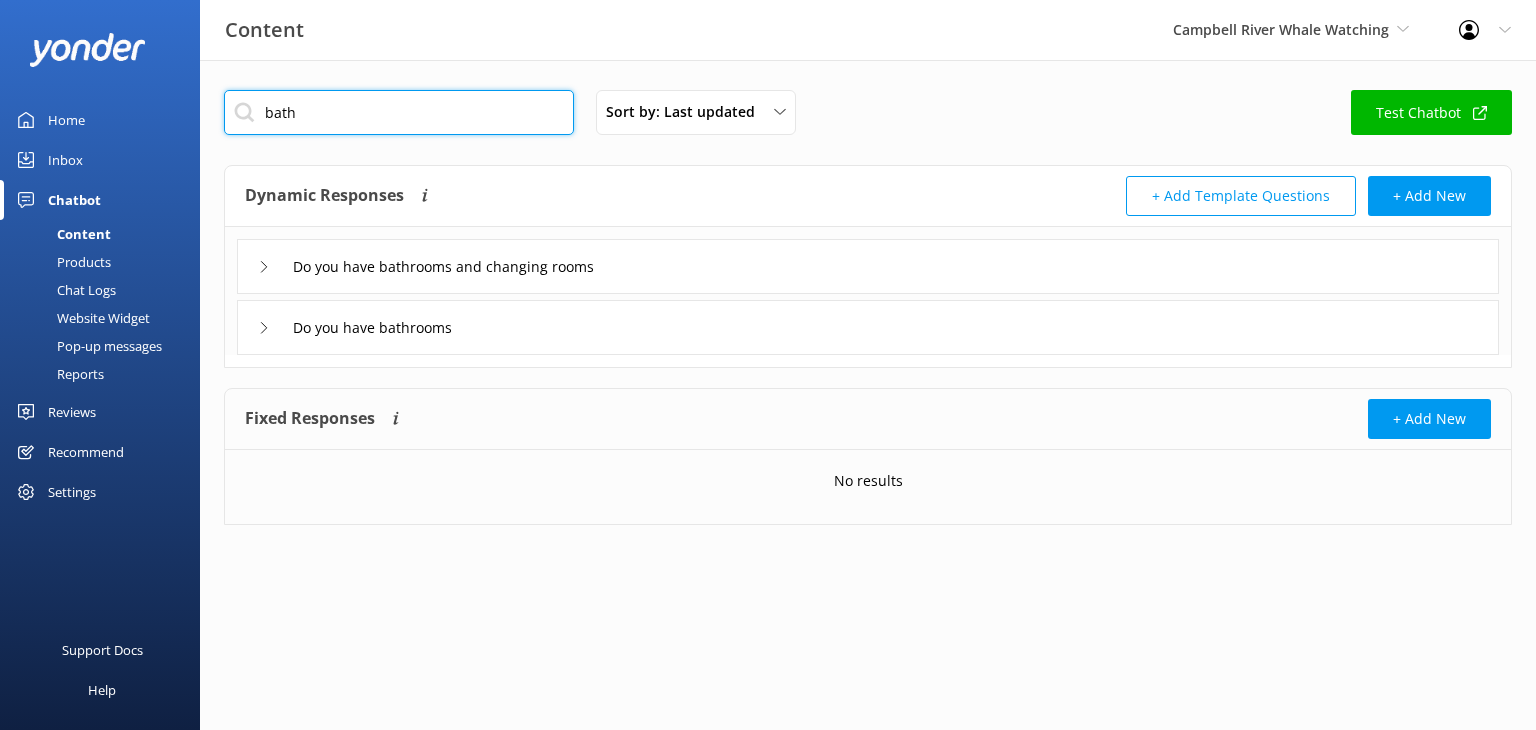 drag, startPoint x: 312, startPoint y: 114, endPoint x: 190, endPoint y: 118, distance: 122.06556 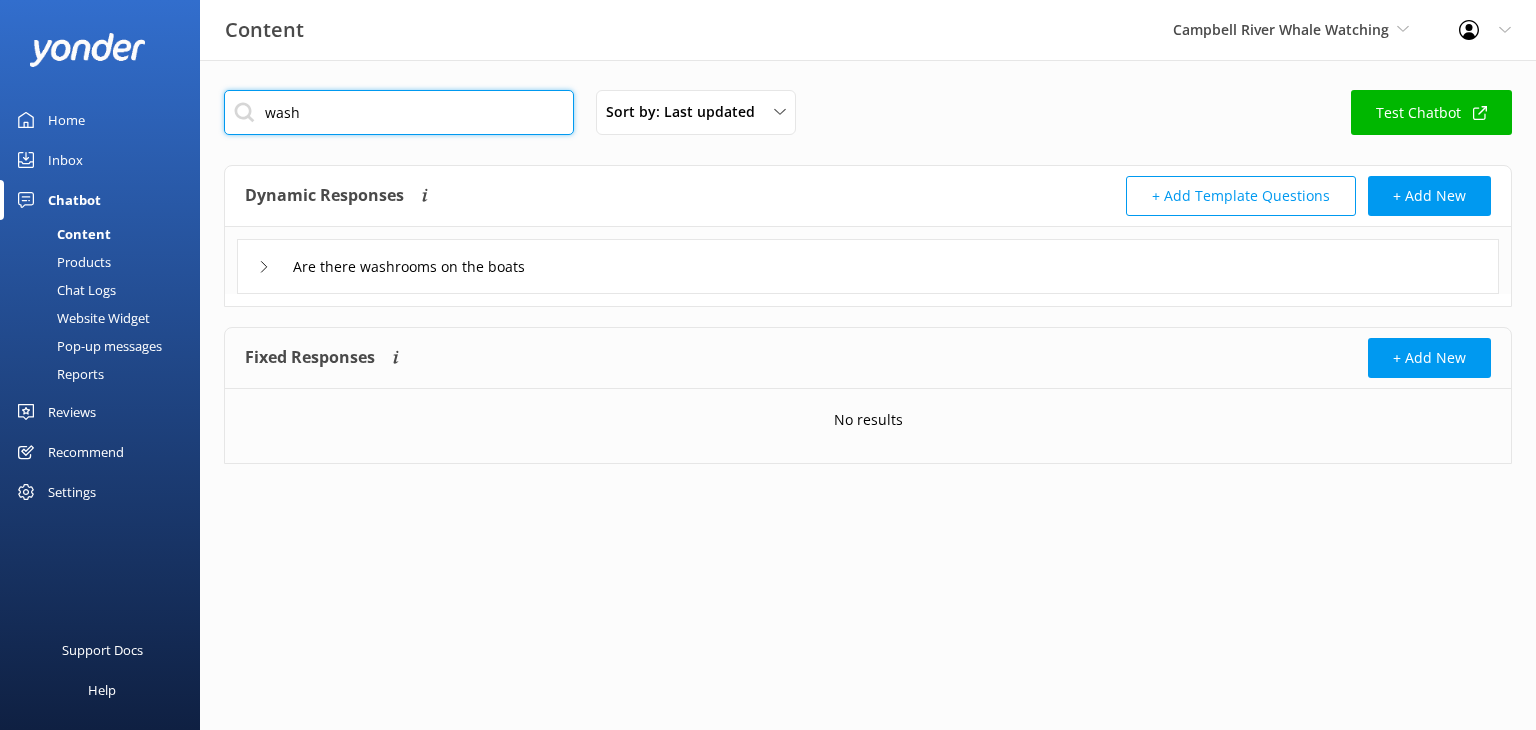 type on "wash" 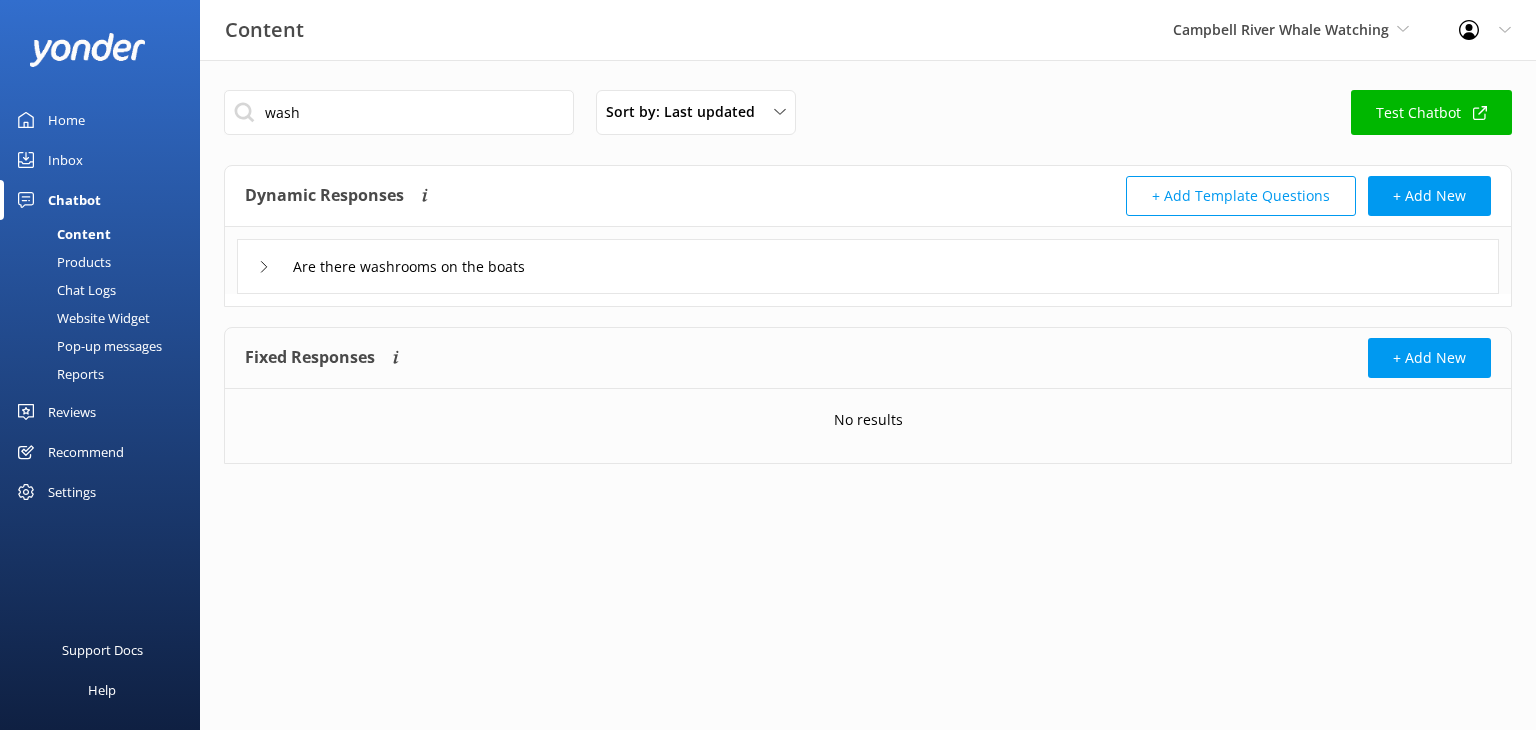 click on "Are there washrooms on the boats" at bounding box center [398, 266] 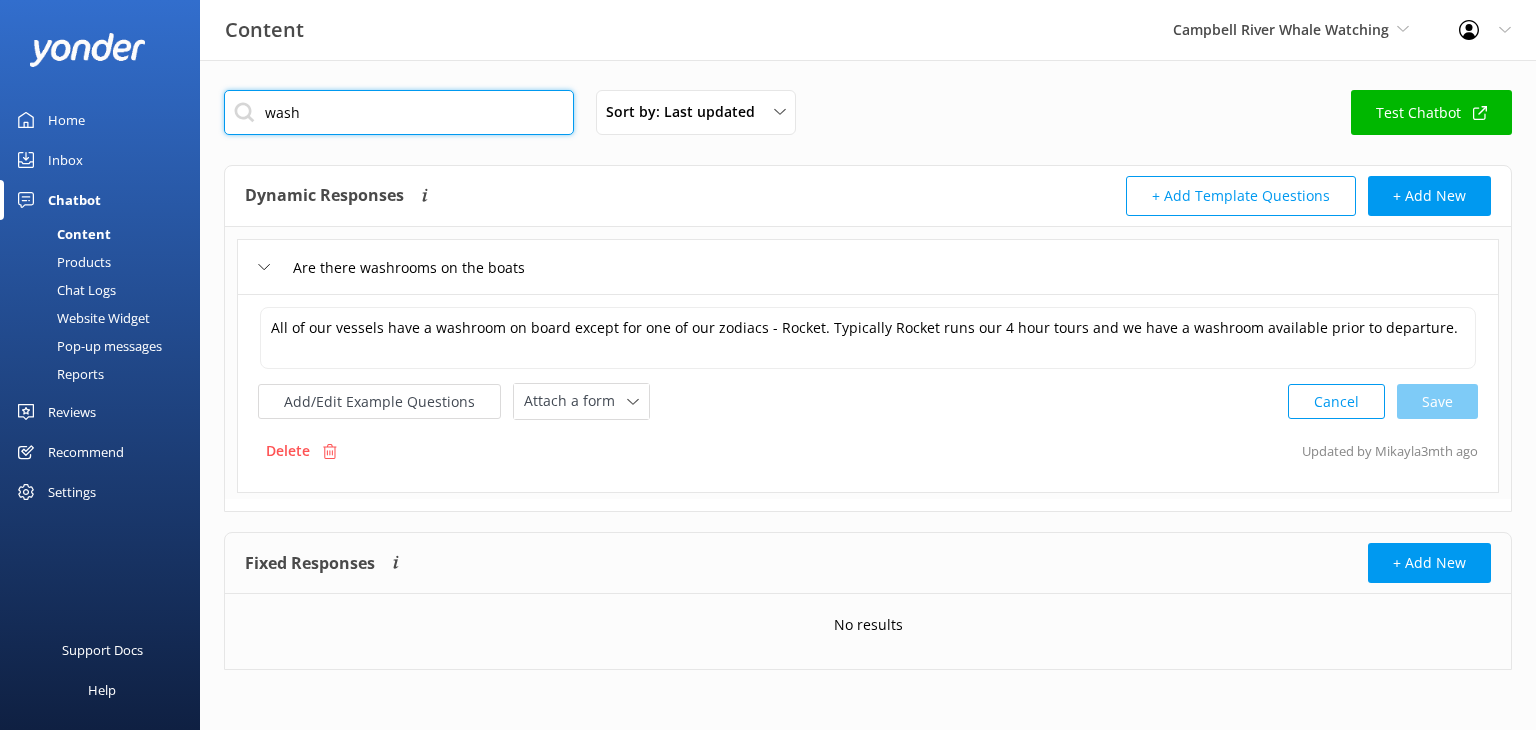 drag, startPoint x: 311, startPoint y: 112, endPoint x: 213, endPoint y: 125, distance: 98.85848 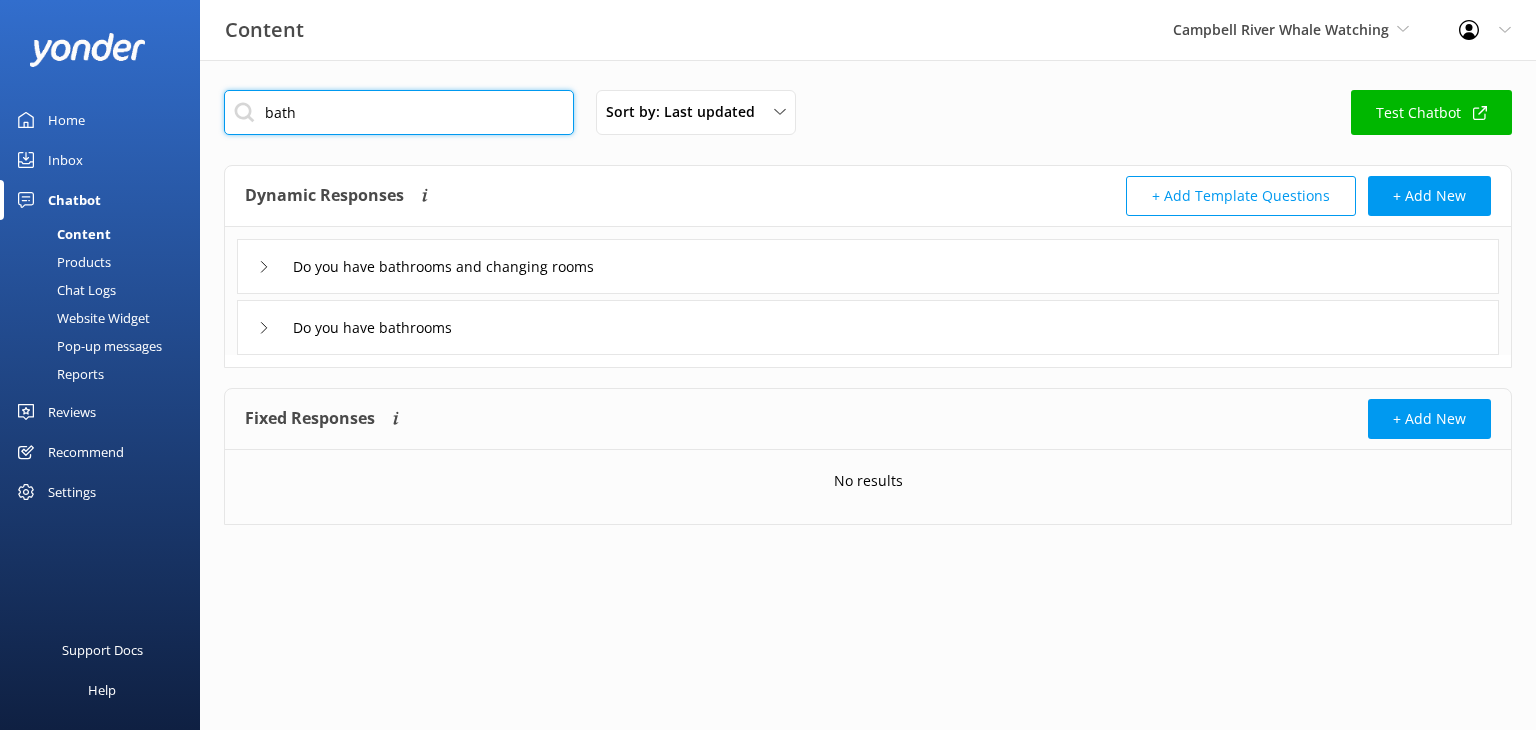 click on "bath" at bounding box center (399, 112) 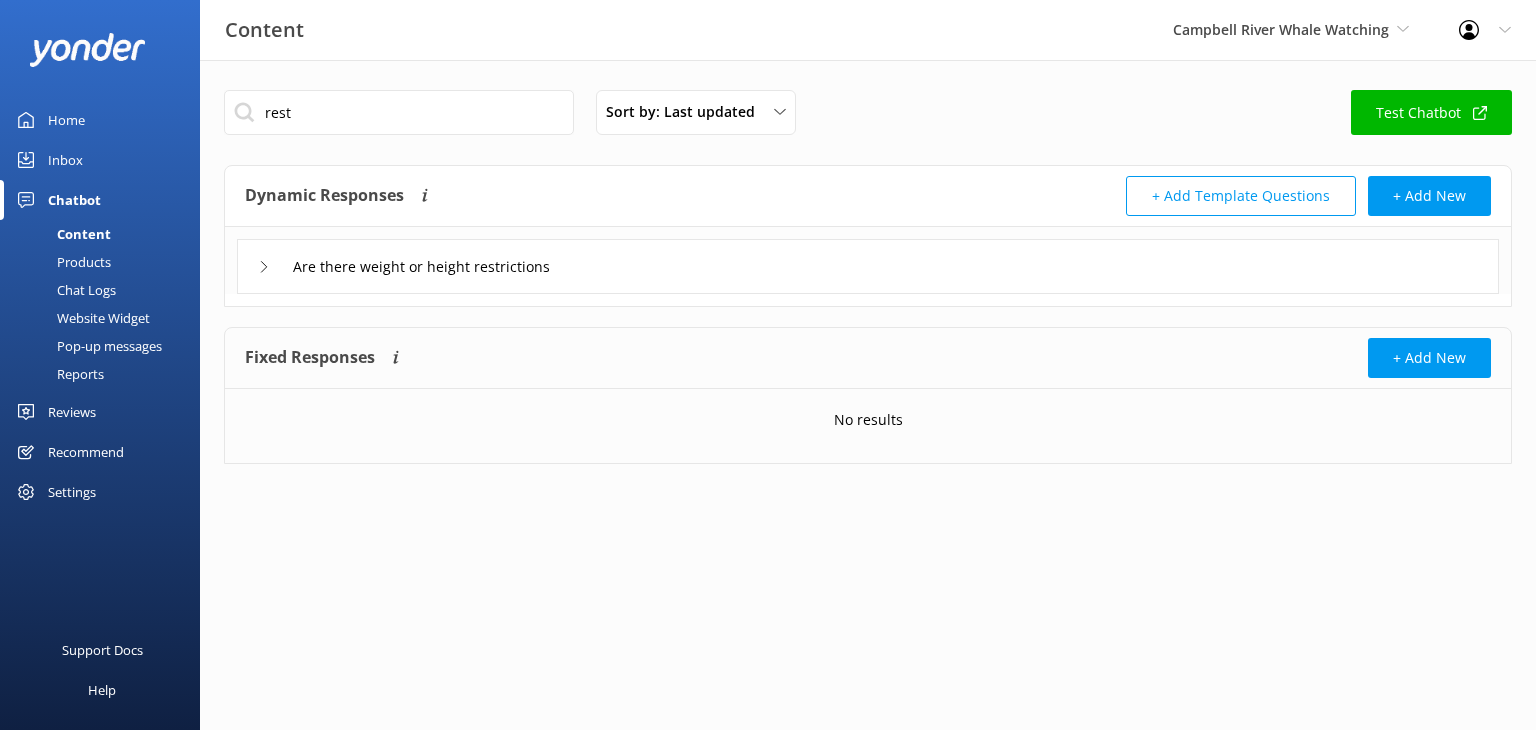 click 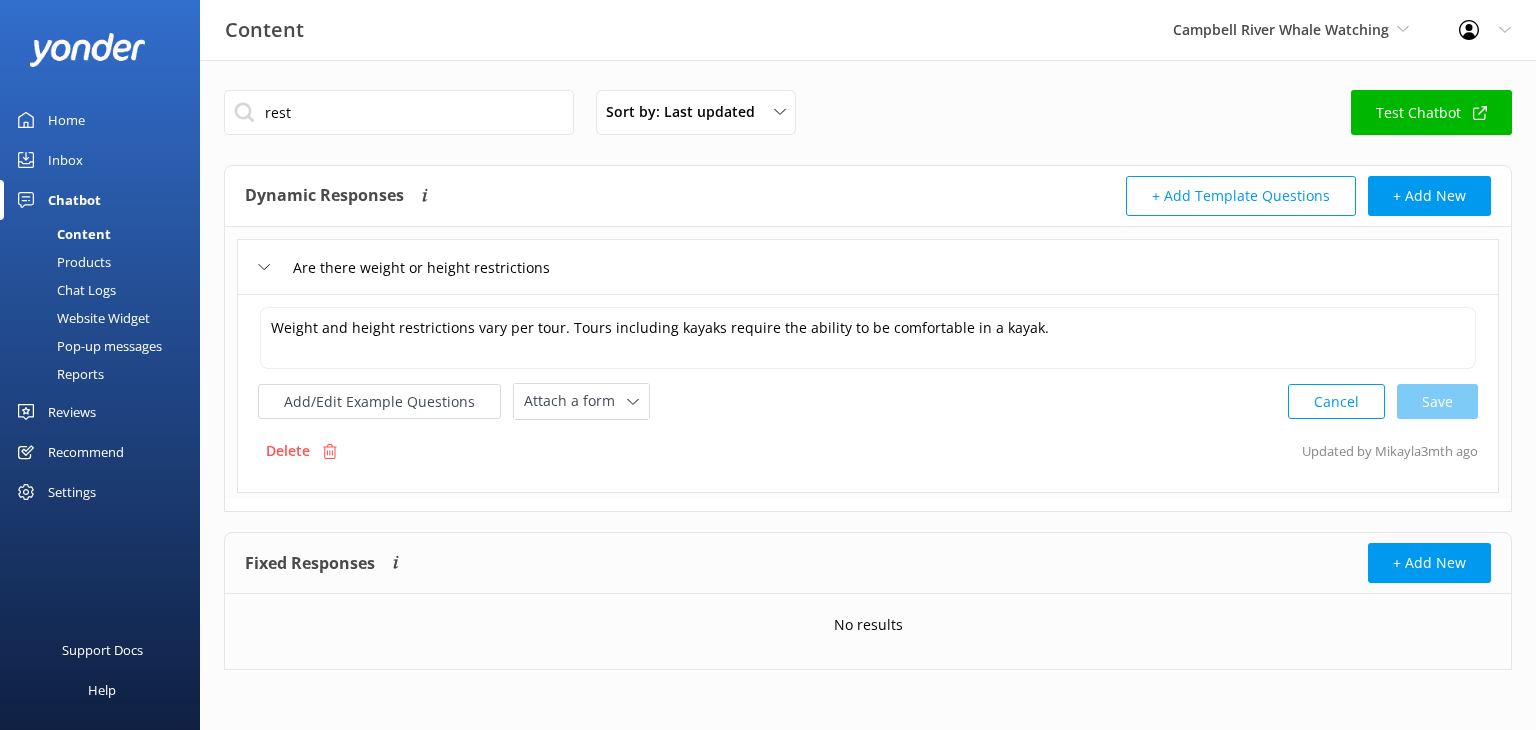 click 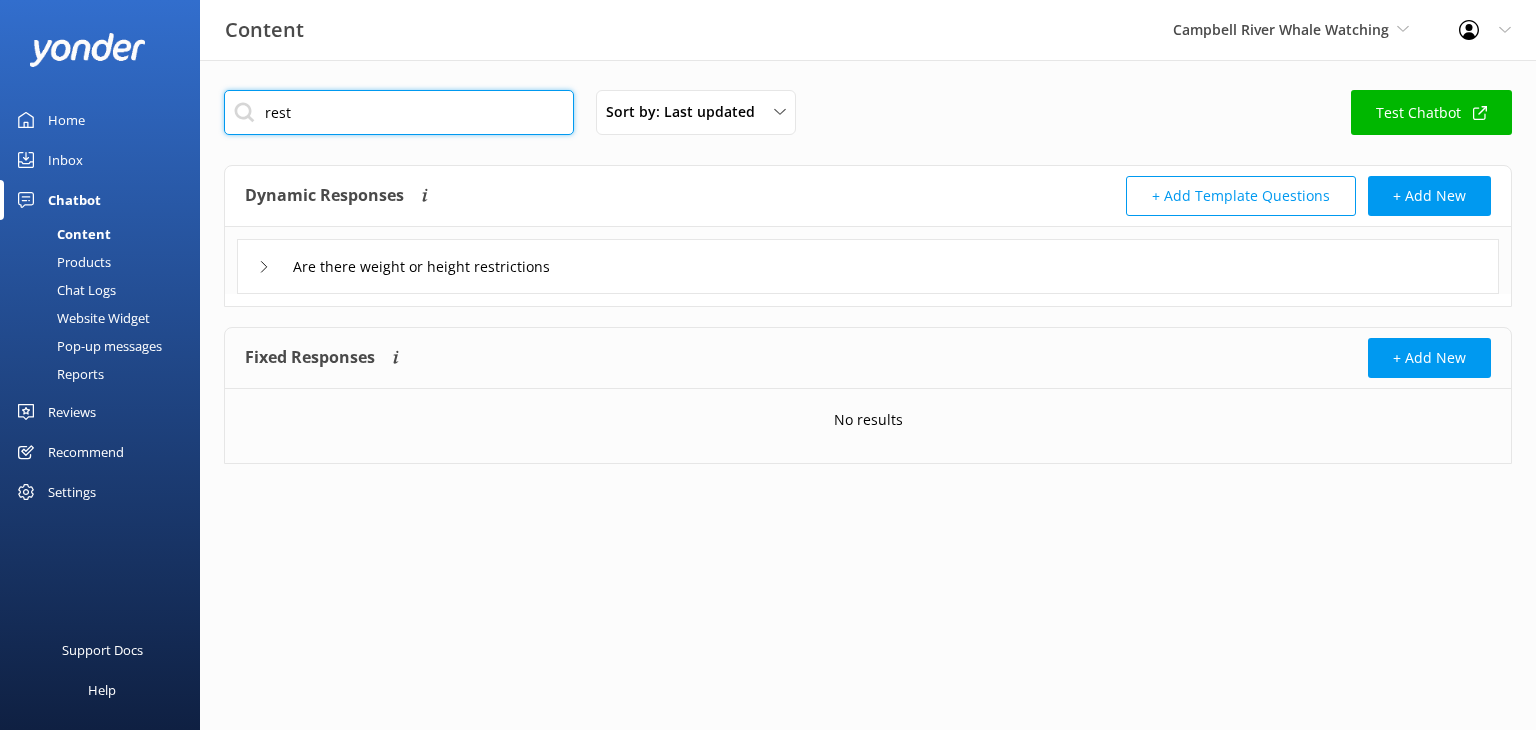 click on "rest" at bounding box center [399, 112] 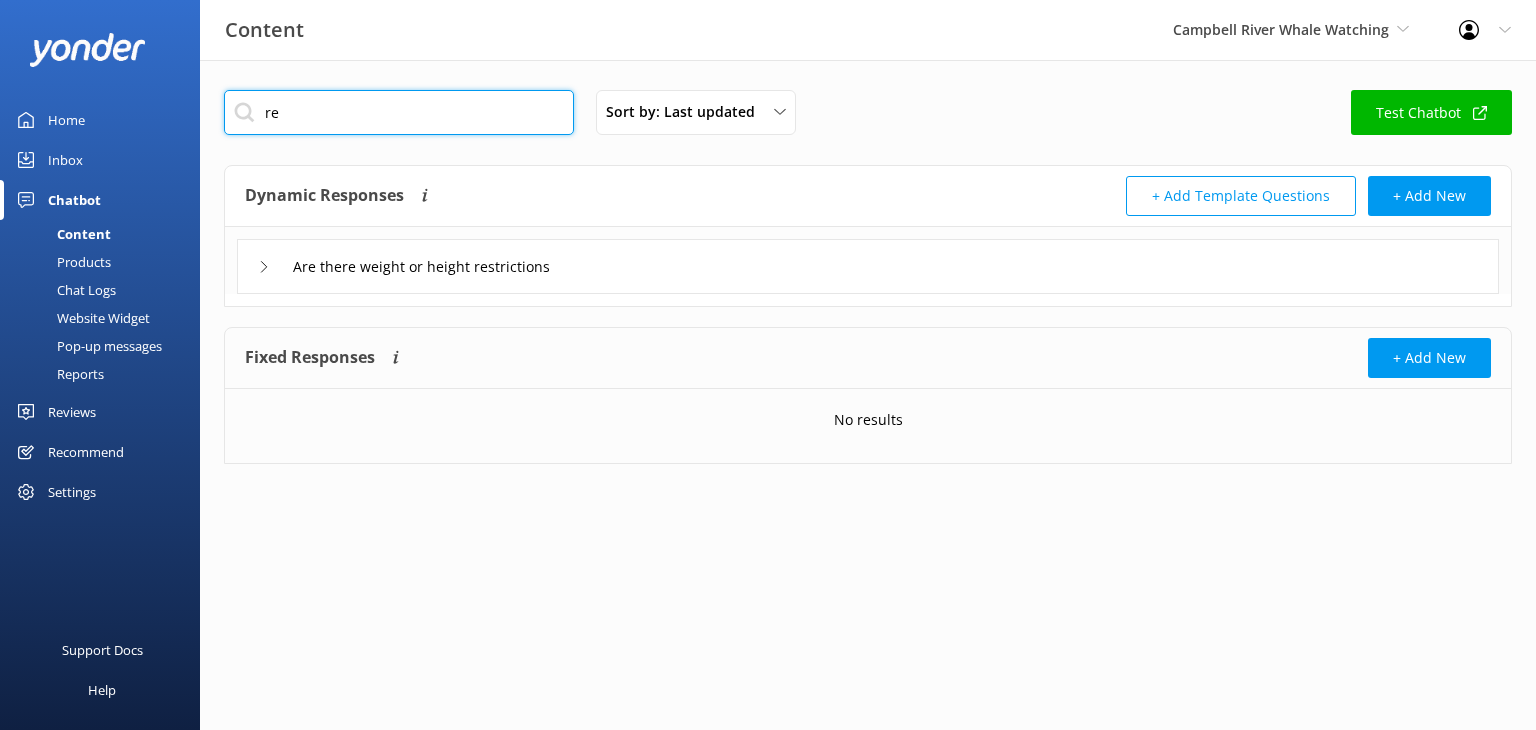 type on "r" 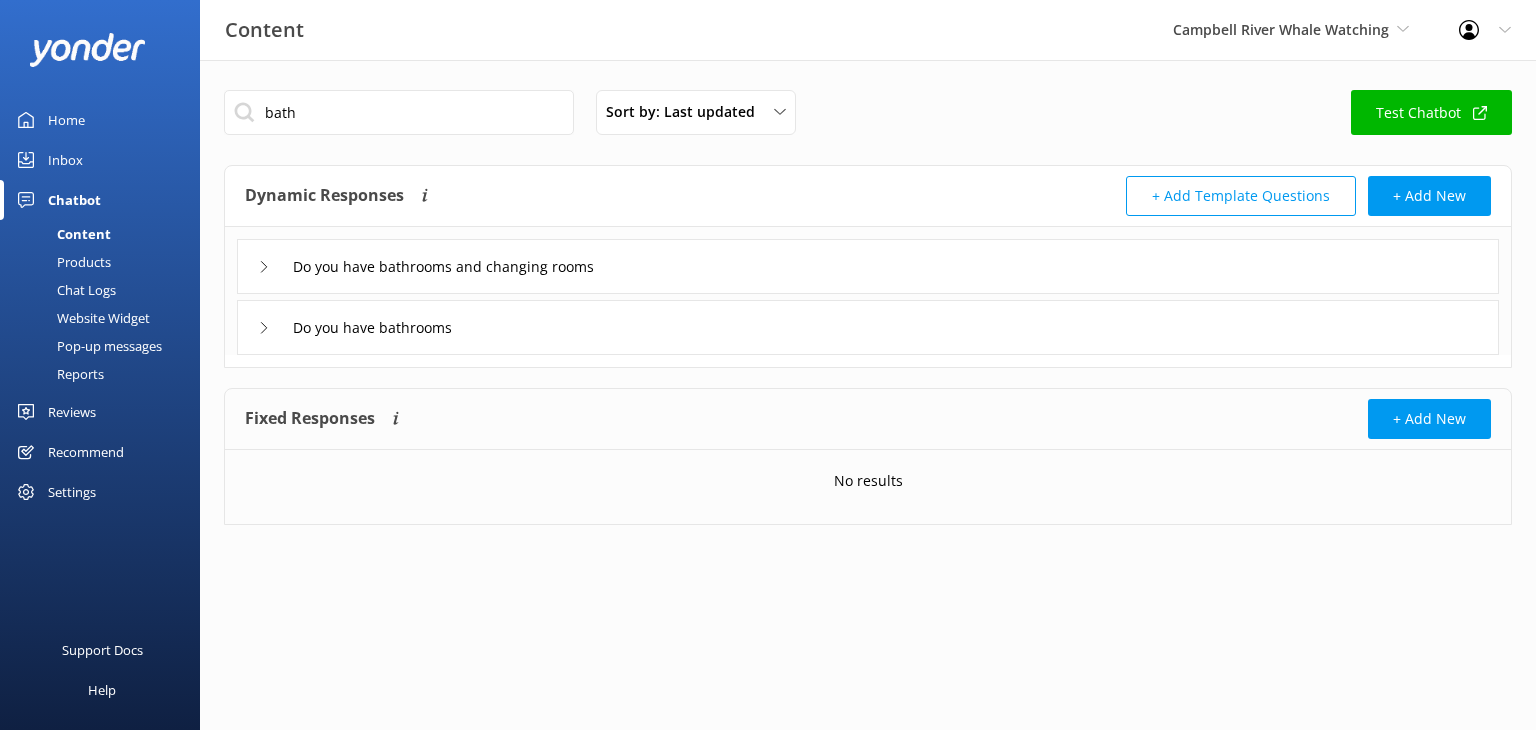 click on "Do you have bathrooms" at bounding box center (868, 327) 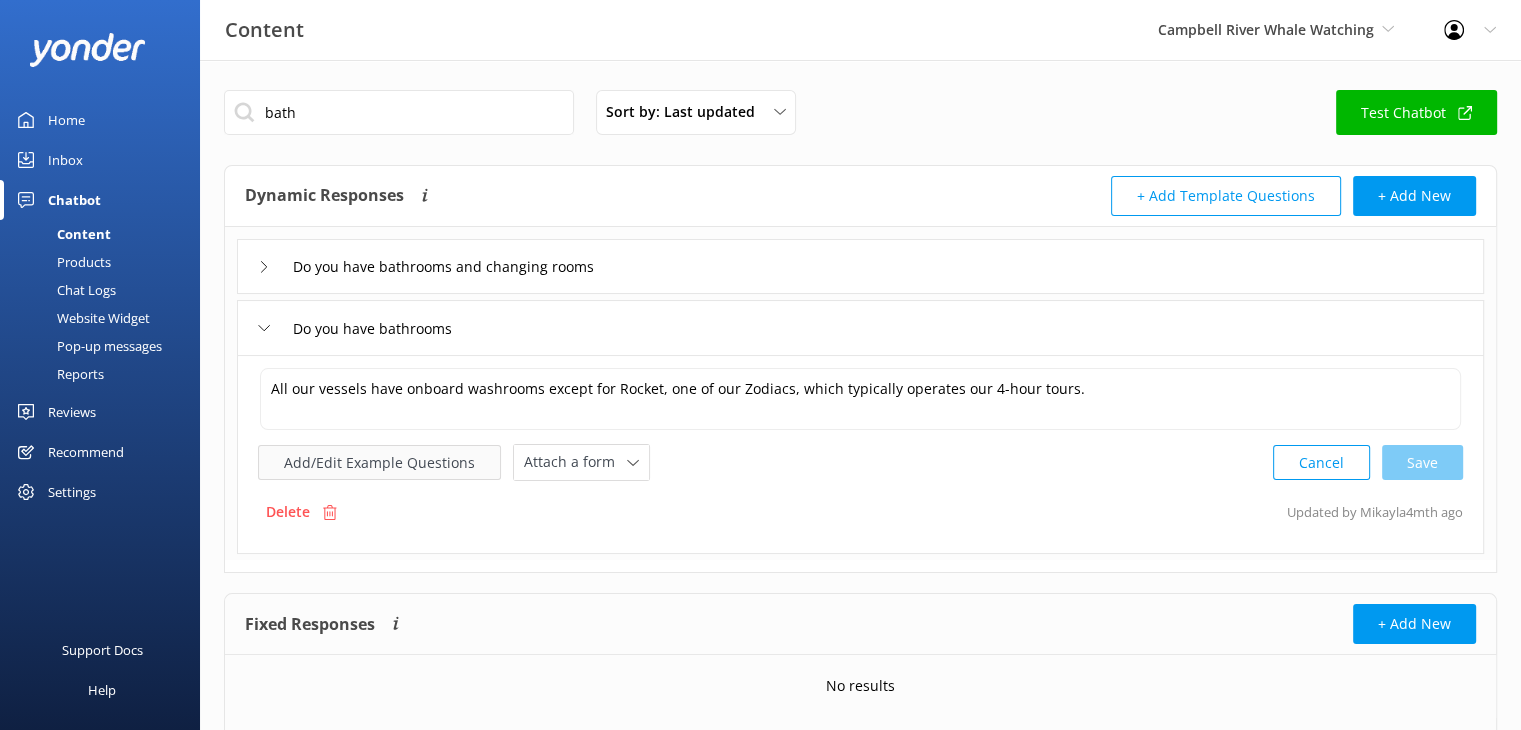 click on "Add/Edit Example Questions" at bounding box center (379, 462) 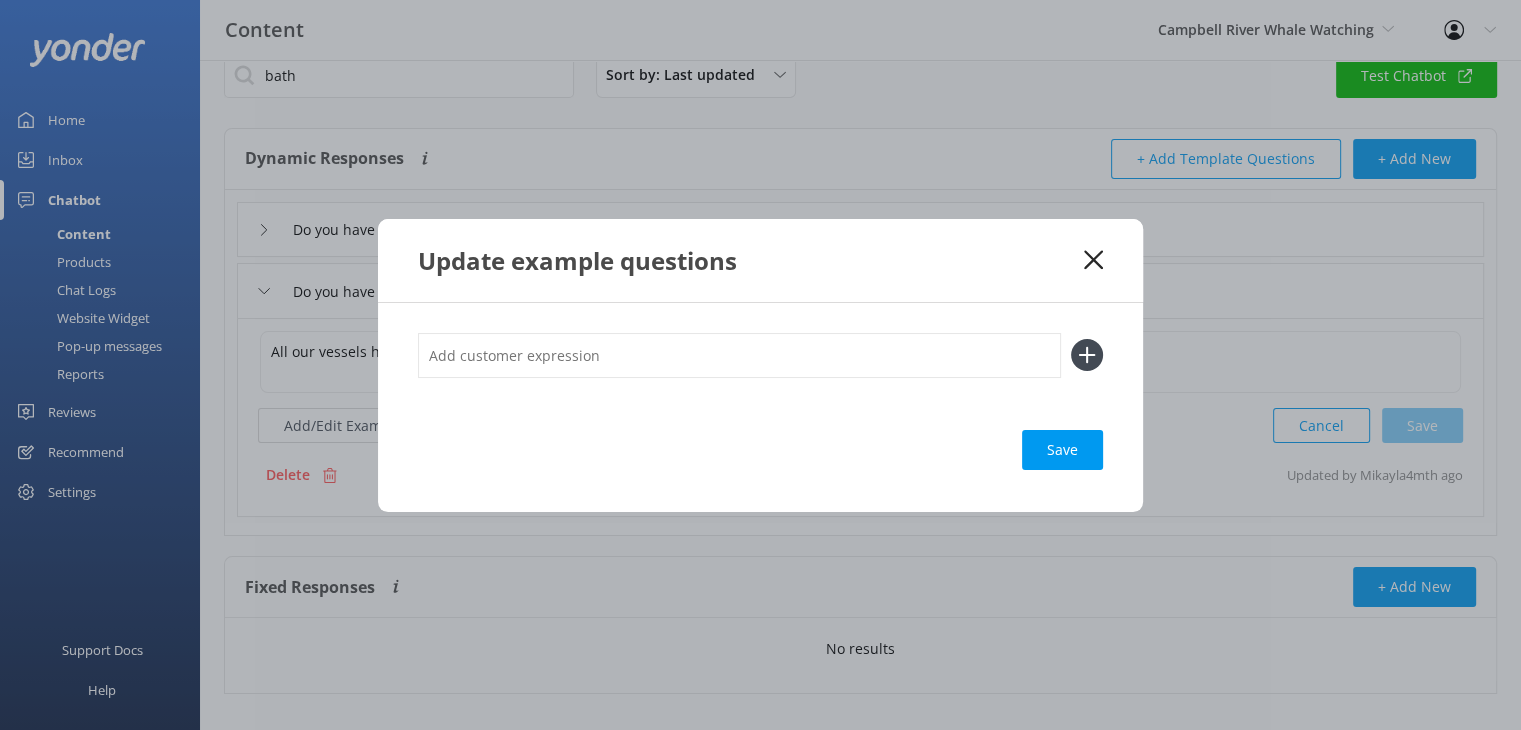 scroll, scrollTop: 58, scrollLeft: 0, axis: vertical 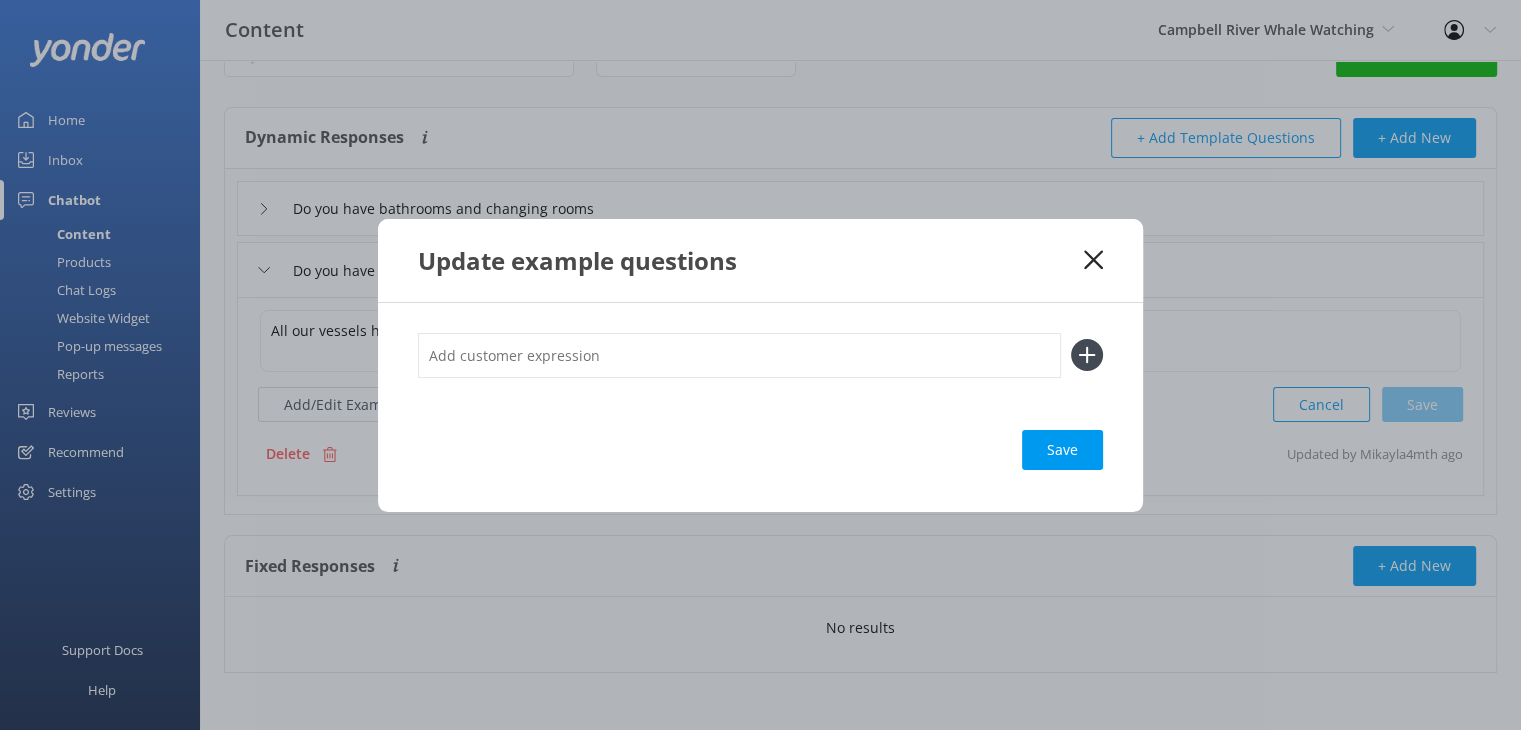 click on "Update example questions" at bounding box center [760, 260] 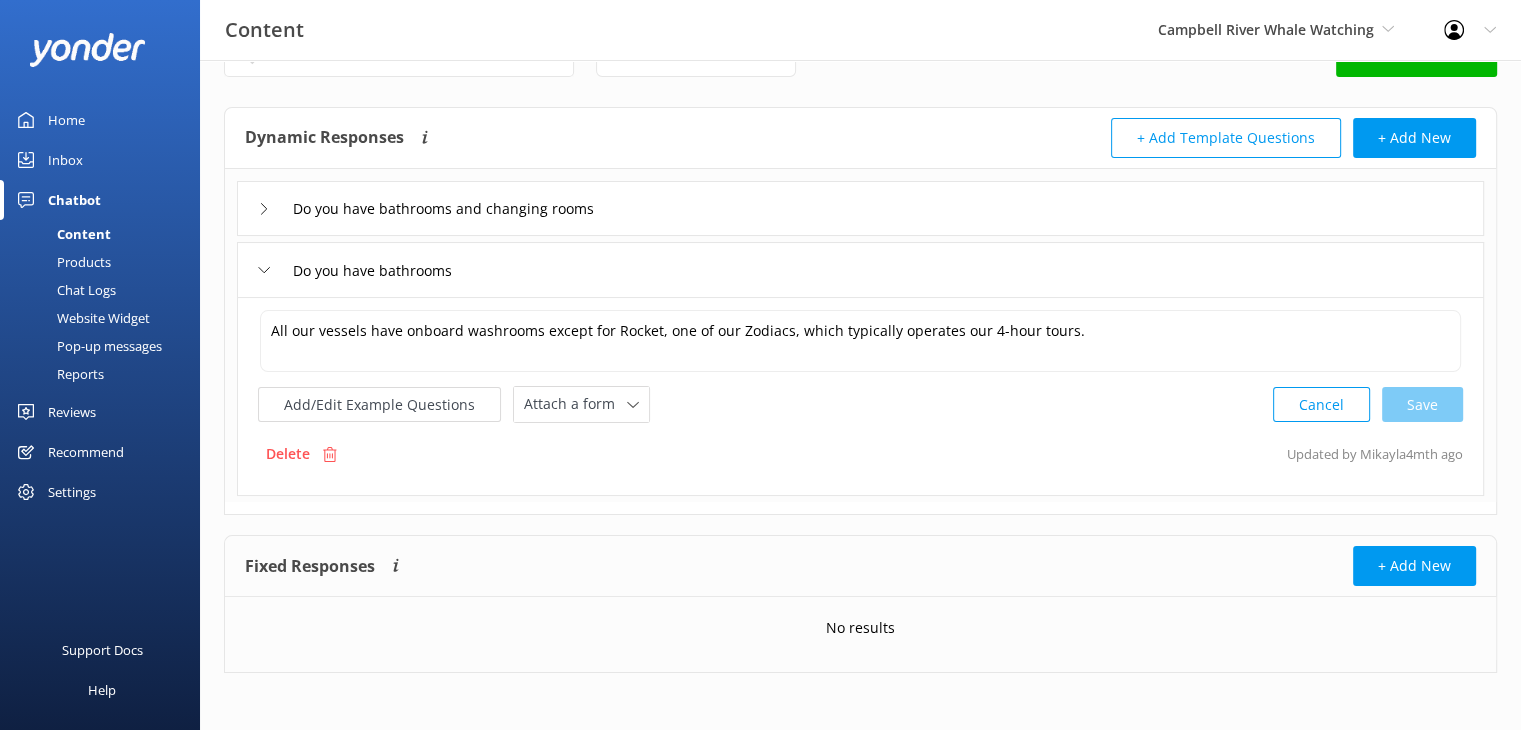 click 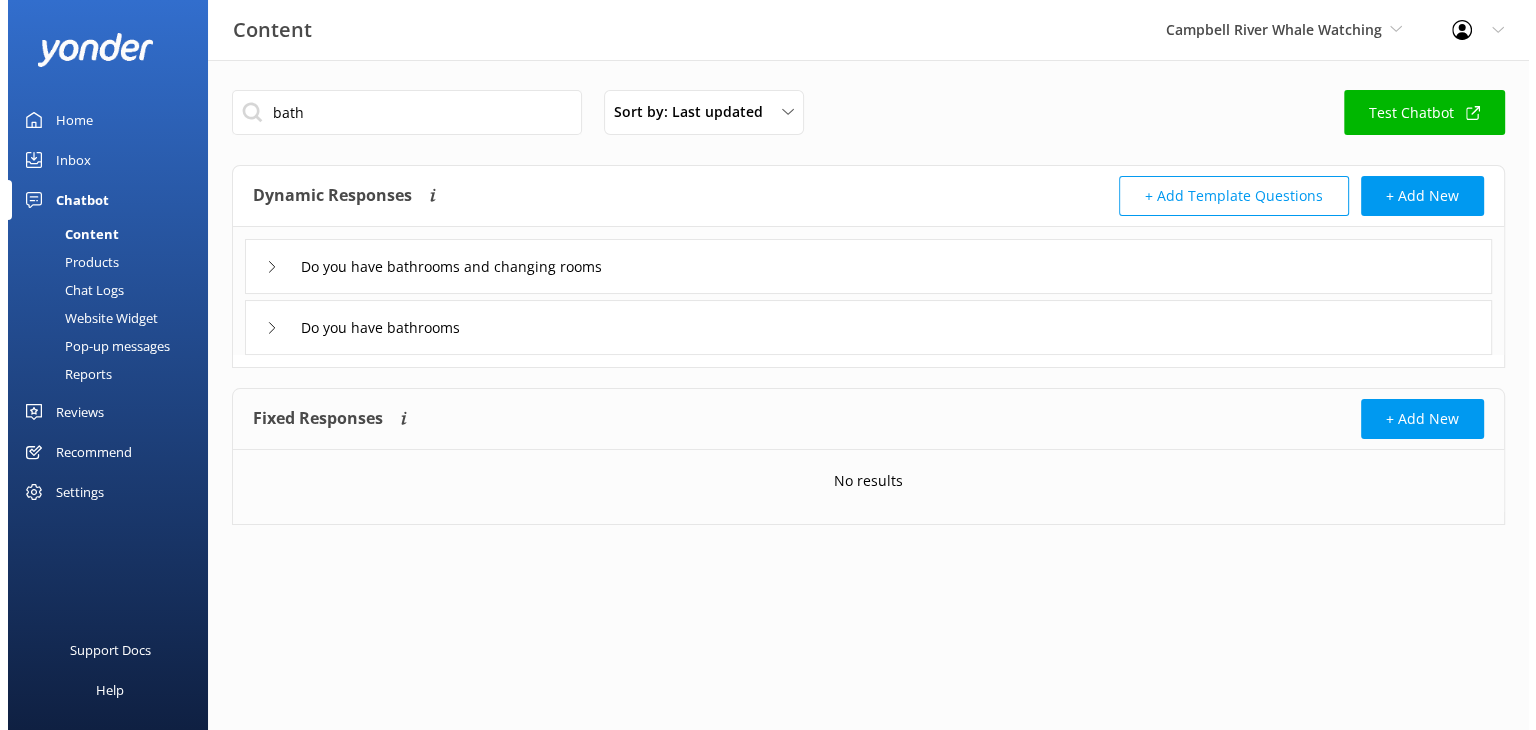 scroll, scrollTop: 0, scrollLeft: 0, axis: both 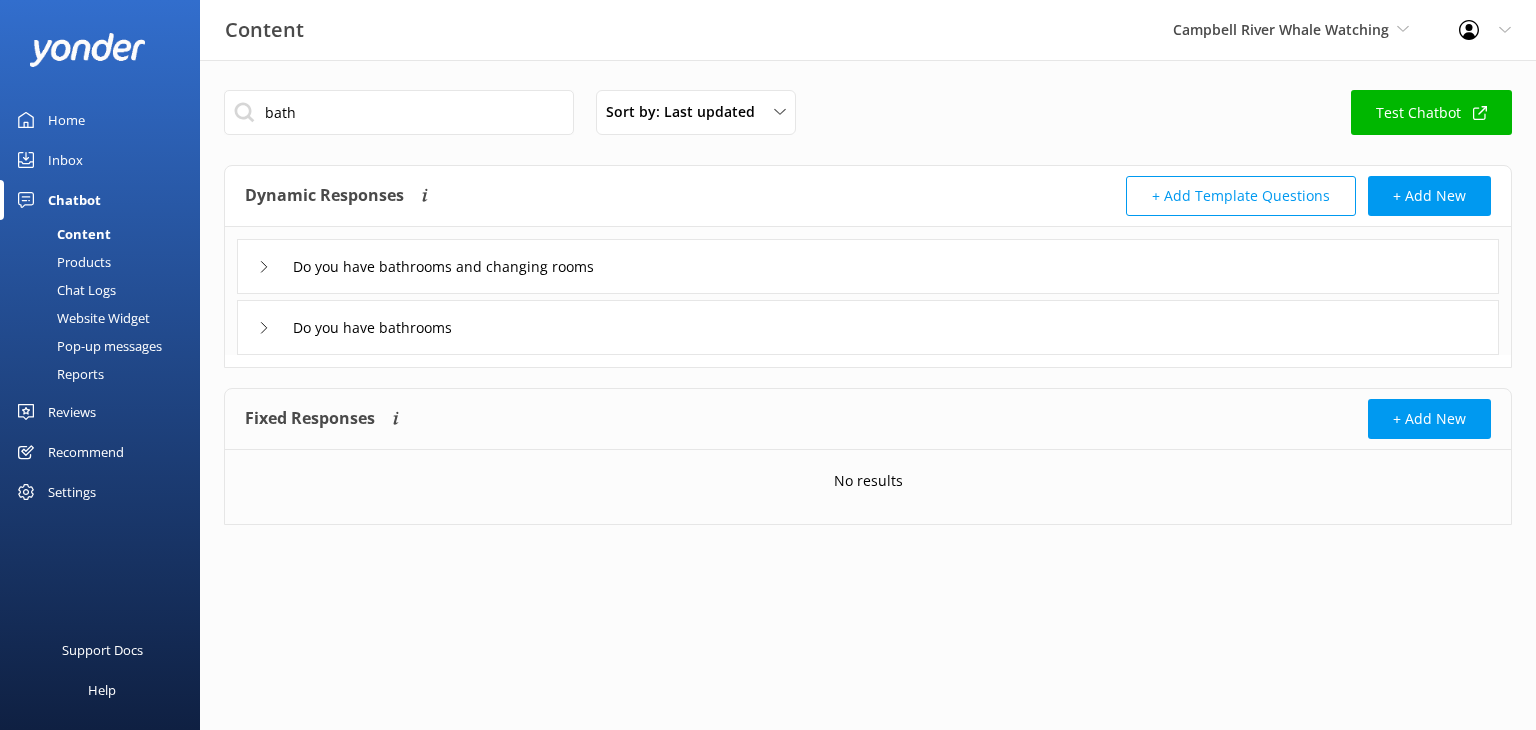 click on "Do you have bathrooms and changing rooms" at bounding box center (430, 266) 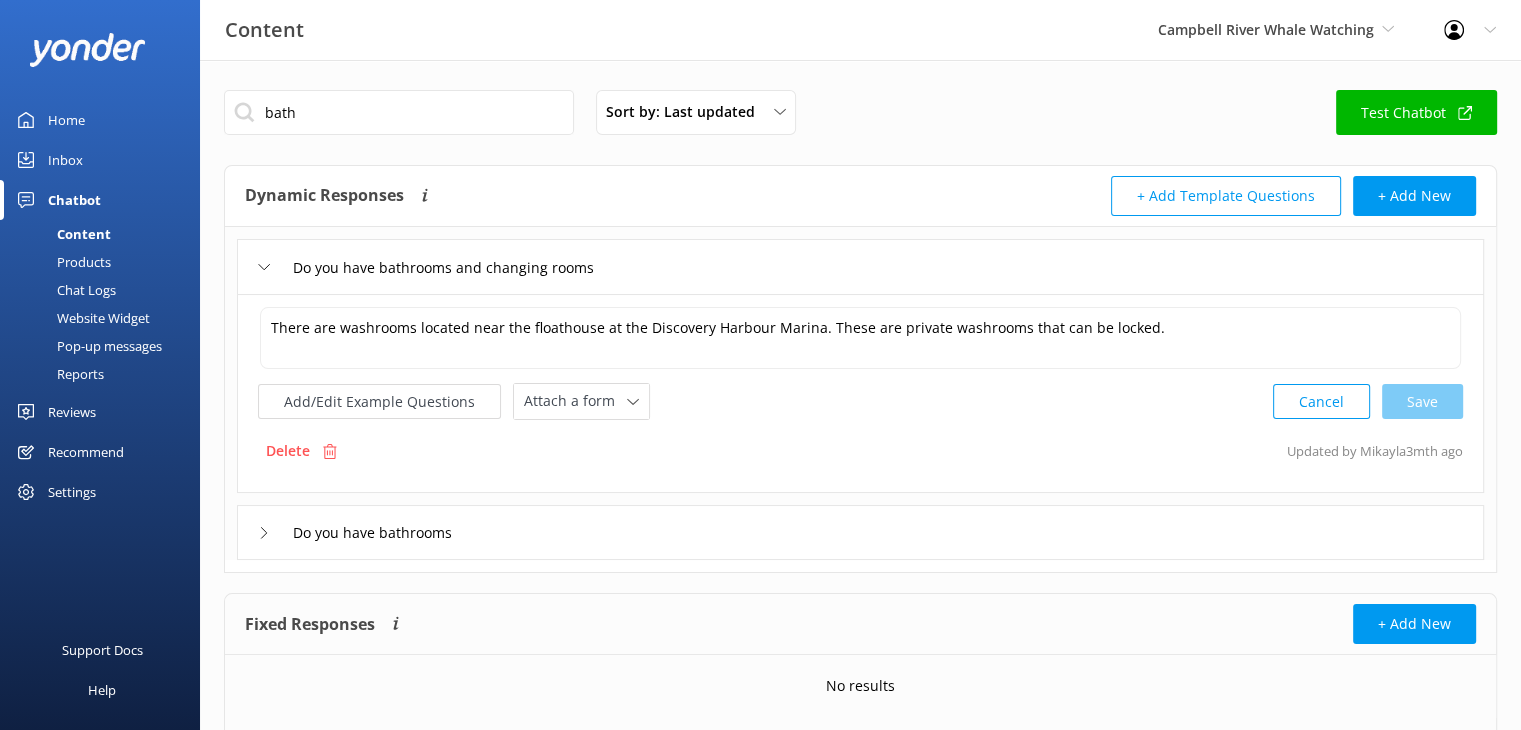 click 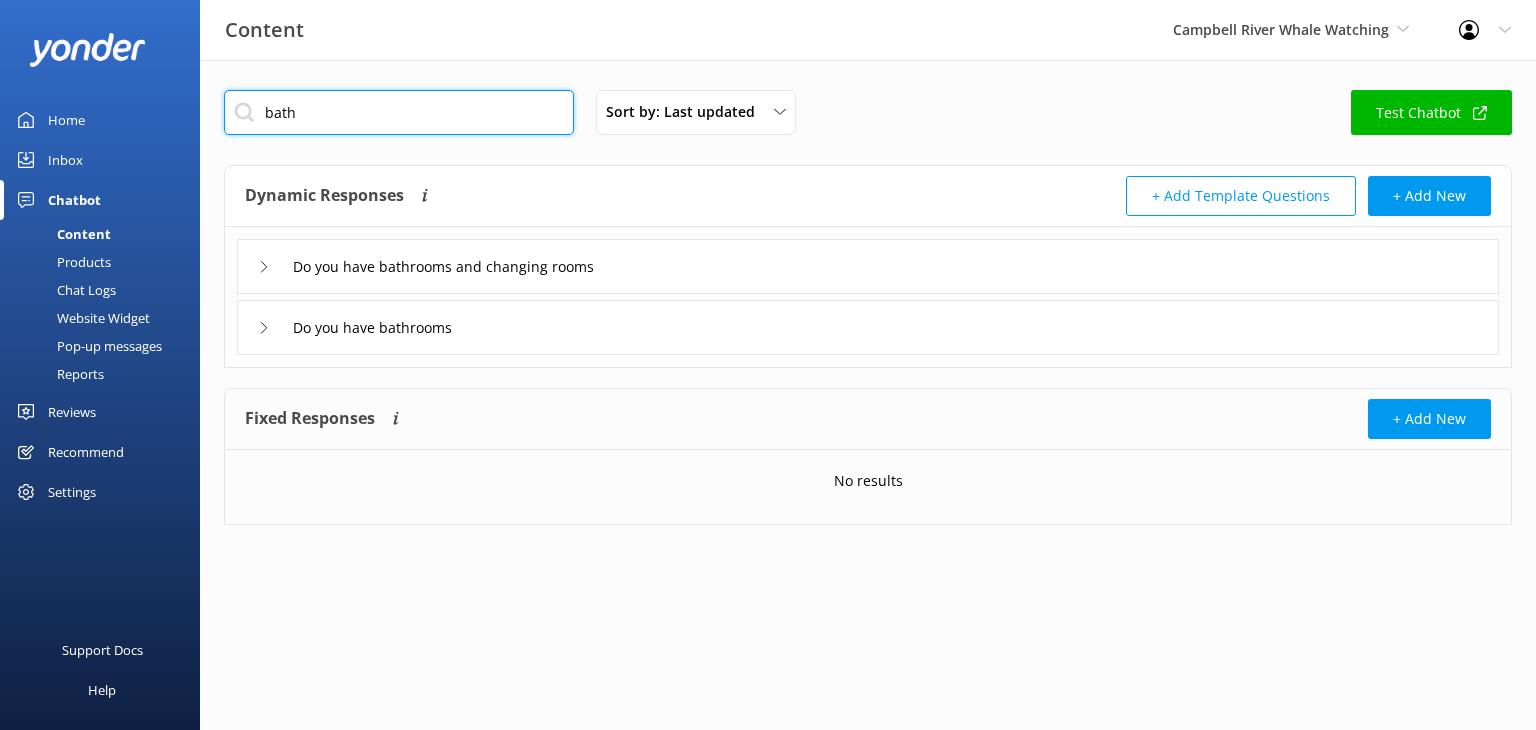click on "bath" at bounding box center (399, 112) 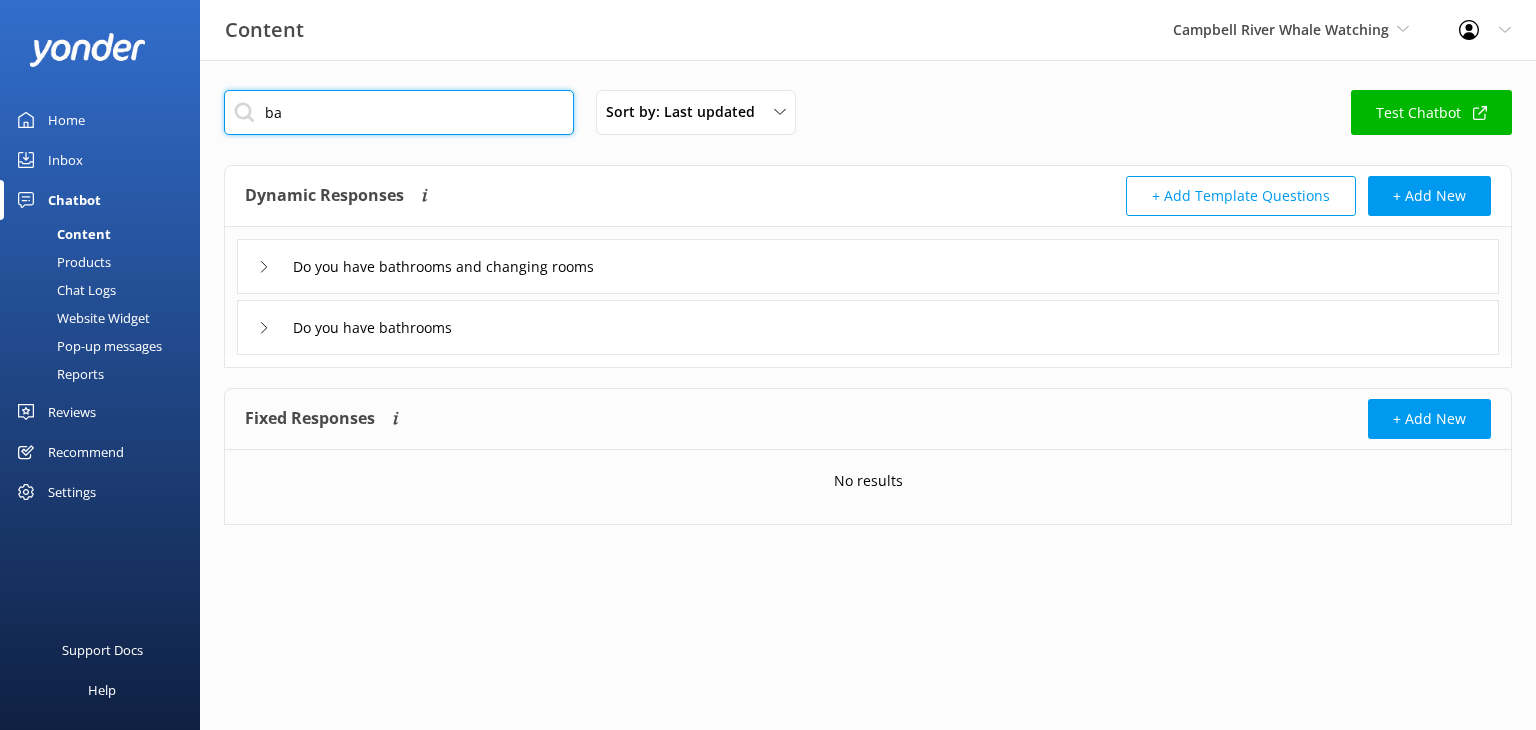 type on "b" 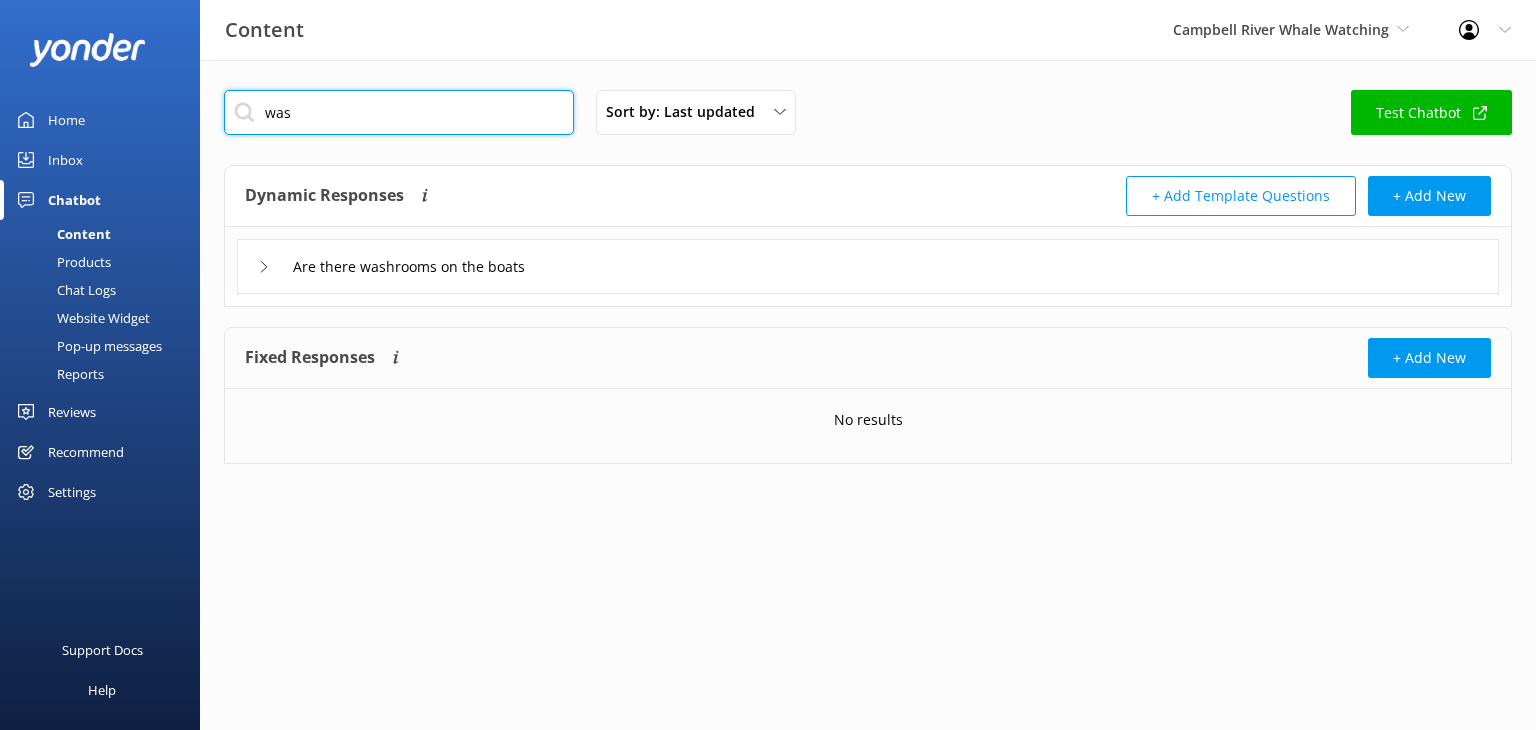 type on "was" 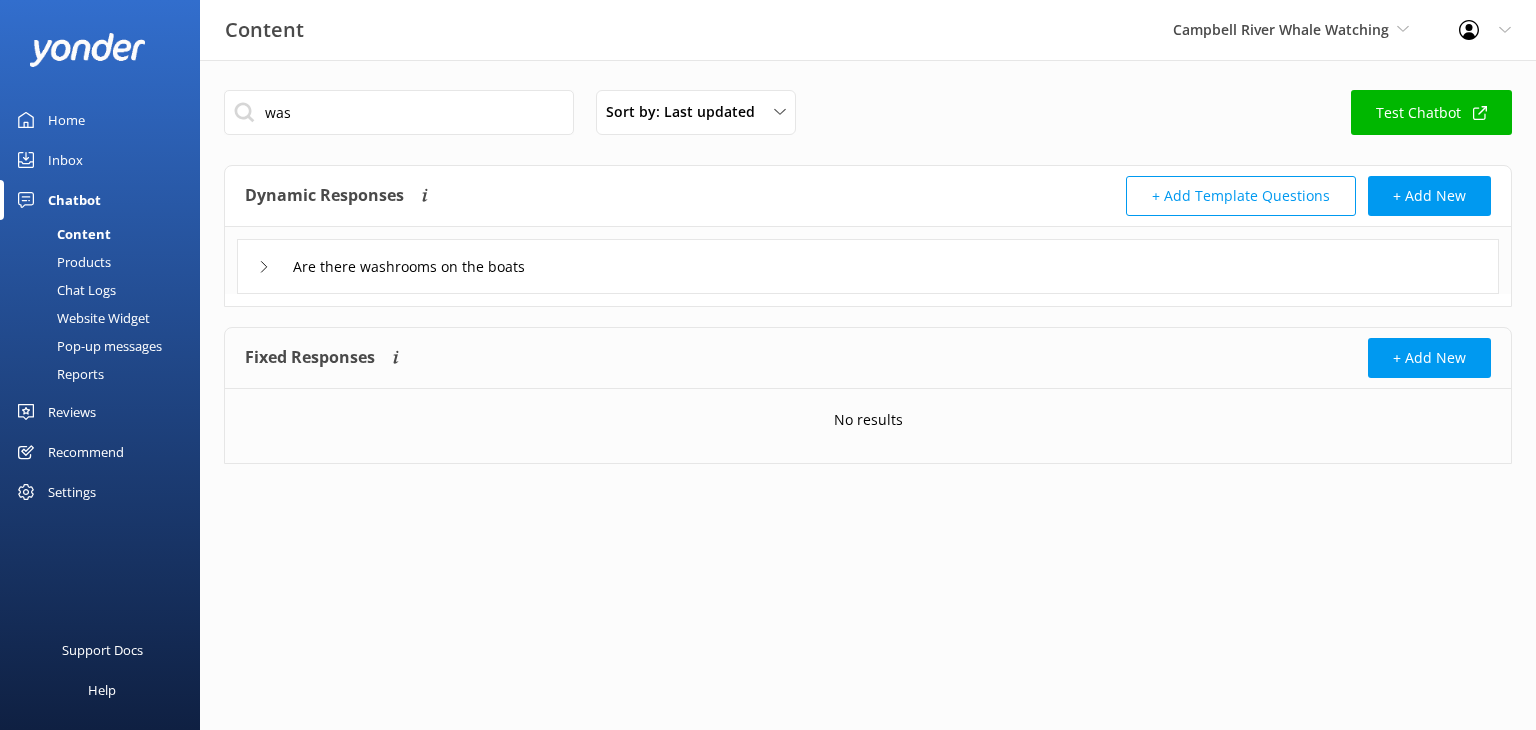 click 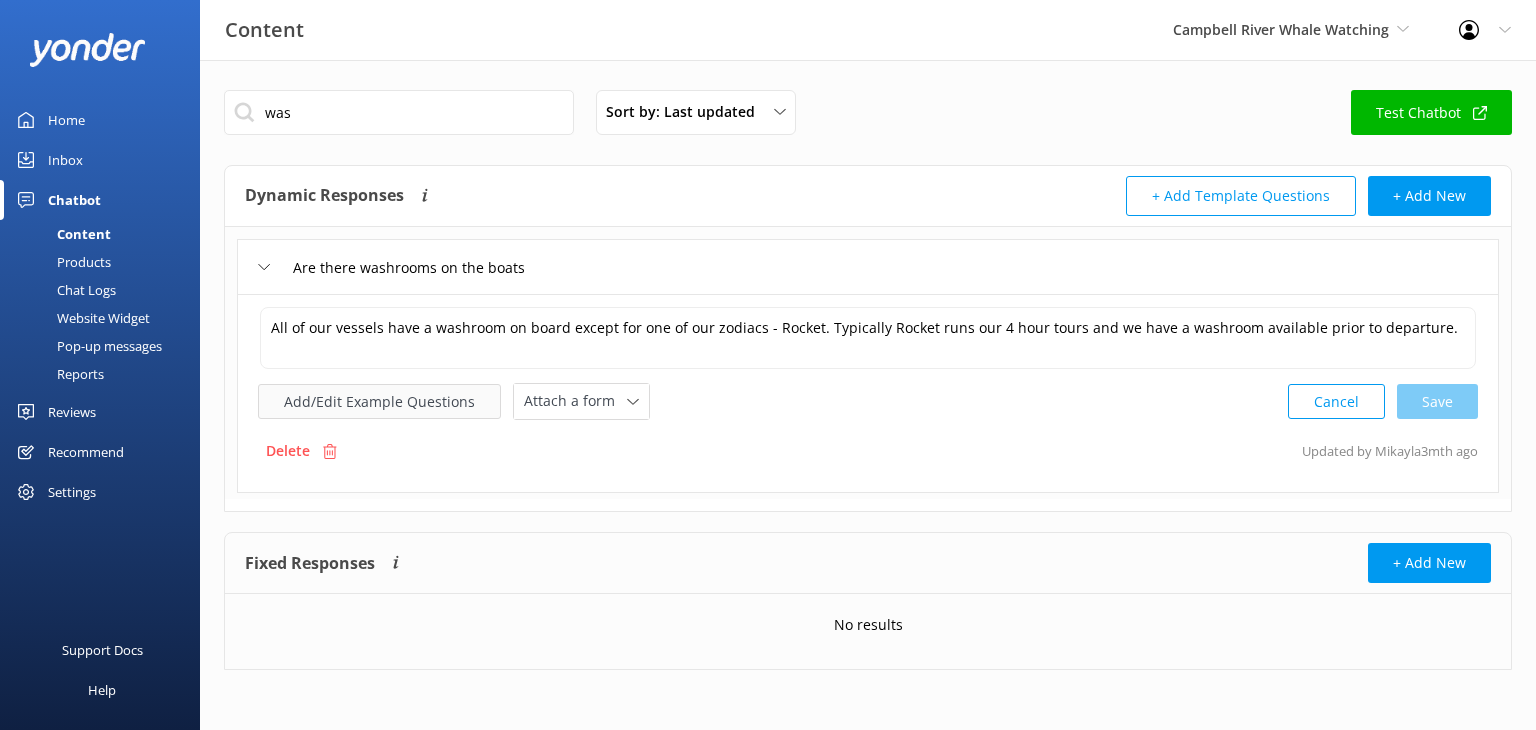 click on "Add/Edit Example Questions" at bounding box center [379, 401] 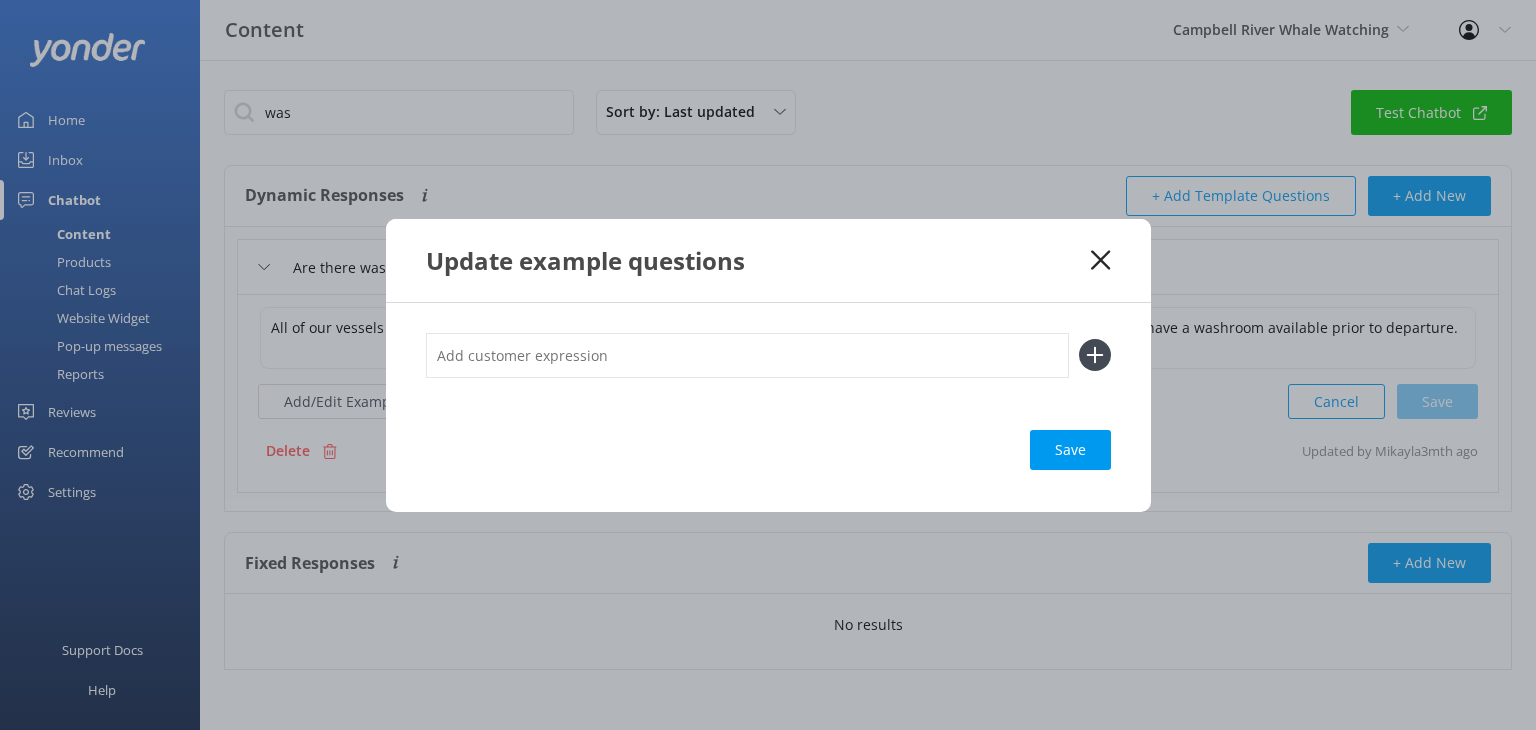 click 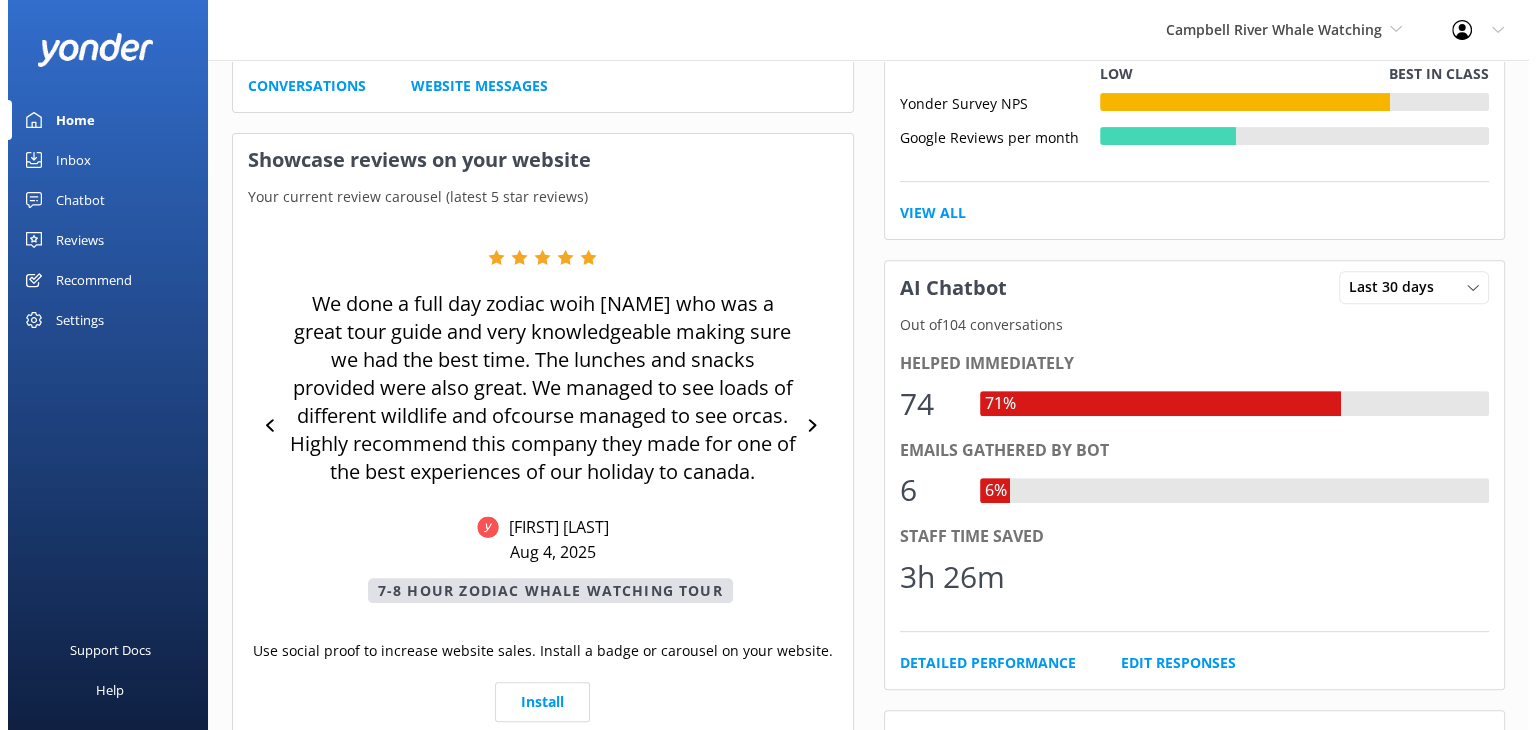scroll, scrollTop: 0, scrollLeft: 0, axis: both 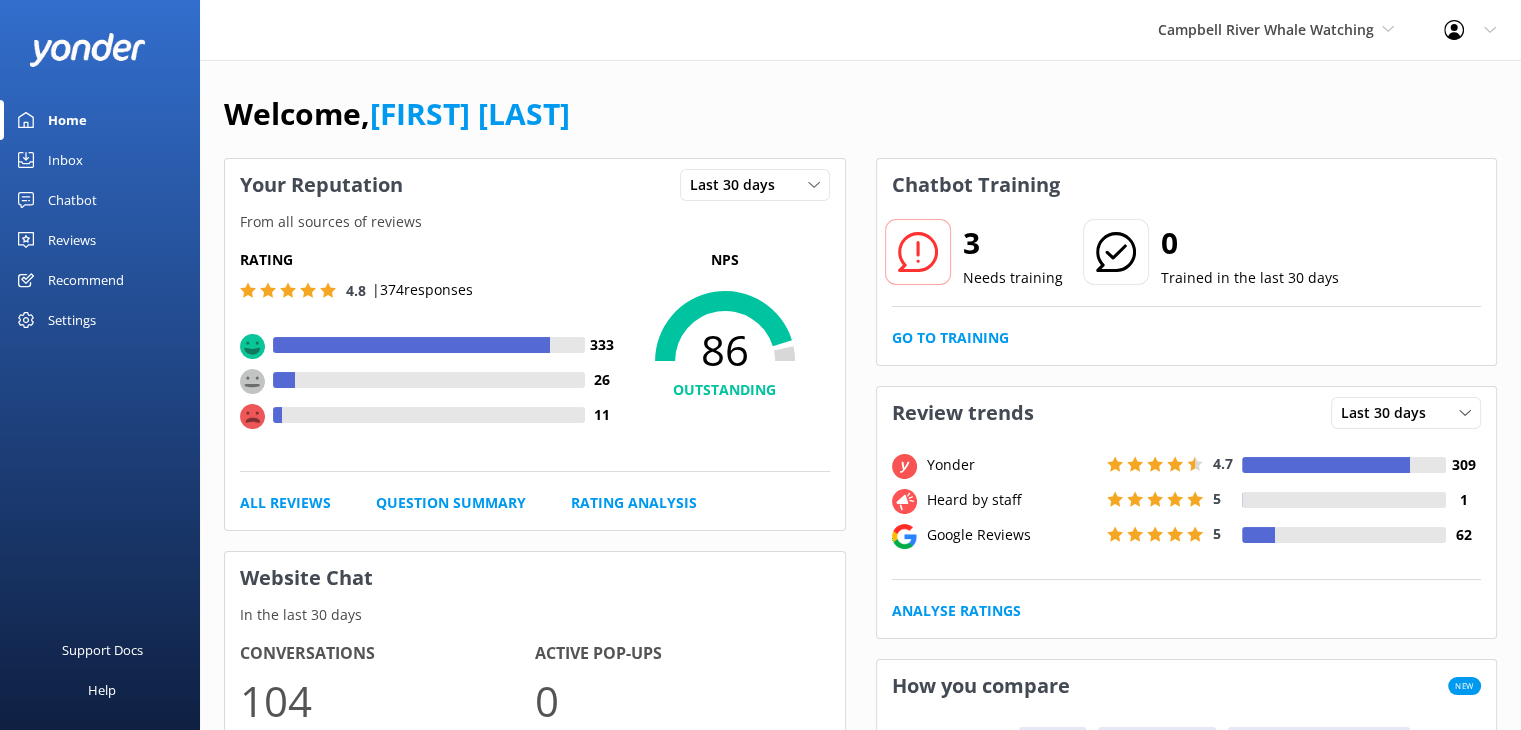 click on "Reviews" at bounding box center (72, 240) 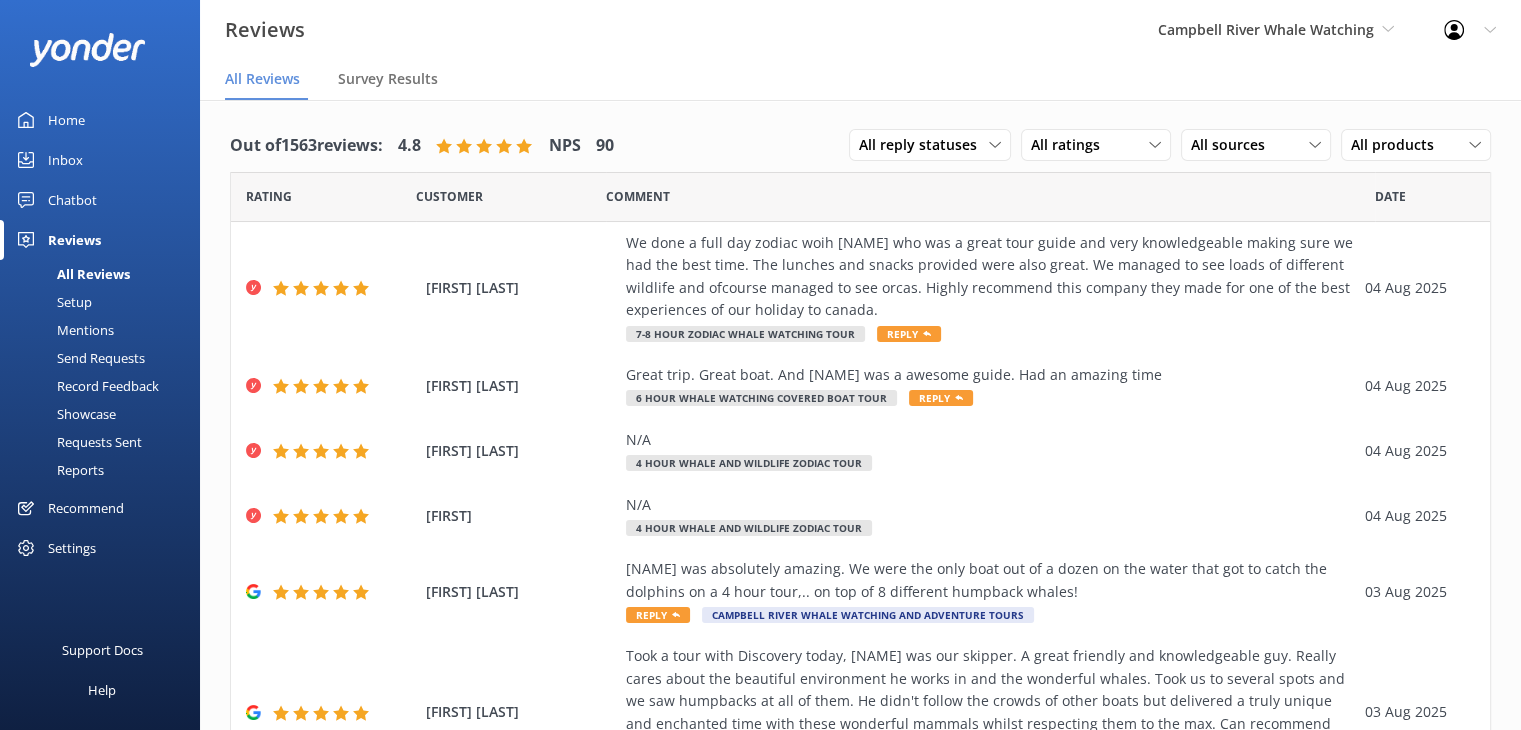 click on "Inbox" at bounding box center (65, 160) 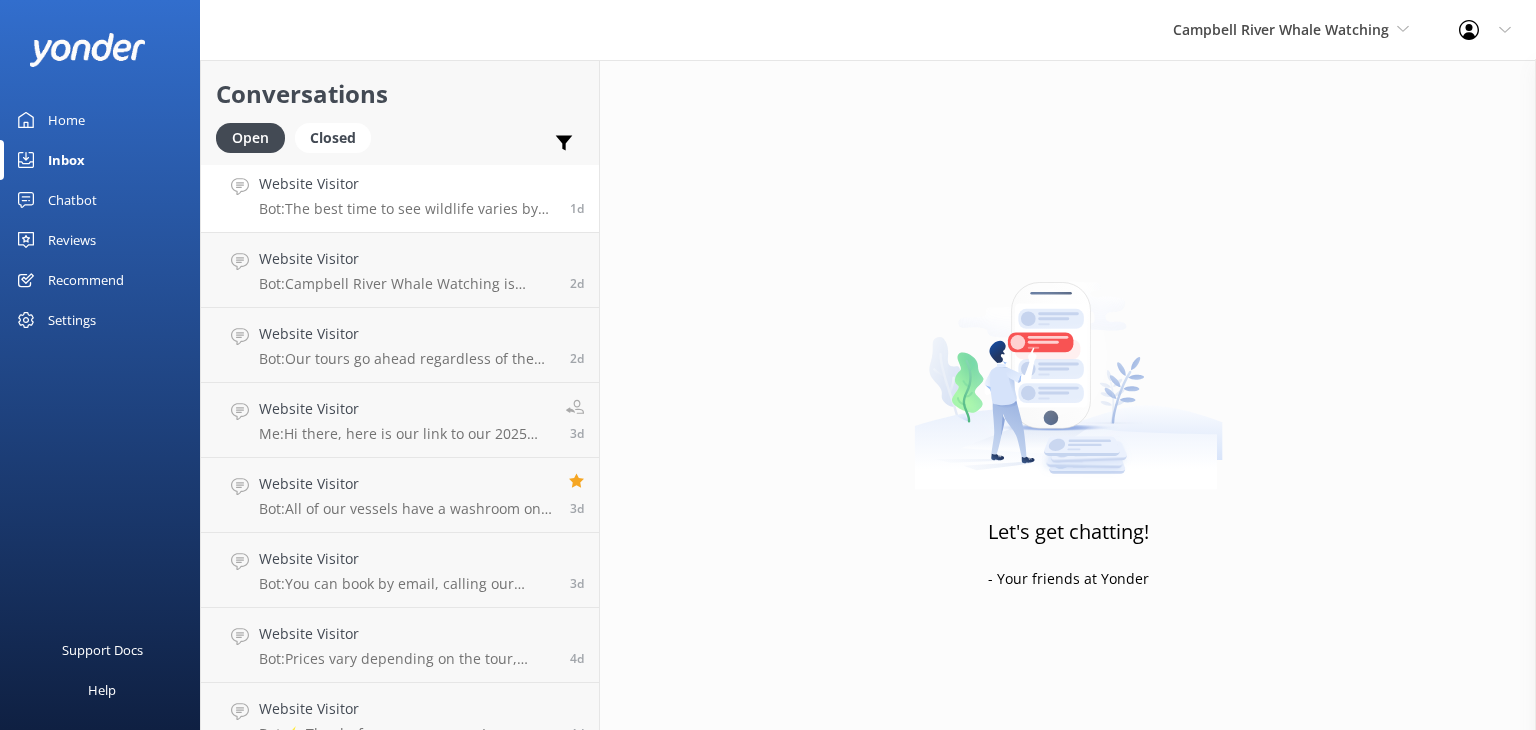 scroll, scrollTop: 410, scrollLeft: 0, axis: vertical 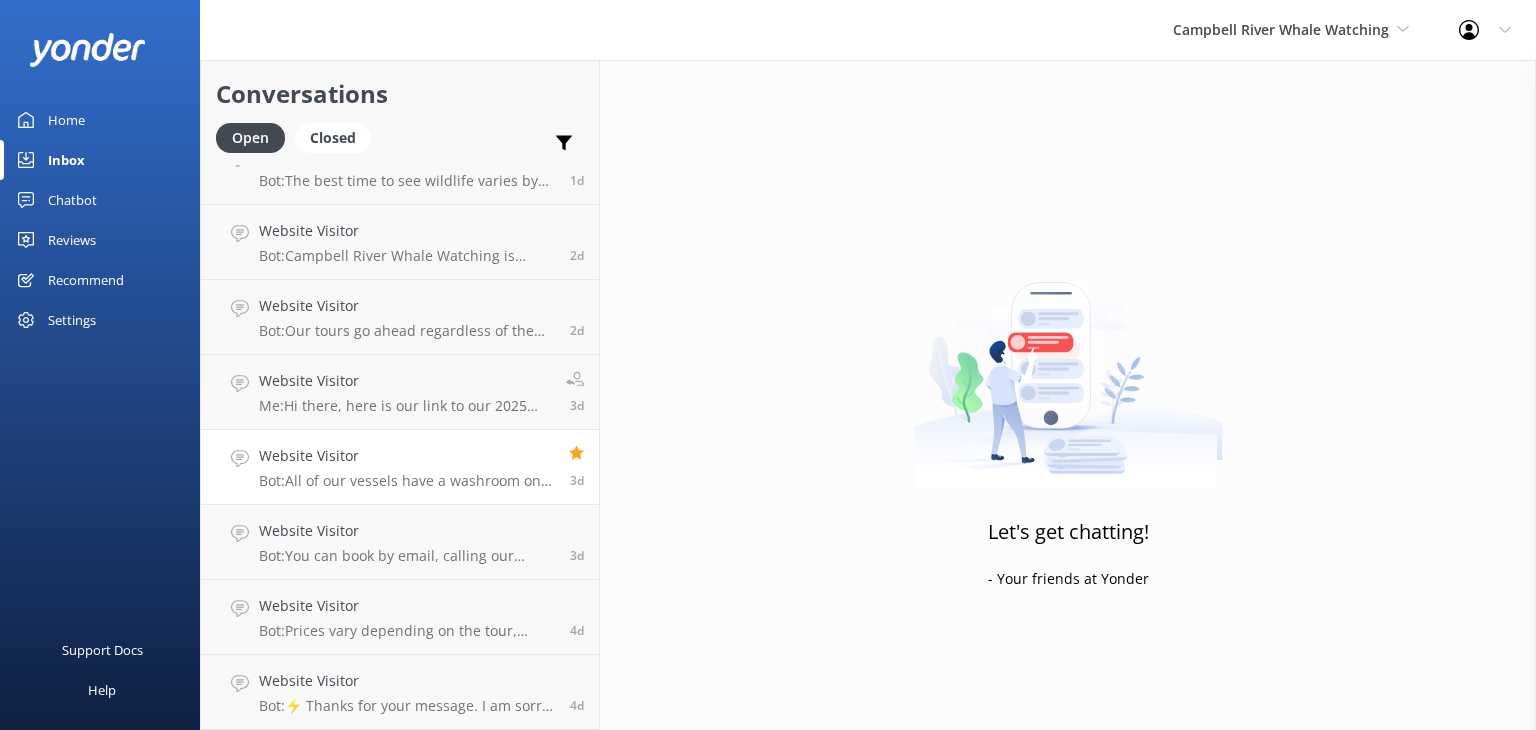 click on "Website Visitor" at bounding box center (406, 456) 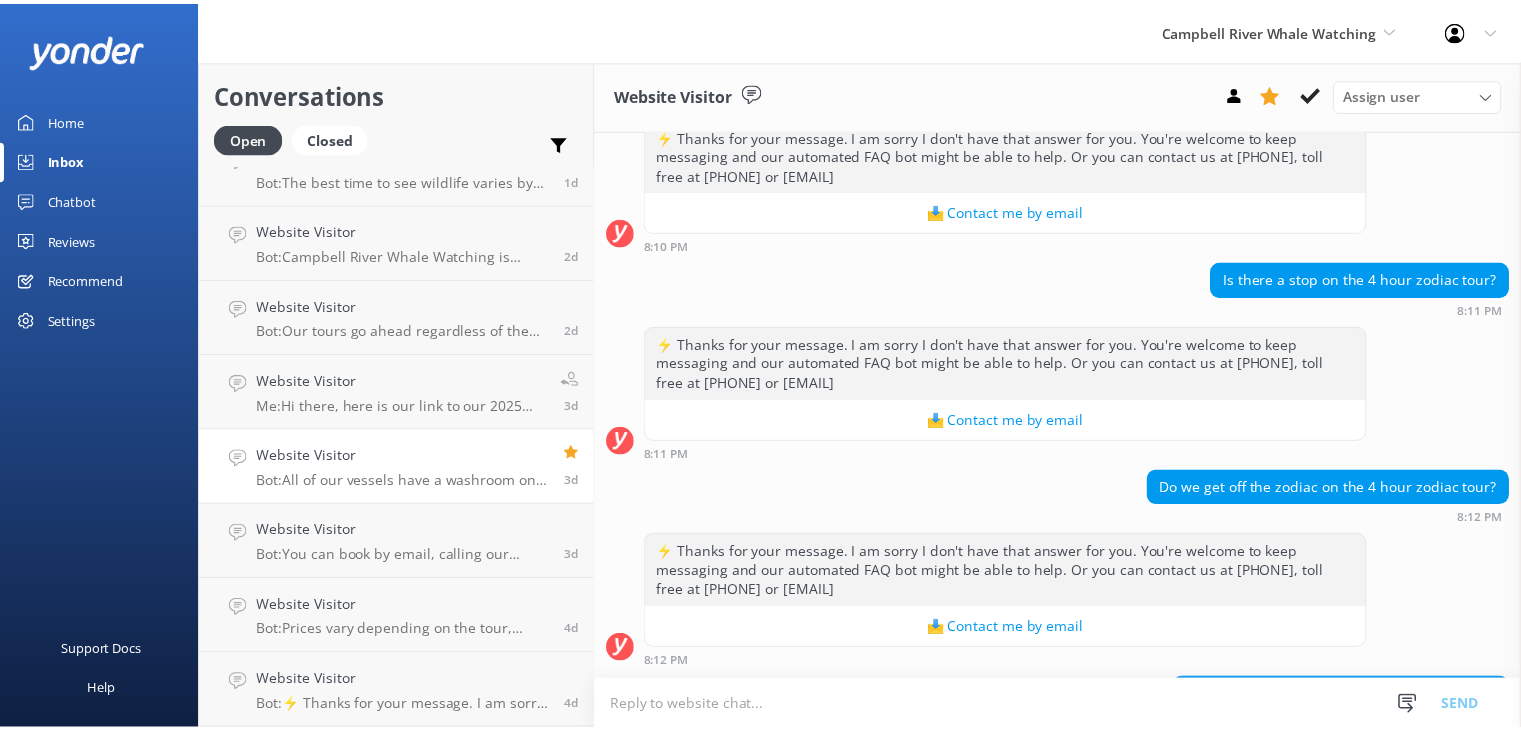 scroll, scrollTop: 780, scrollLeft: 0, axis: vertical 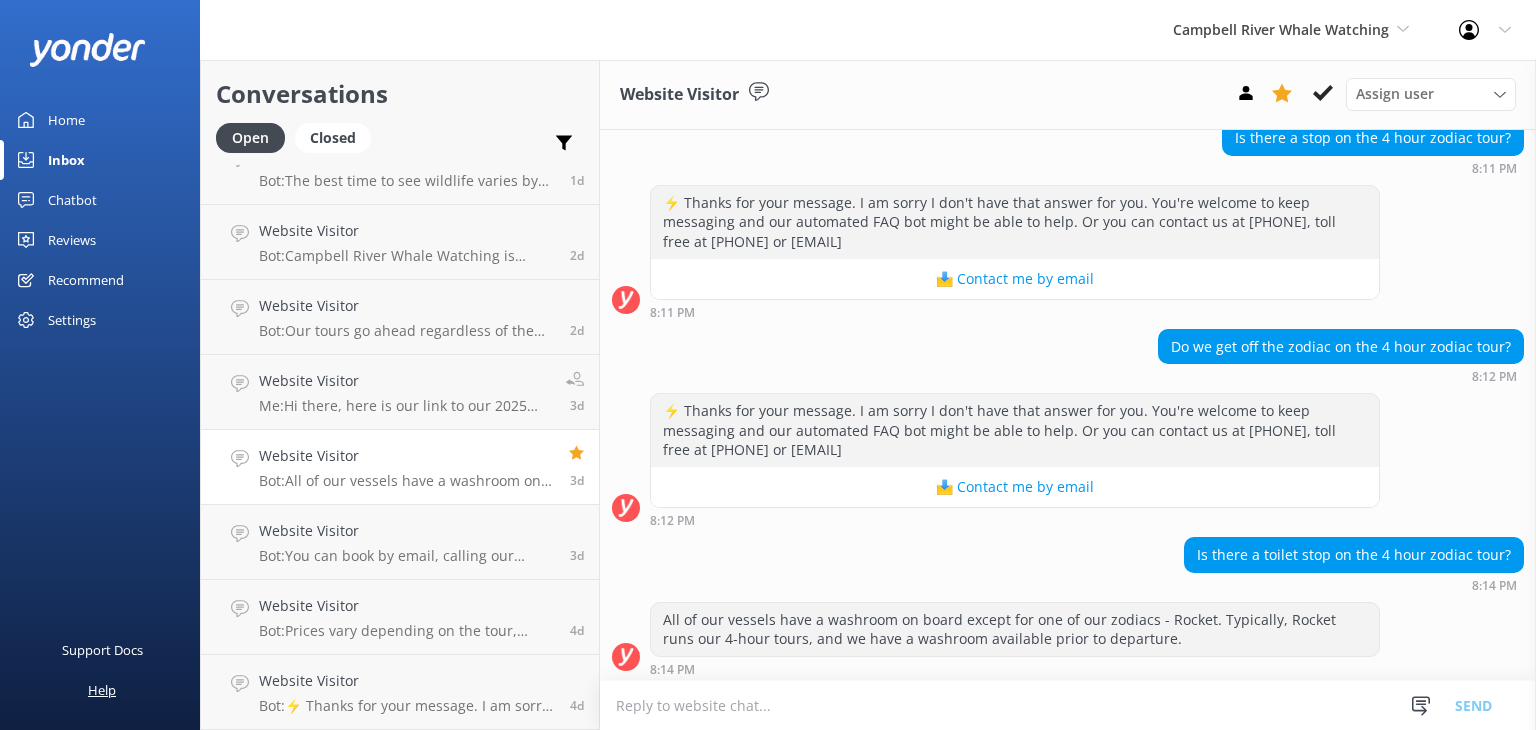 click on "Help" at bounding box center [102, 690] 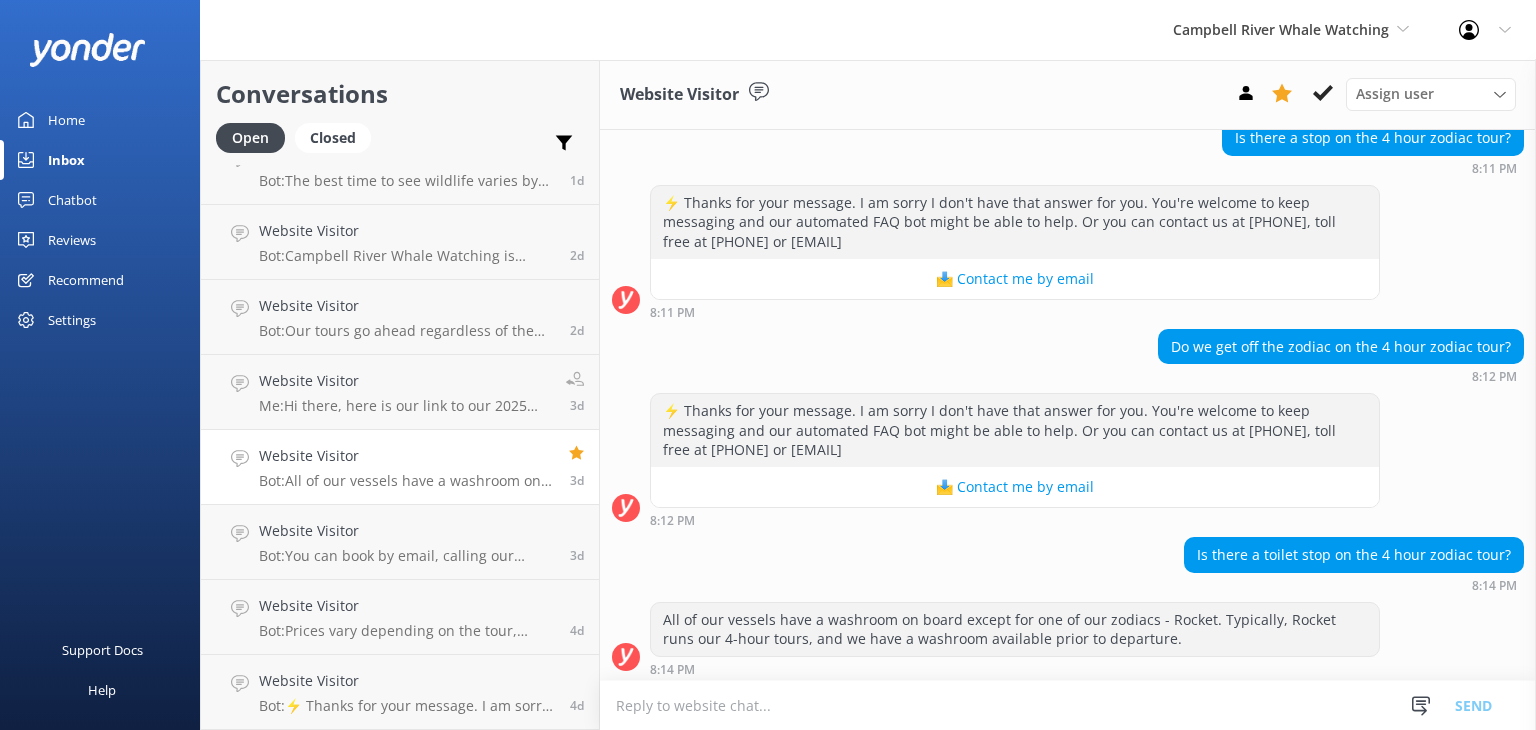 click on "Support Docs Help" at bounding box center (100, 547) 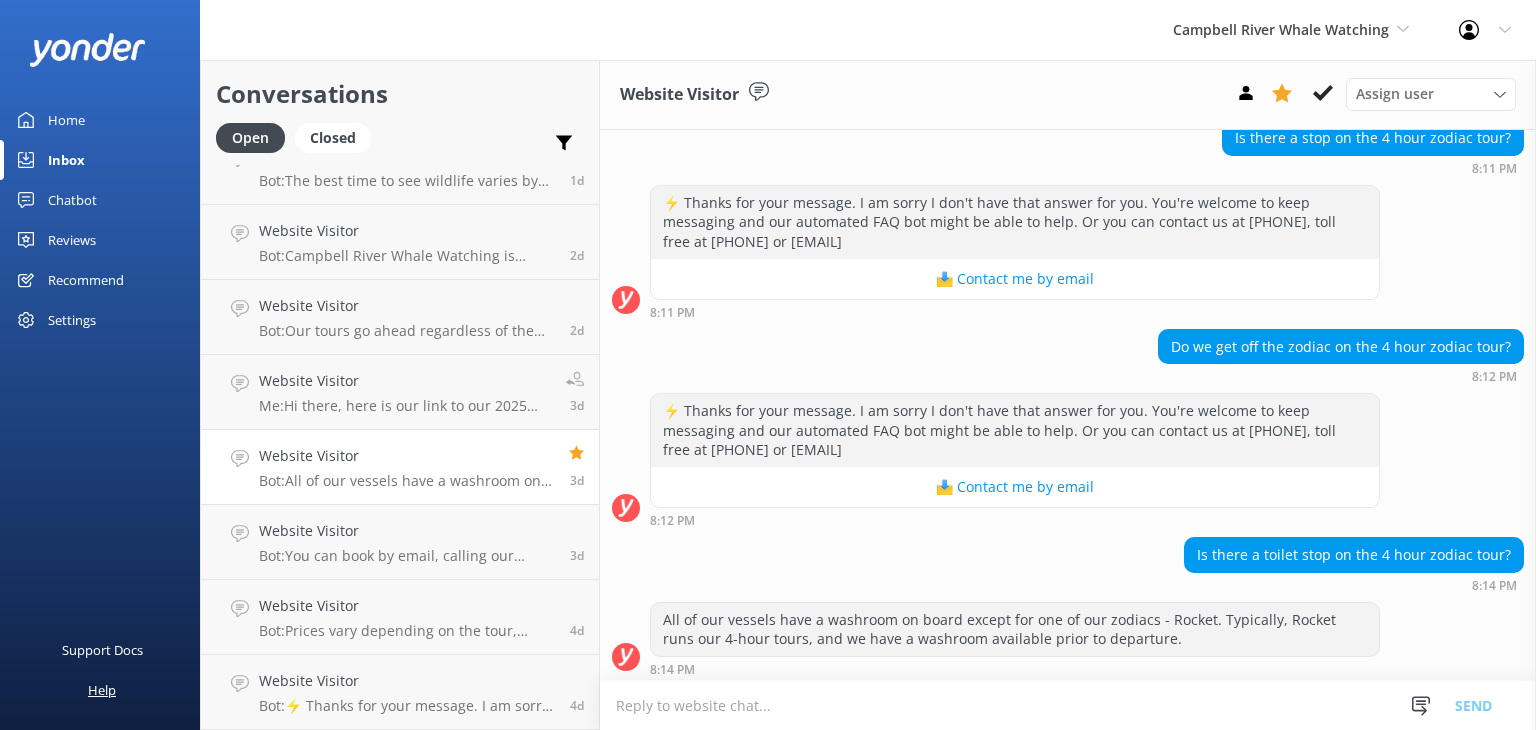 click on "Help" at bounding box center [102, 690] 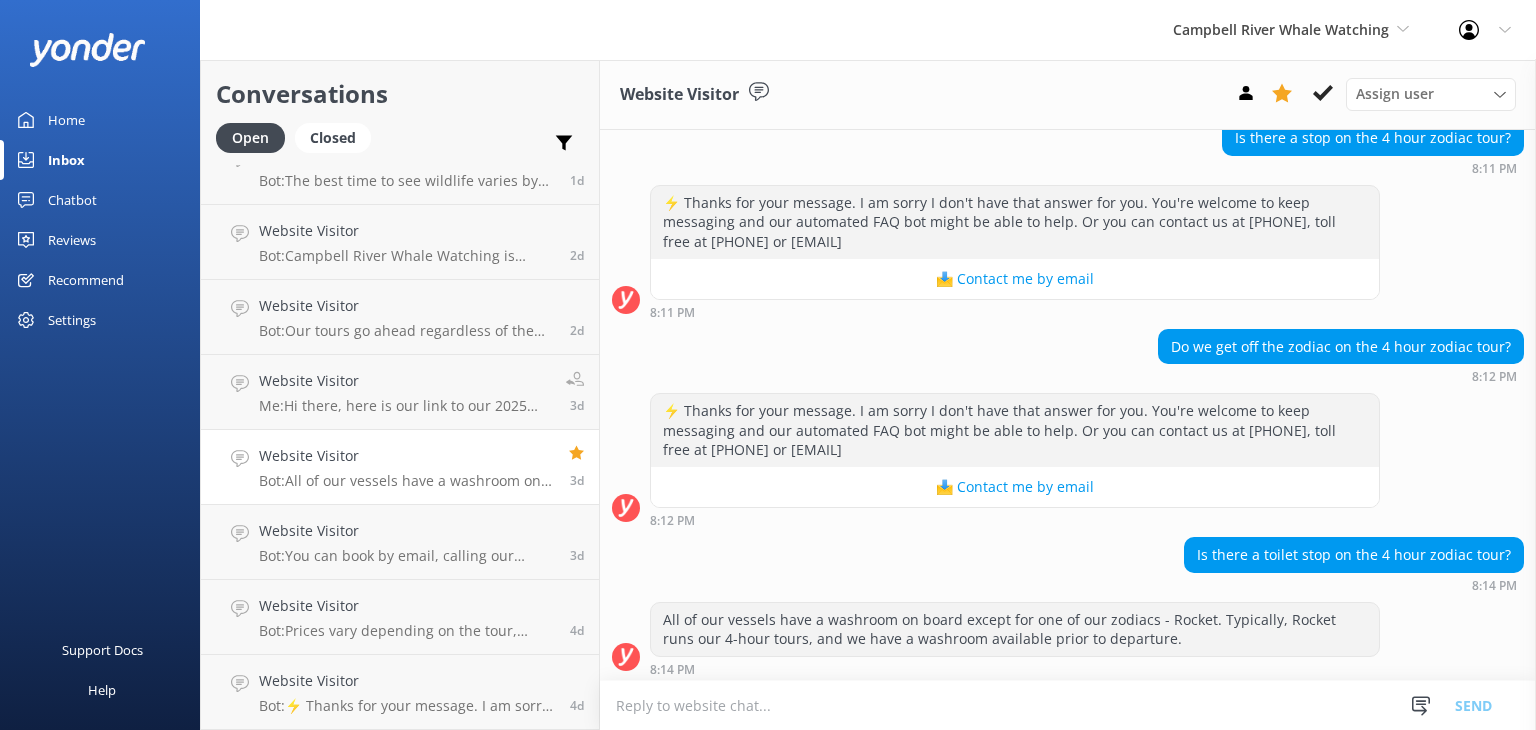 click on "Profile Settings Logout" at bounding box center (1485, 30) 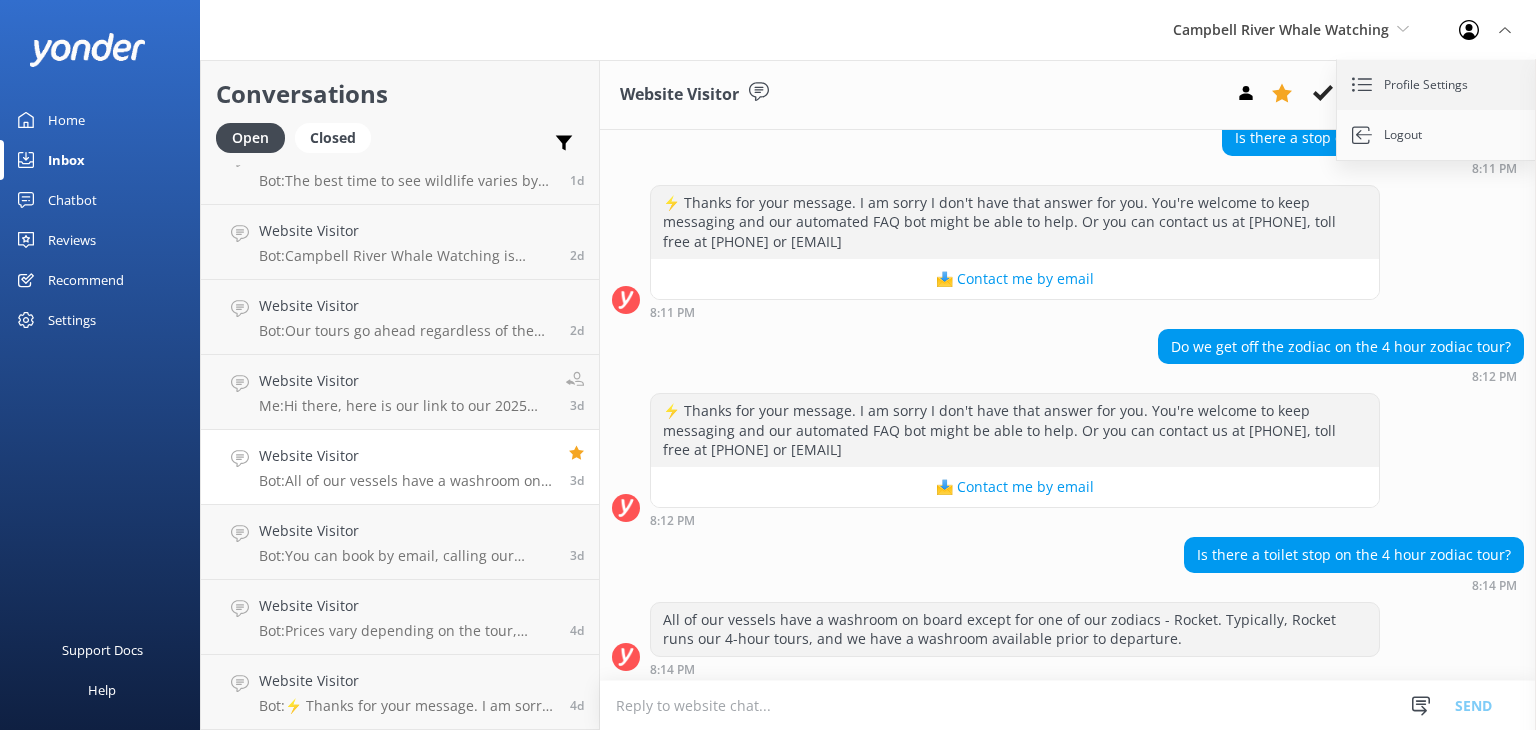 click on "Profile Settings" at bounding box center [1437, 85] 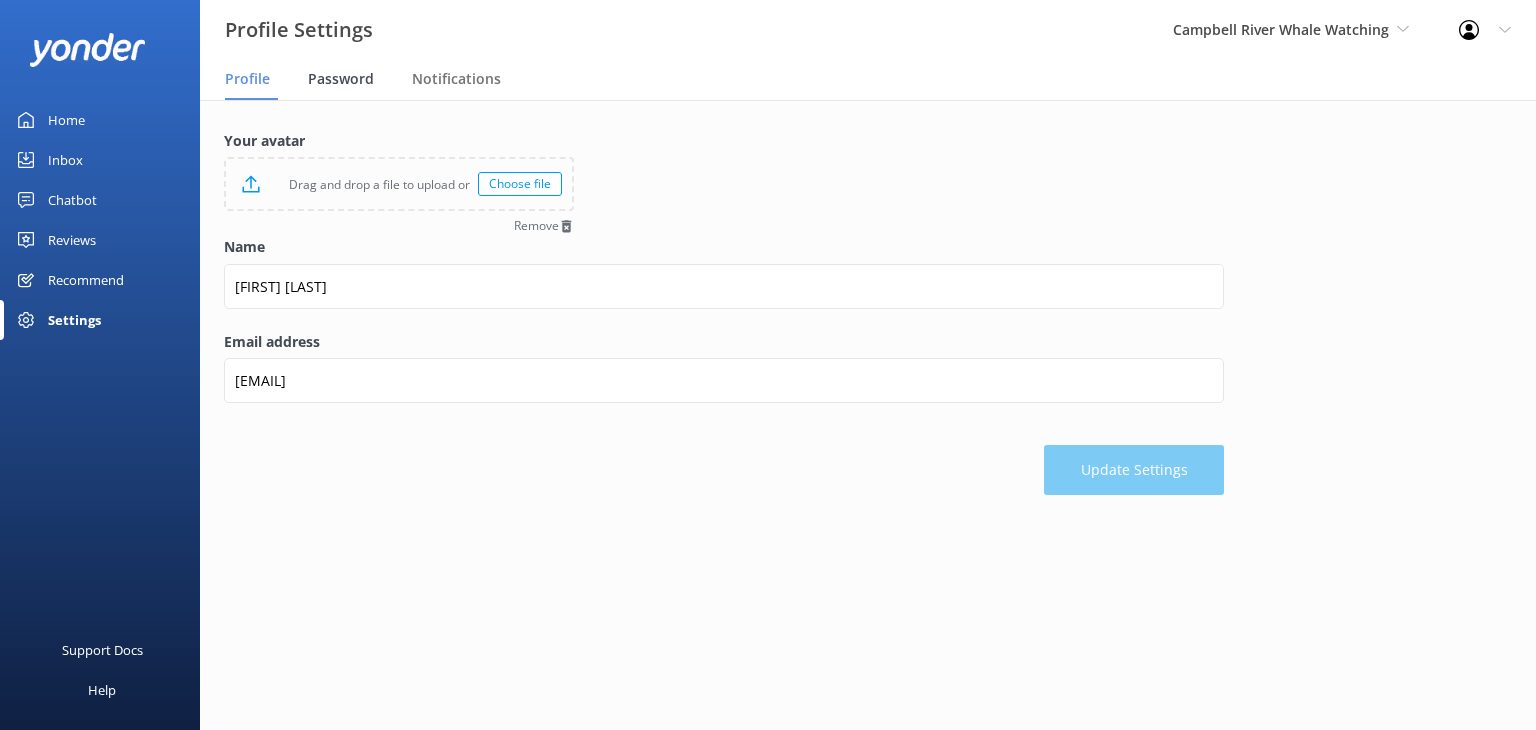 click on "Password" at bounding box center (341, 79) 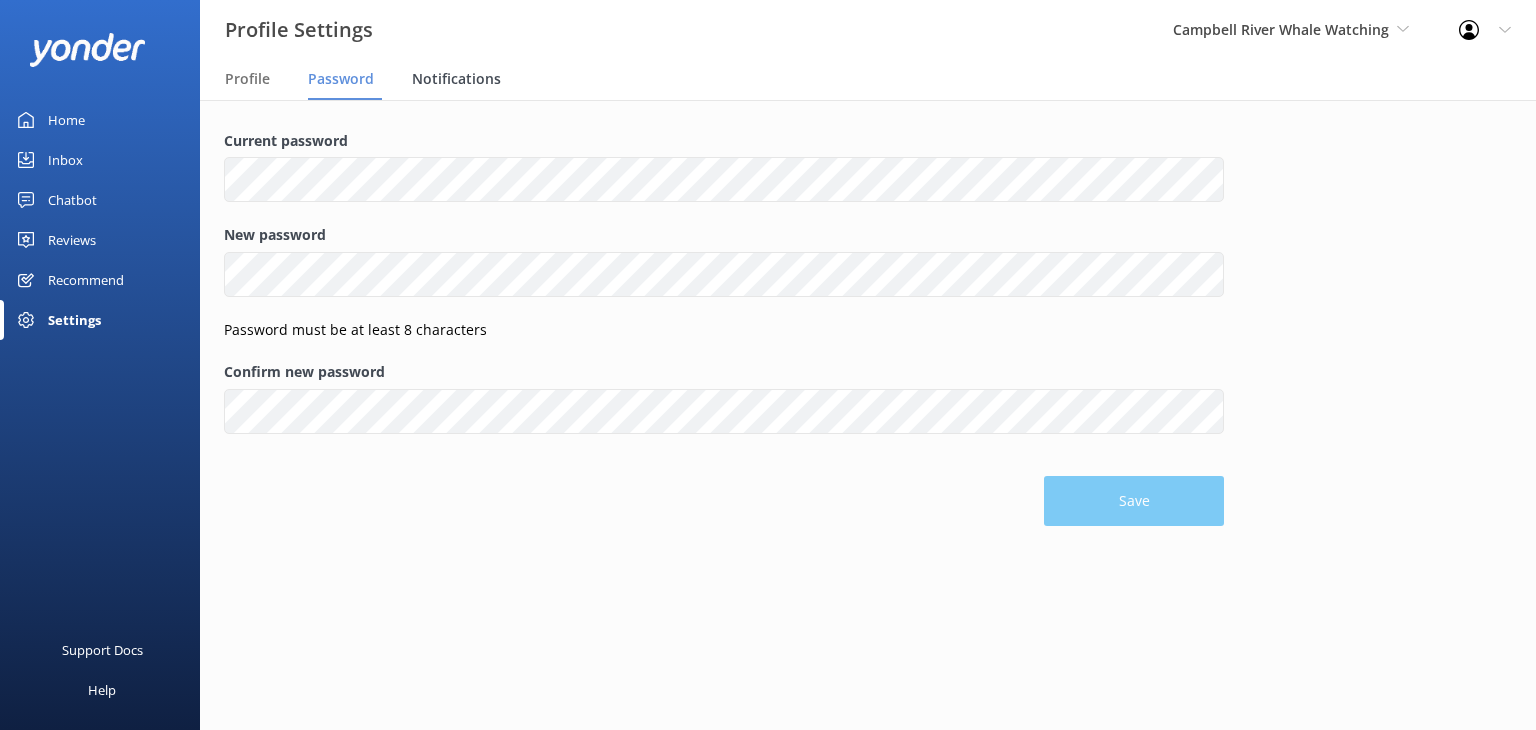 click on "Notifications" at bounding box center (456, 79) 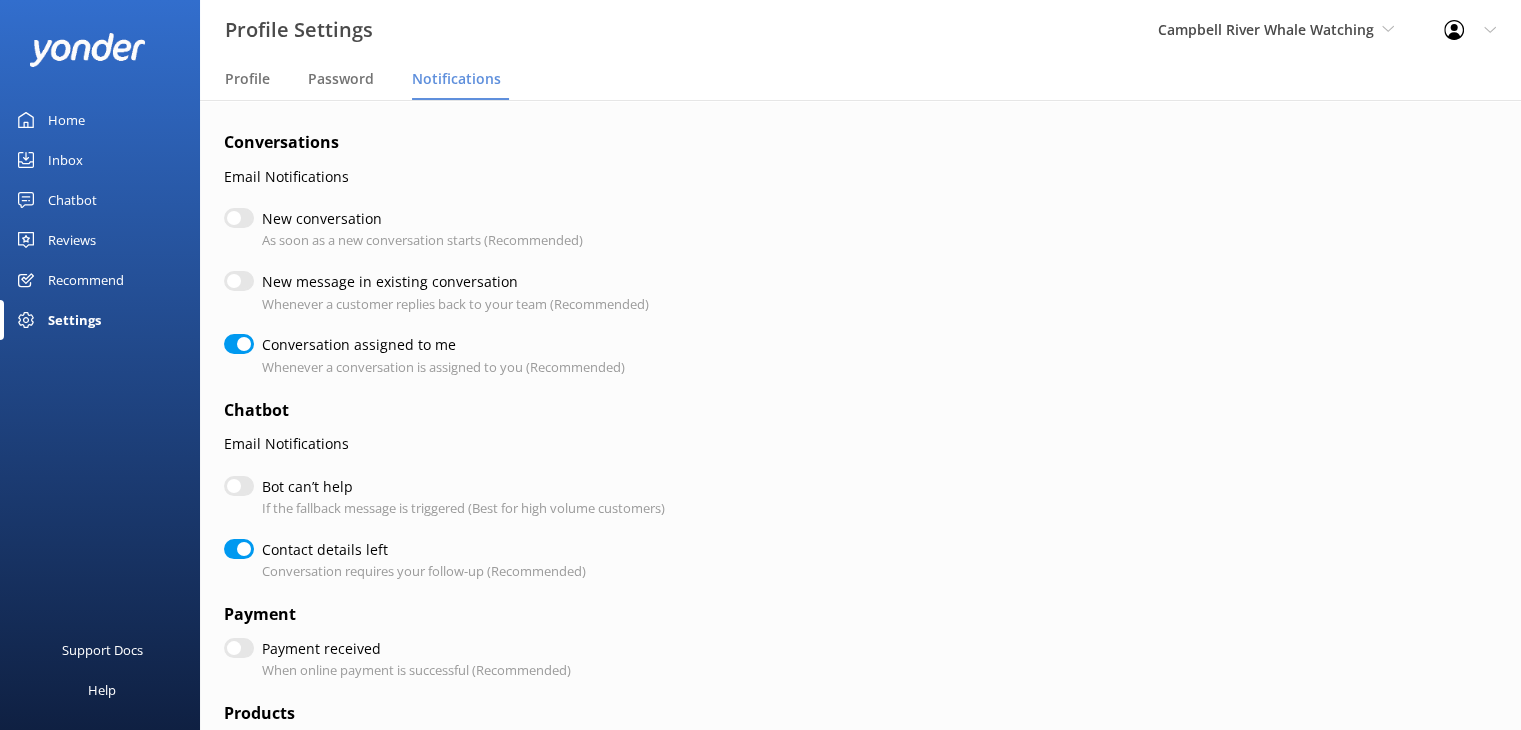 checkbox on "true" 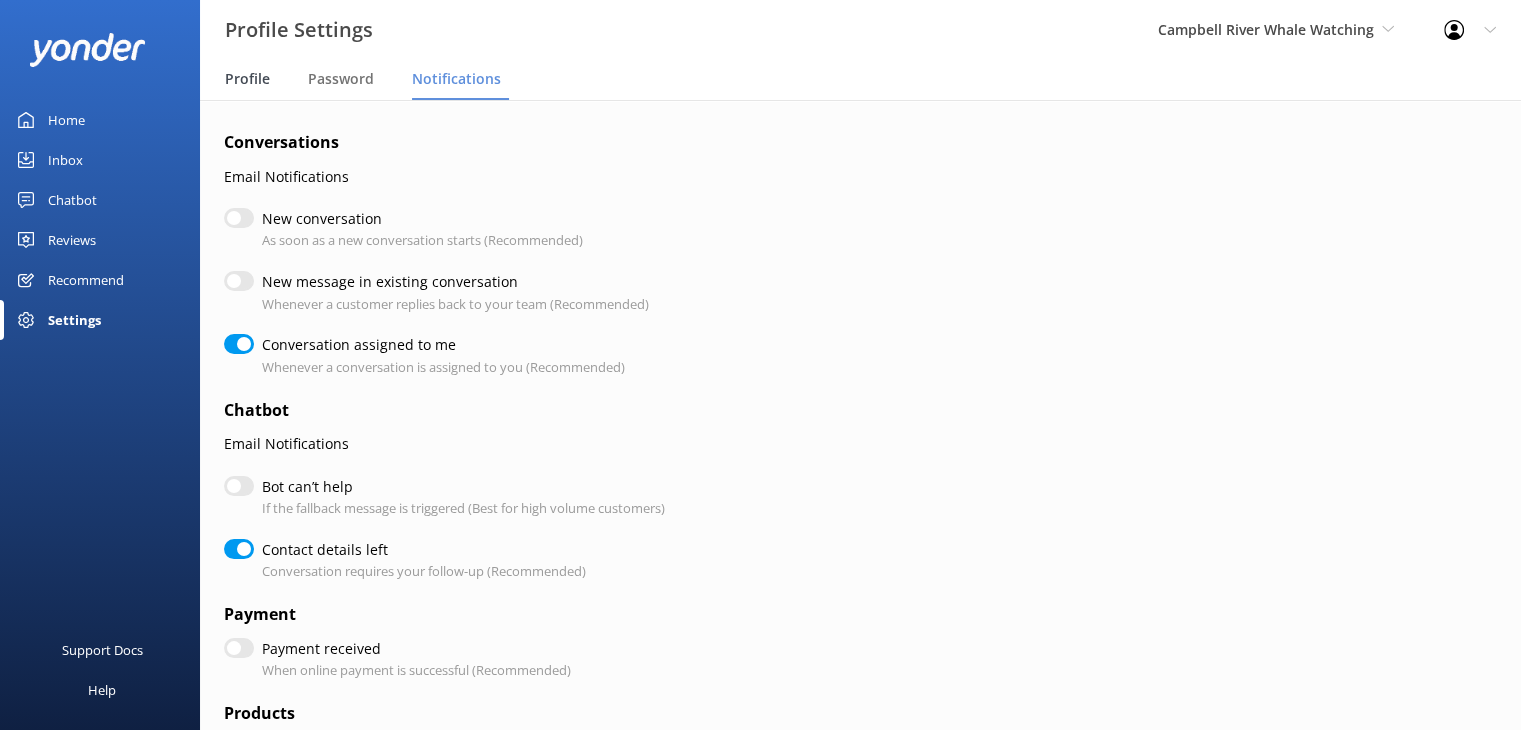 click on "Profile" at bounding box center (247, 79) 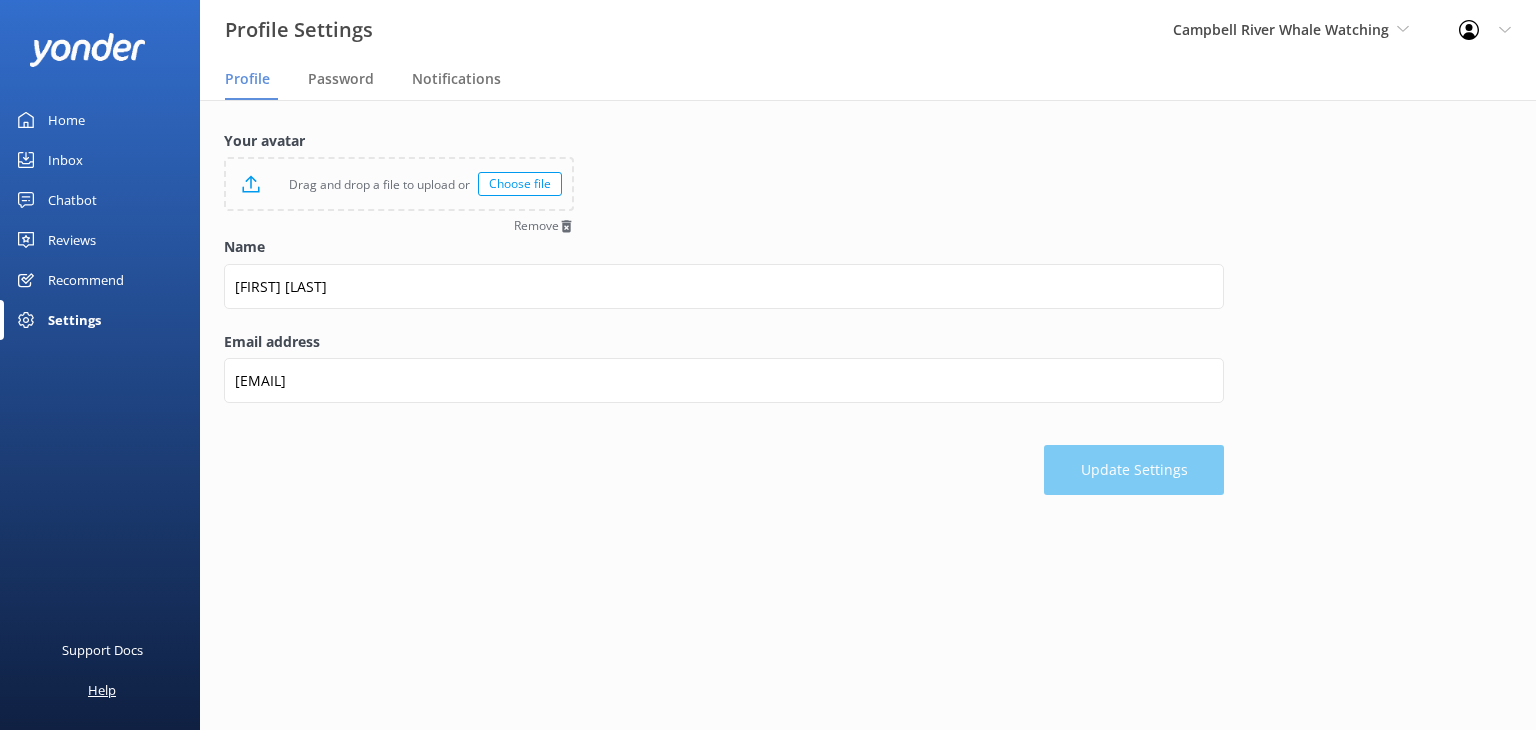 click on "Help" at bounding box center [102, 690] 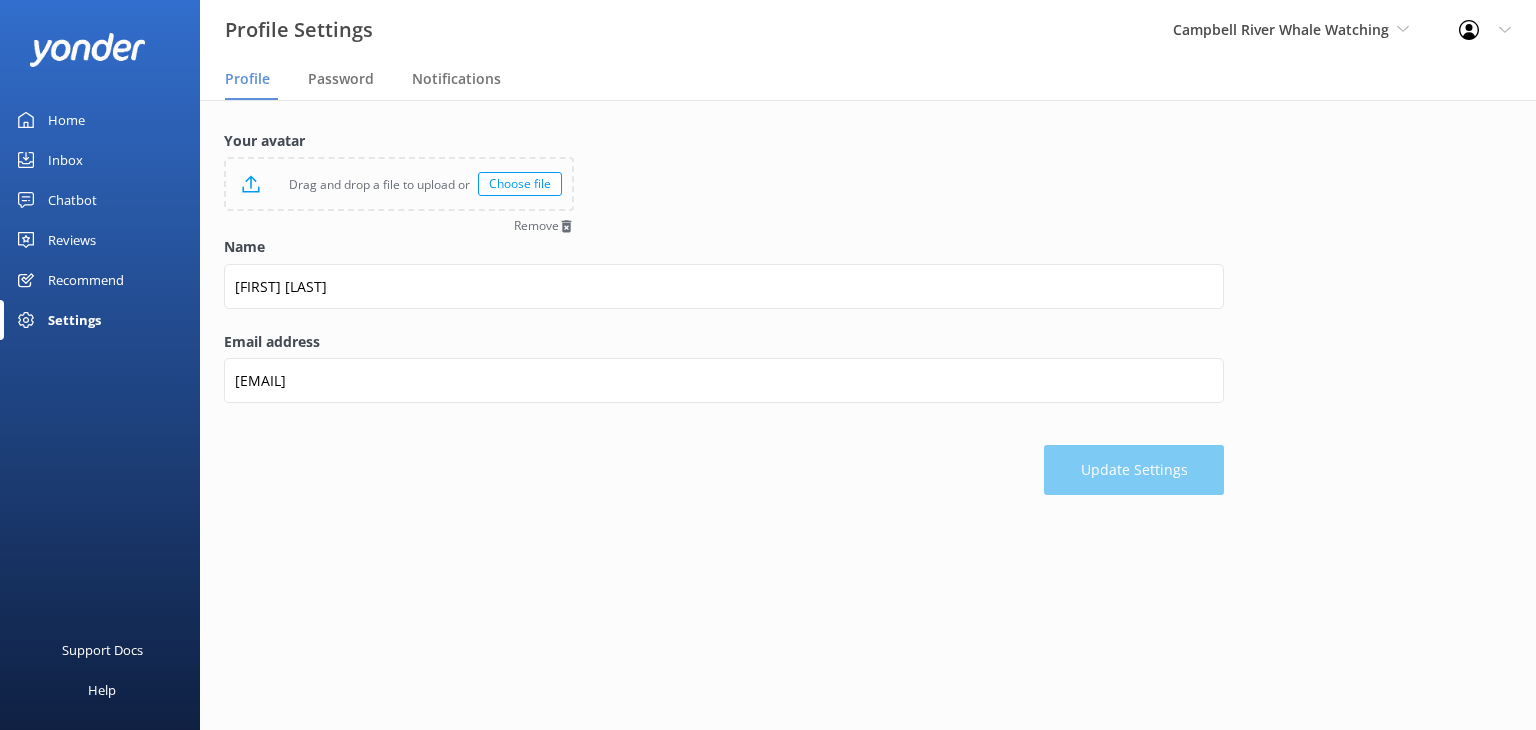 click on "Home" at bounding box center (100, 120) 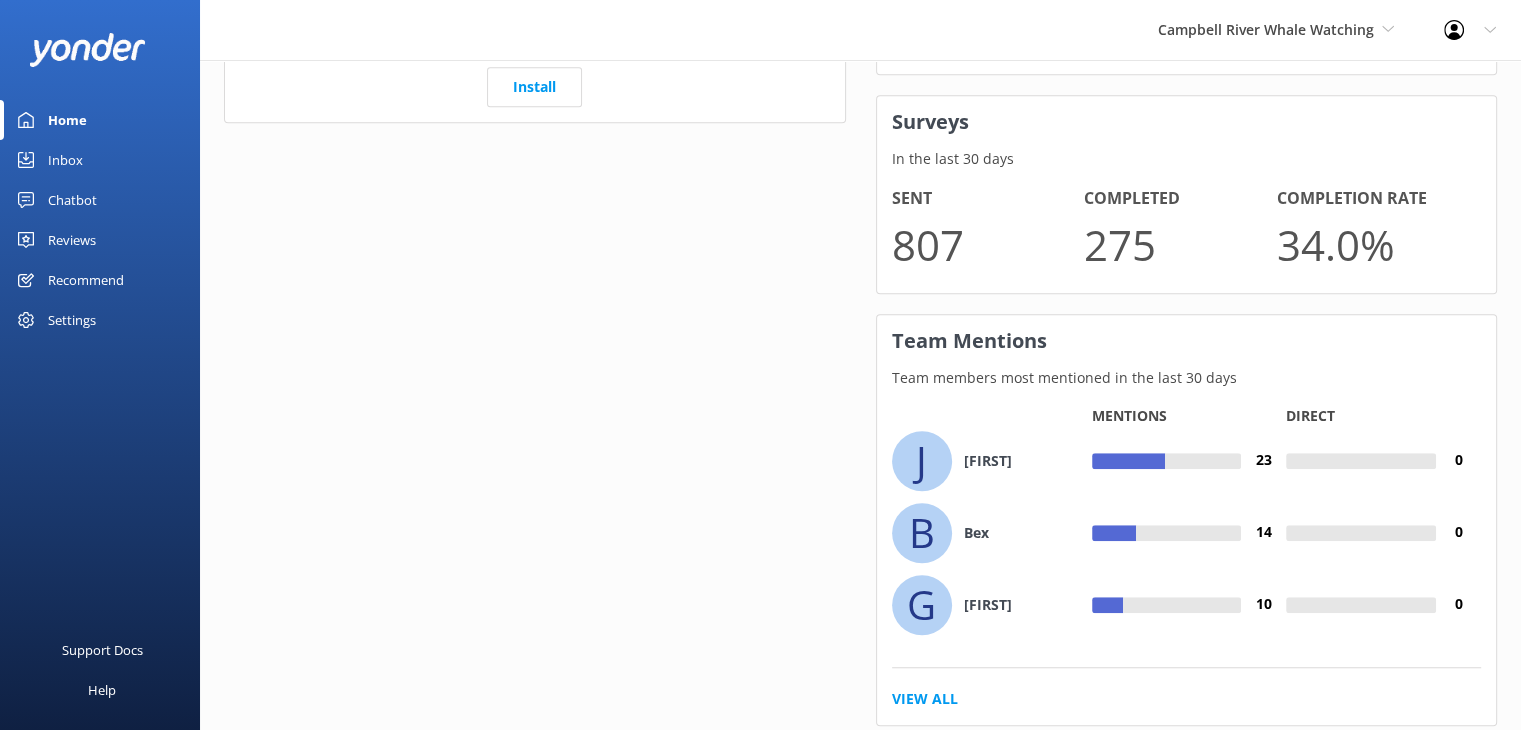 scroll, scrollTop: 1267, scrollLeft: 0, axis: vertical 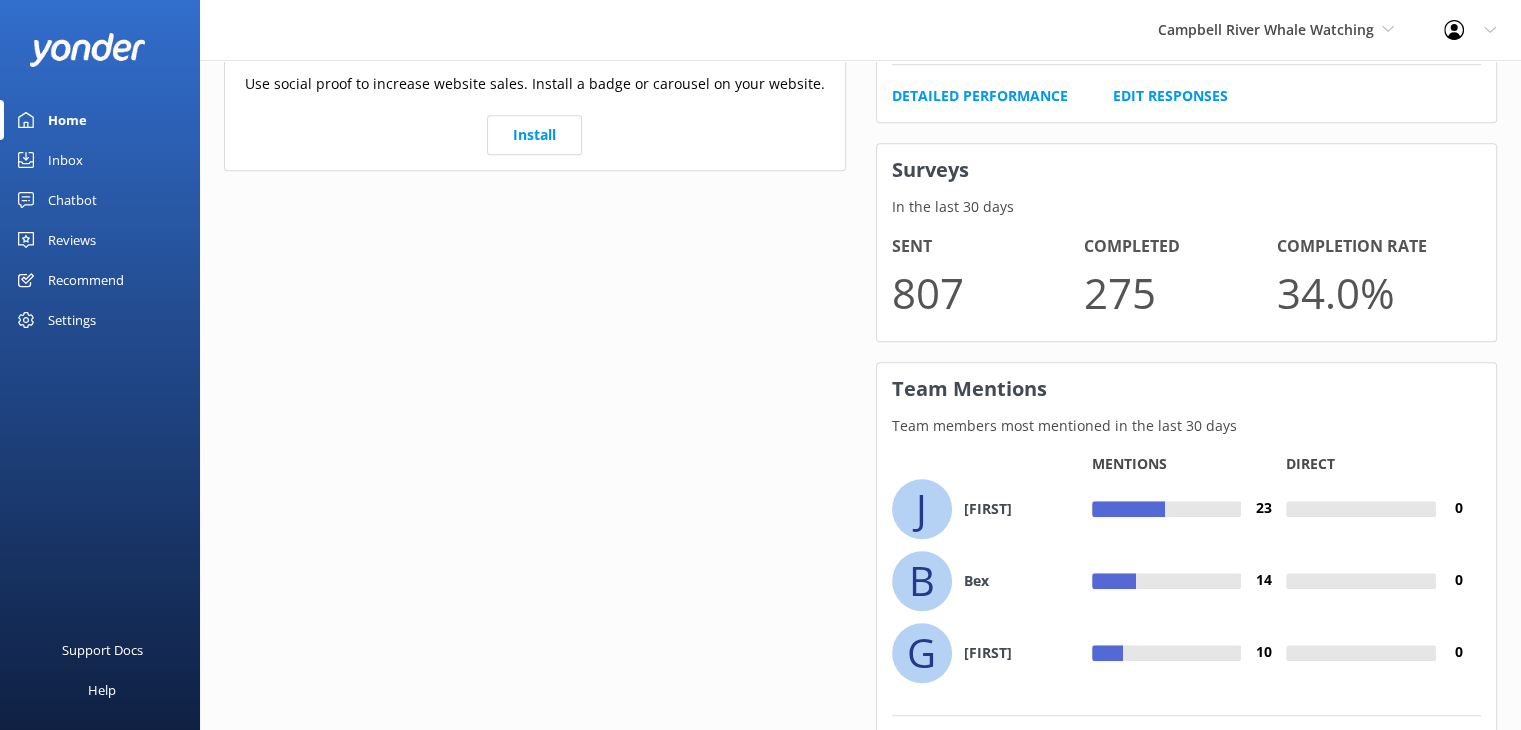 click on "B" at bounding box center [922, 581] 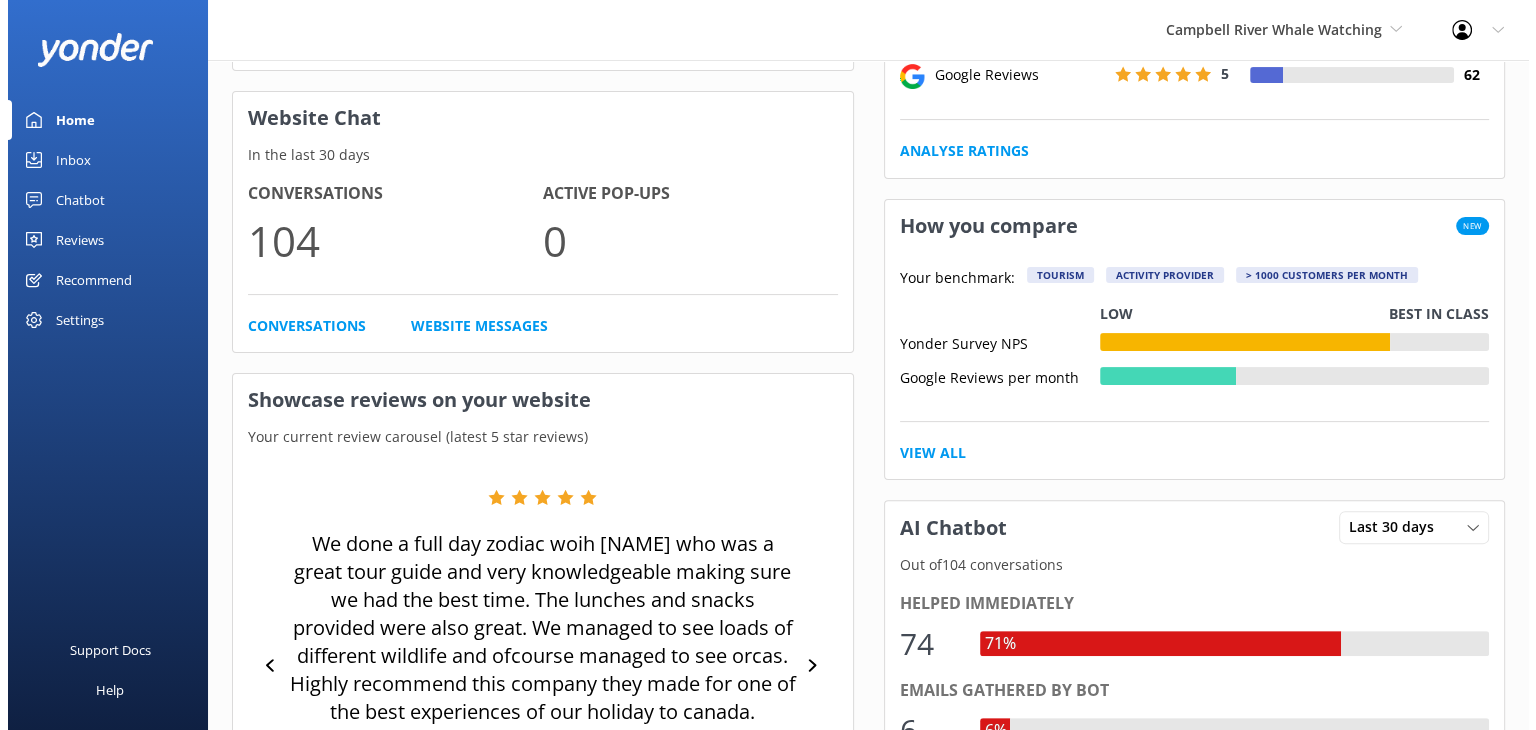 scroll, scrollTop: 0, scrollLeft: 0, axis: both 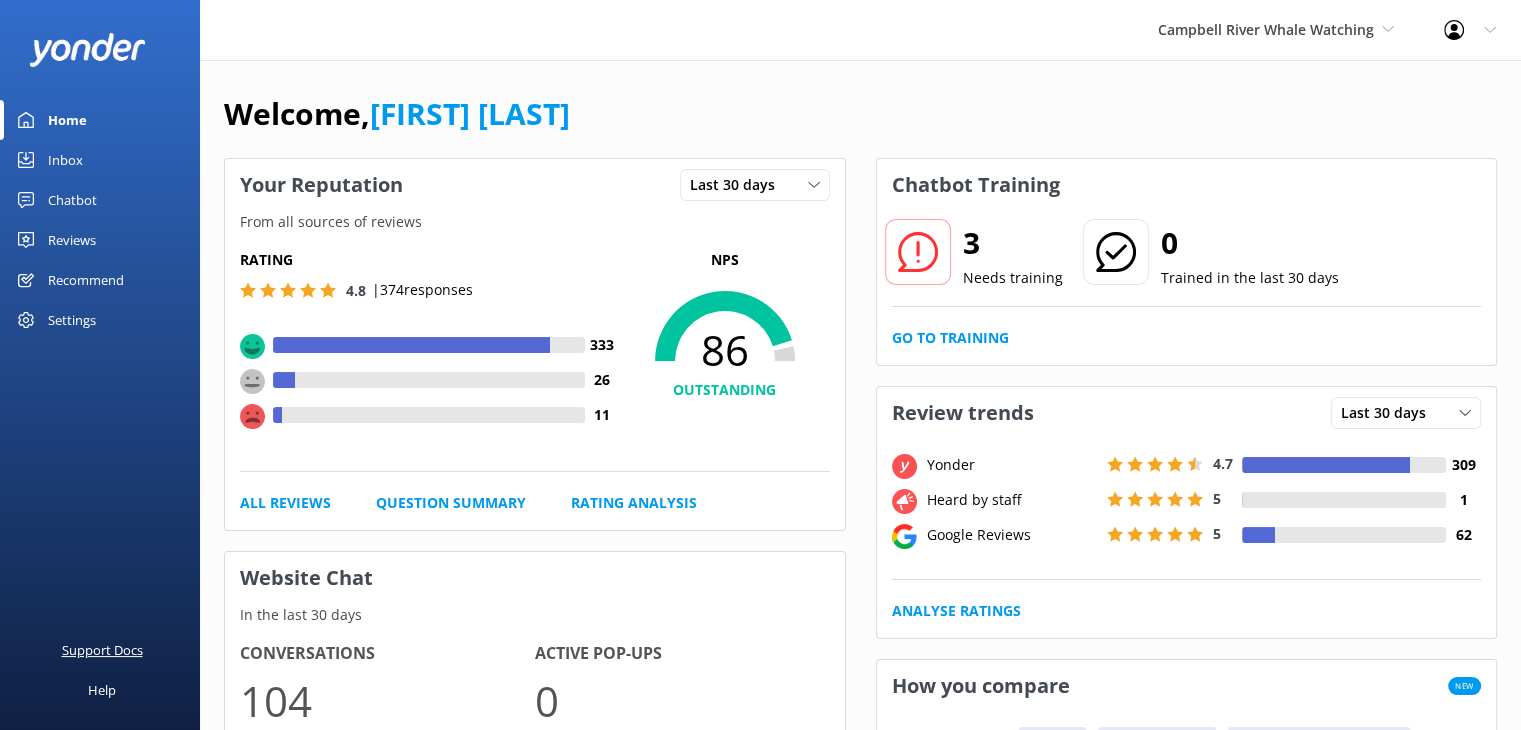 click on "Support Docs" at bounding box center (102, 650) 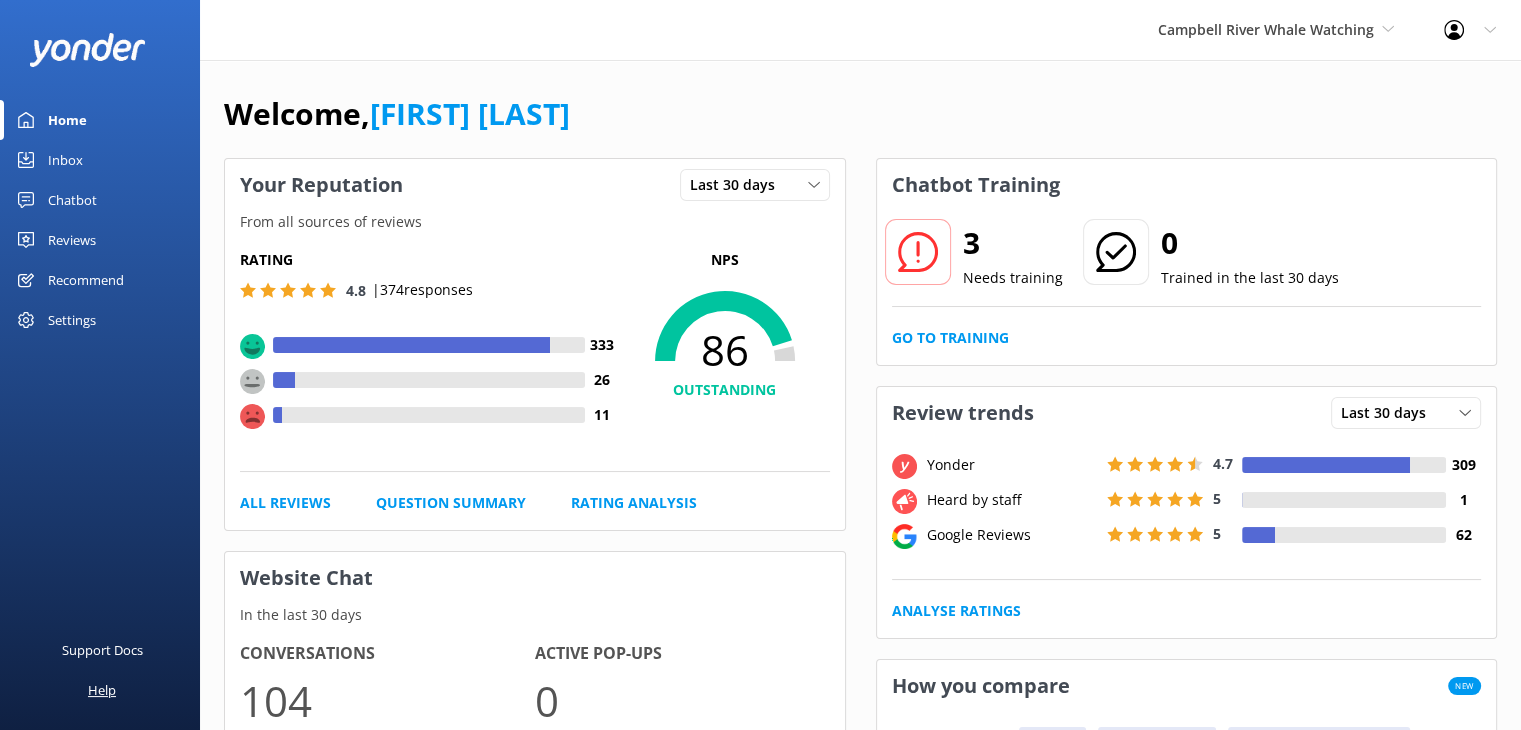 click on "Help" at bounding box center (102, 690) 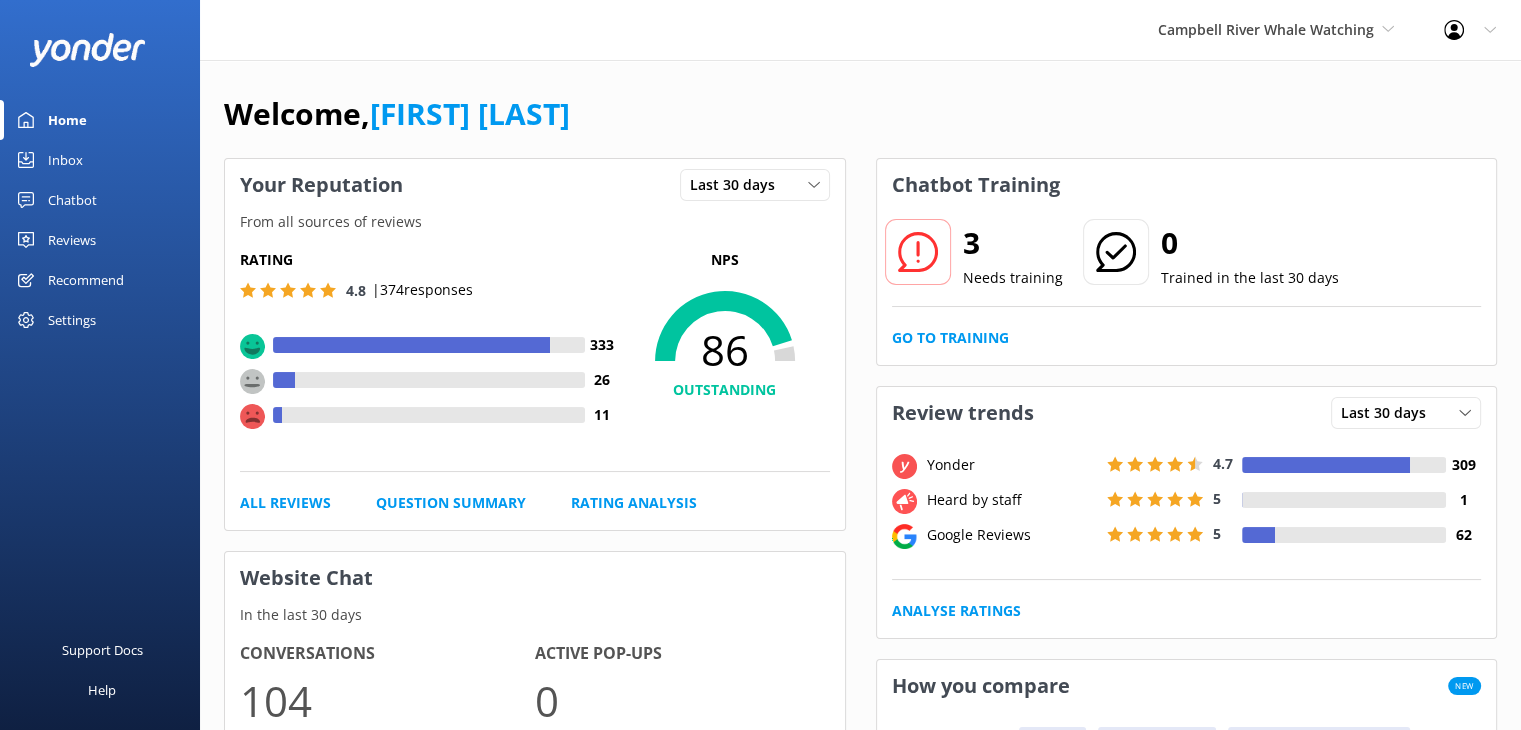 click on "Support Docs Help" at bounding box center (100, 547) 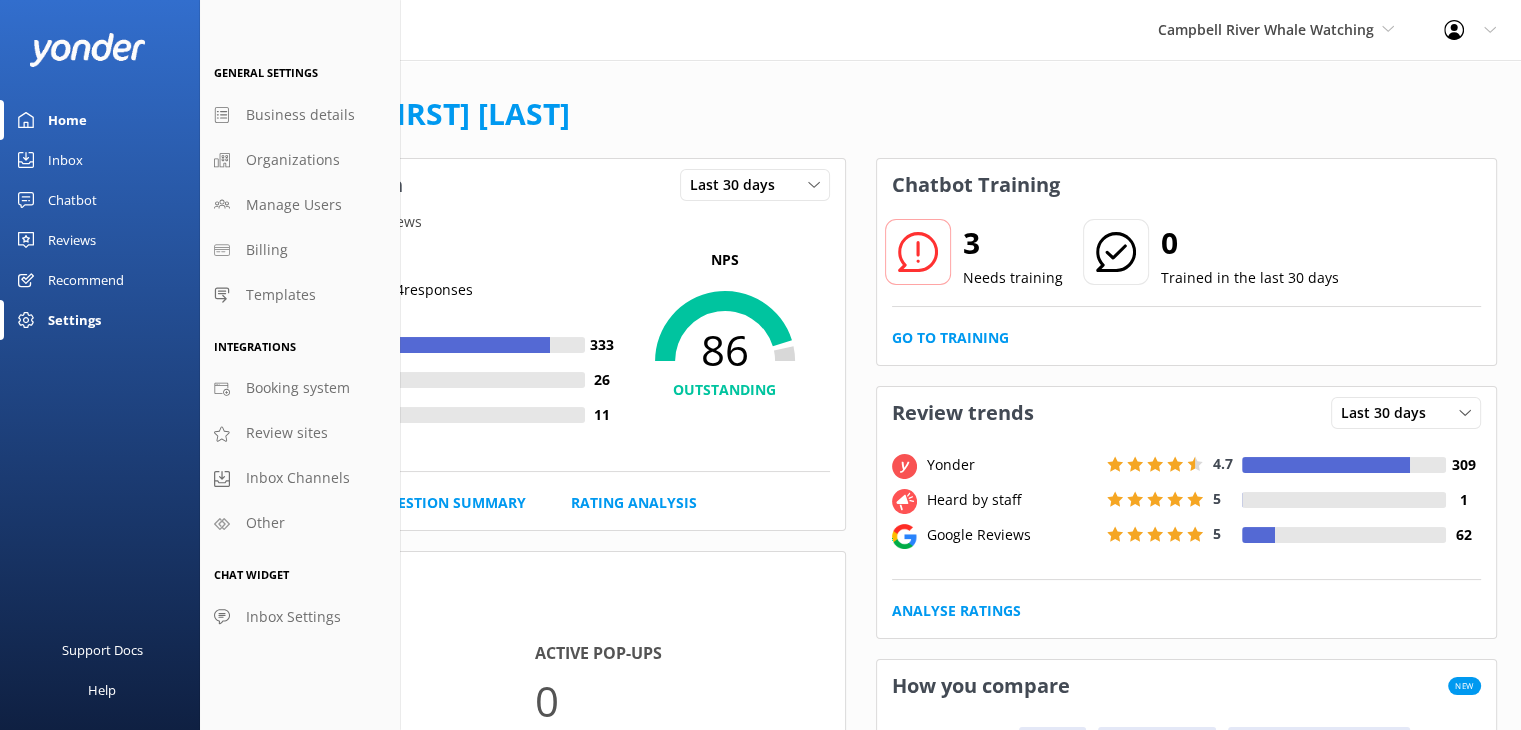 click on "Support Docs Help" at bounding box center (100, 547) 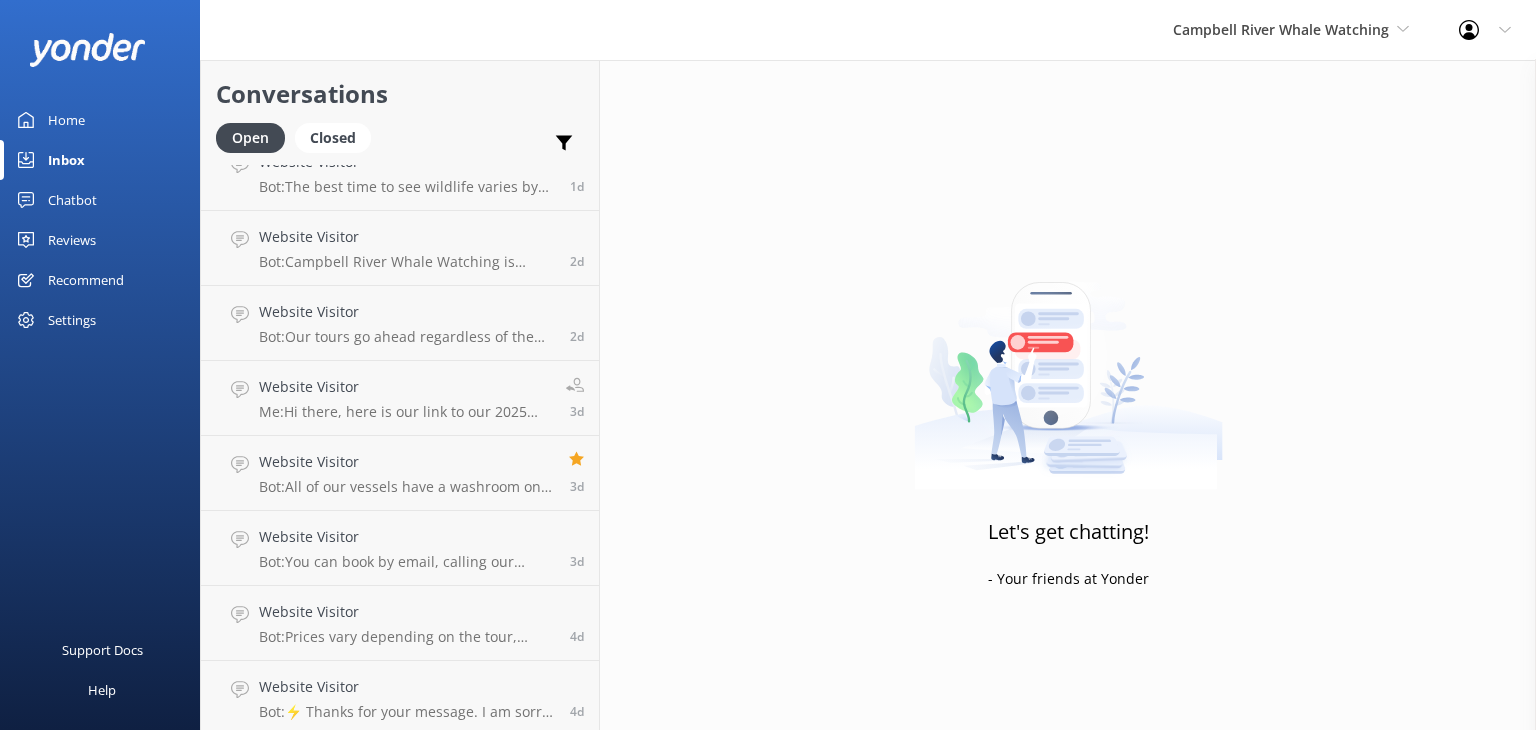 scroll, scrollTop: 410, scrollLeft: 0, axis: vertical 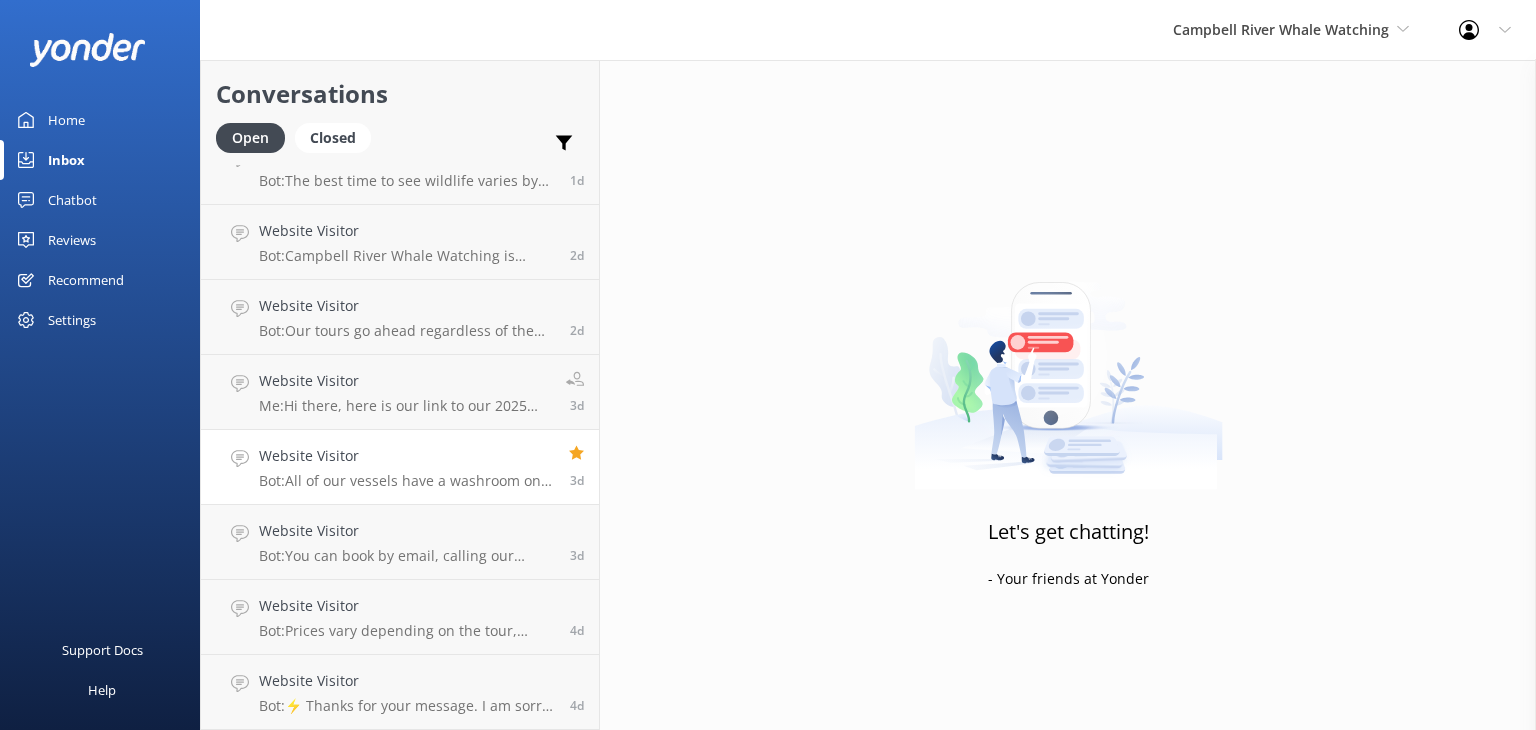 click on "Website Visitor" at bounding box center (406, 456) 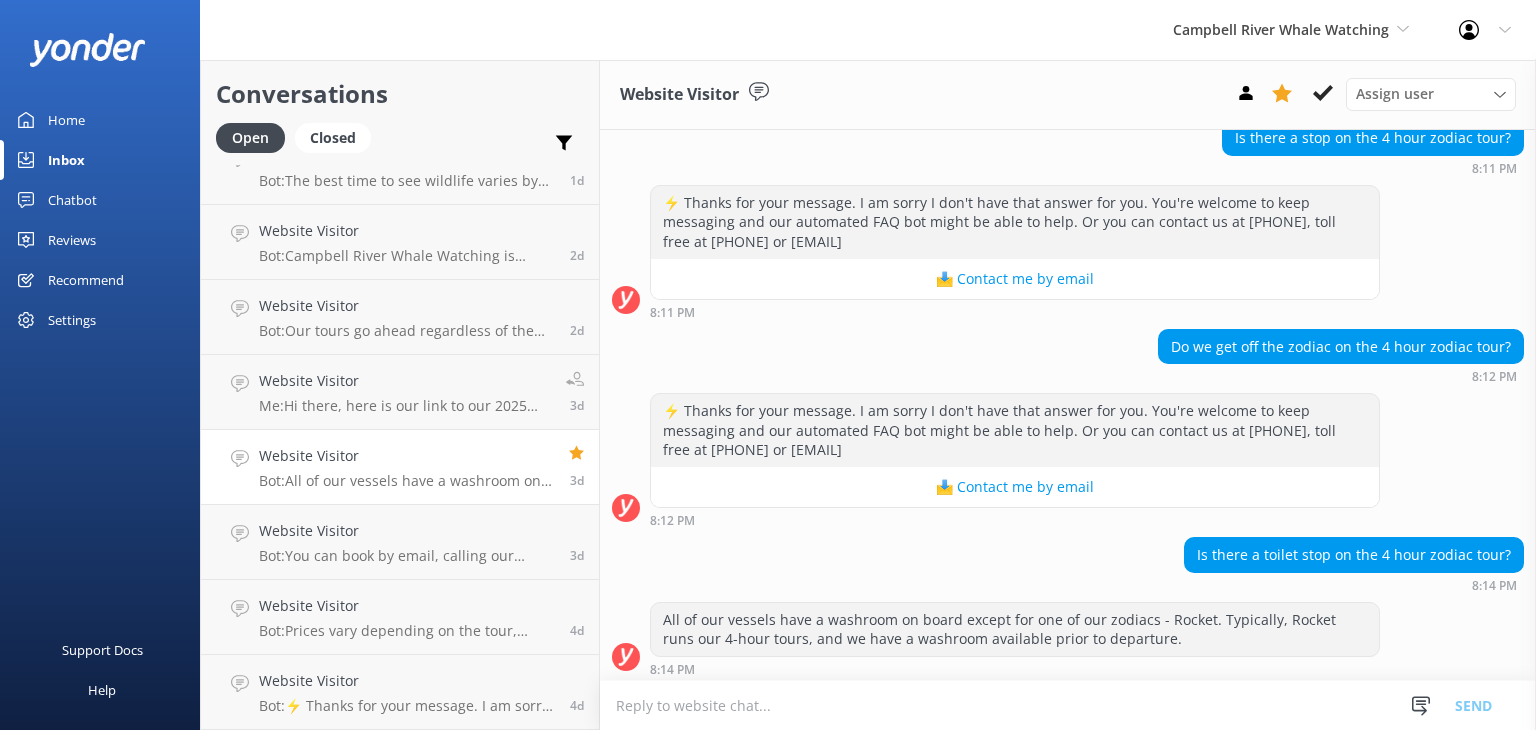 scroll, scrollTop: 0, scrollLeft: 0, axis: both 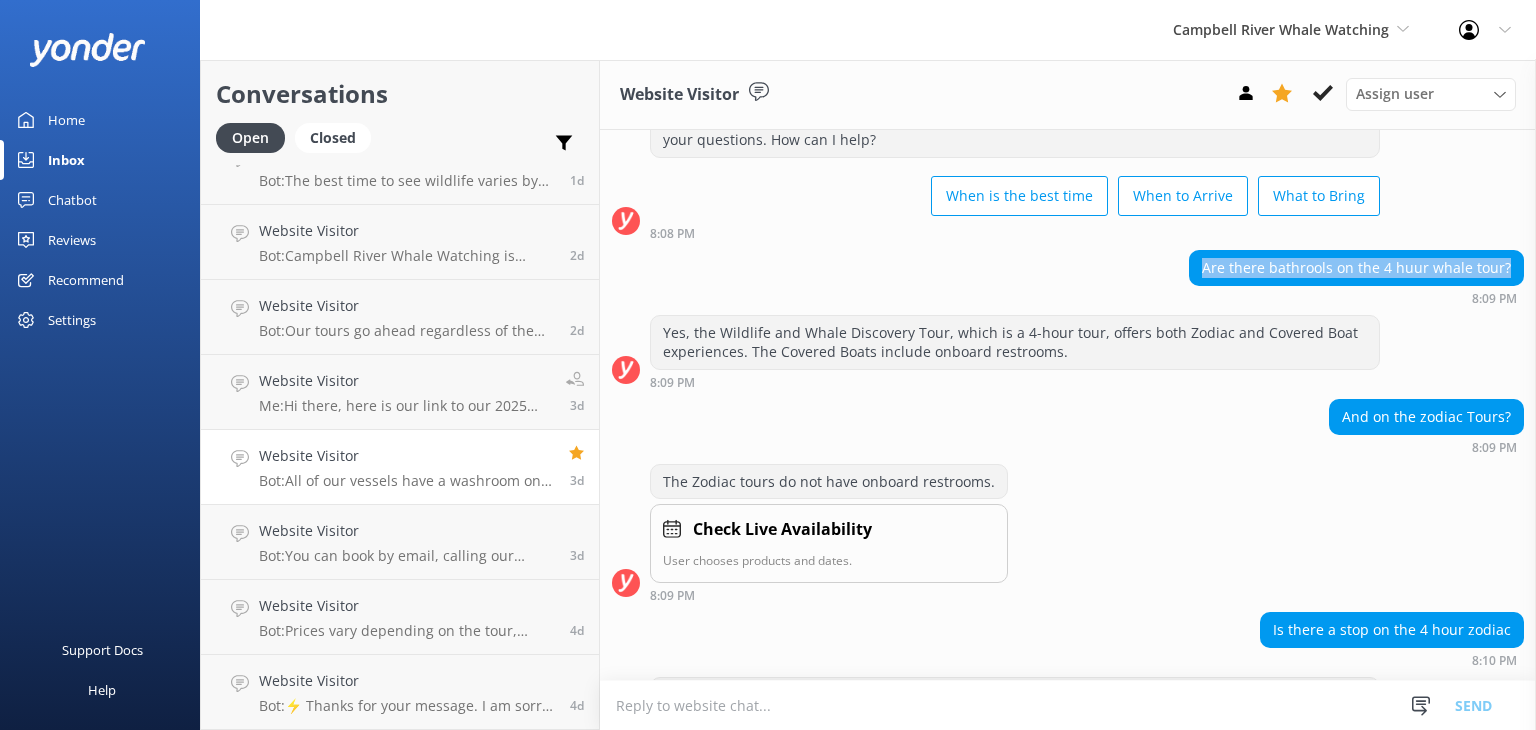 drag, startPoint x: 1498, startPoint y: 271, endPoint x: 1180, endPoint y: 282, distance: 318.1902 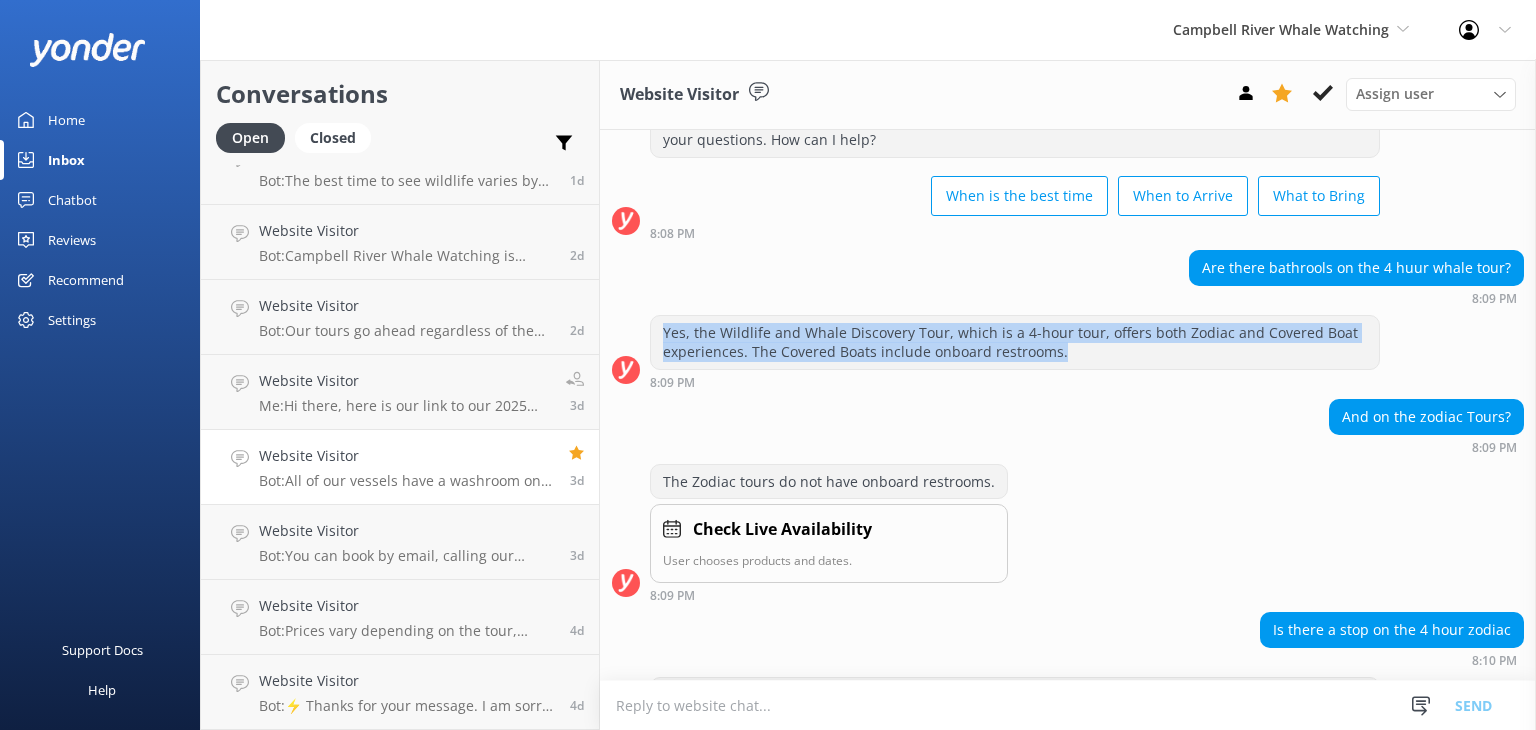 drag, startPoint x: 1076, startPoint y: 354, endPoint x: 657, endPoint y: 326, distance: 419.9345 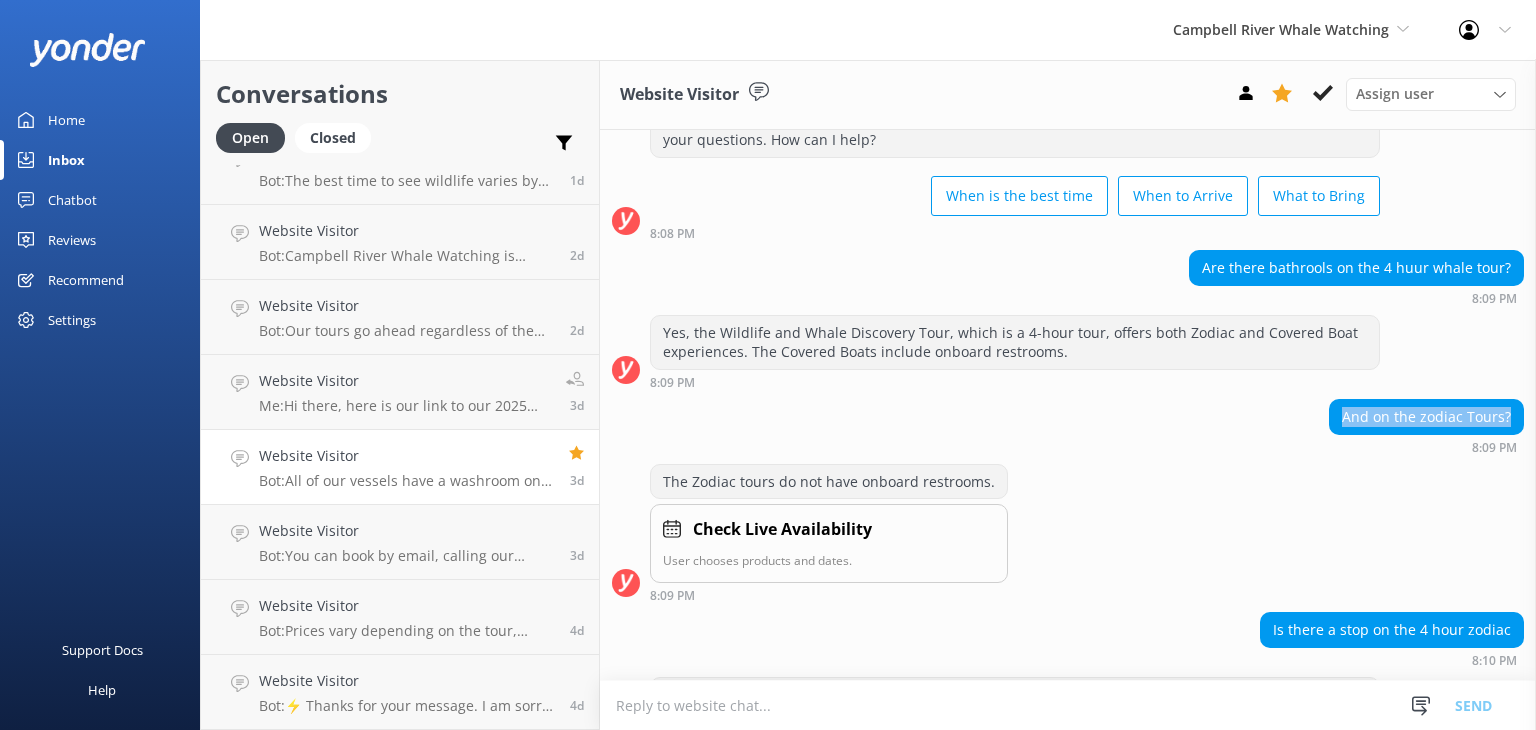 drag, startPoint x: 1496, startPoint y: 417, endPoint x: 1313, endPoint y: 426, distance: 183.22118 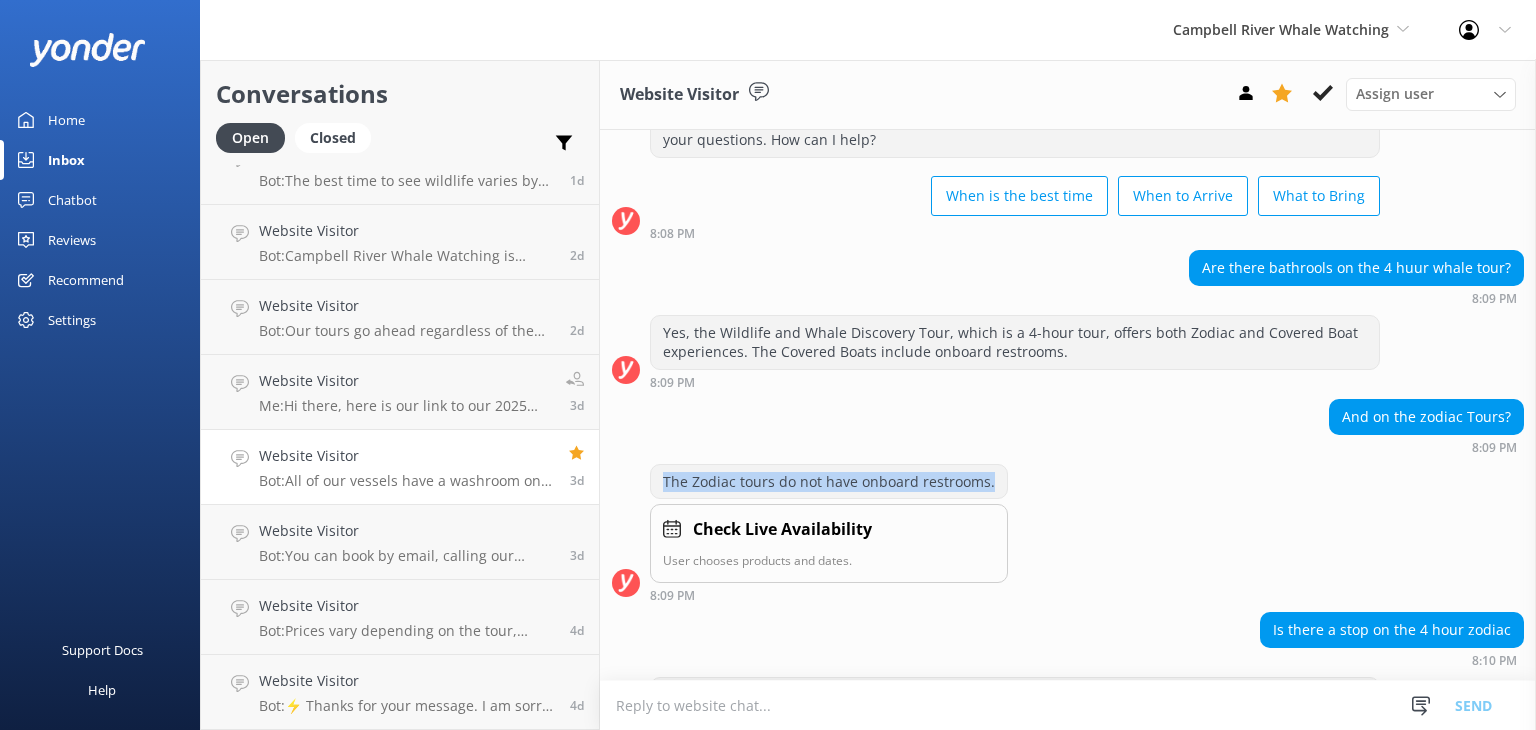 drag, startPoint x: 992, startPoint y: 477, endPoint x: 652, endPoint y: 482, distance: 340.03677 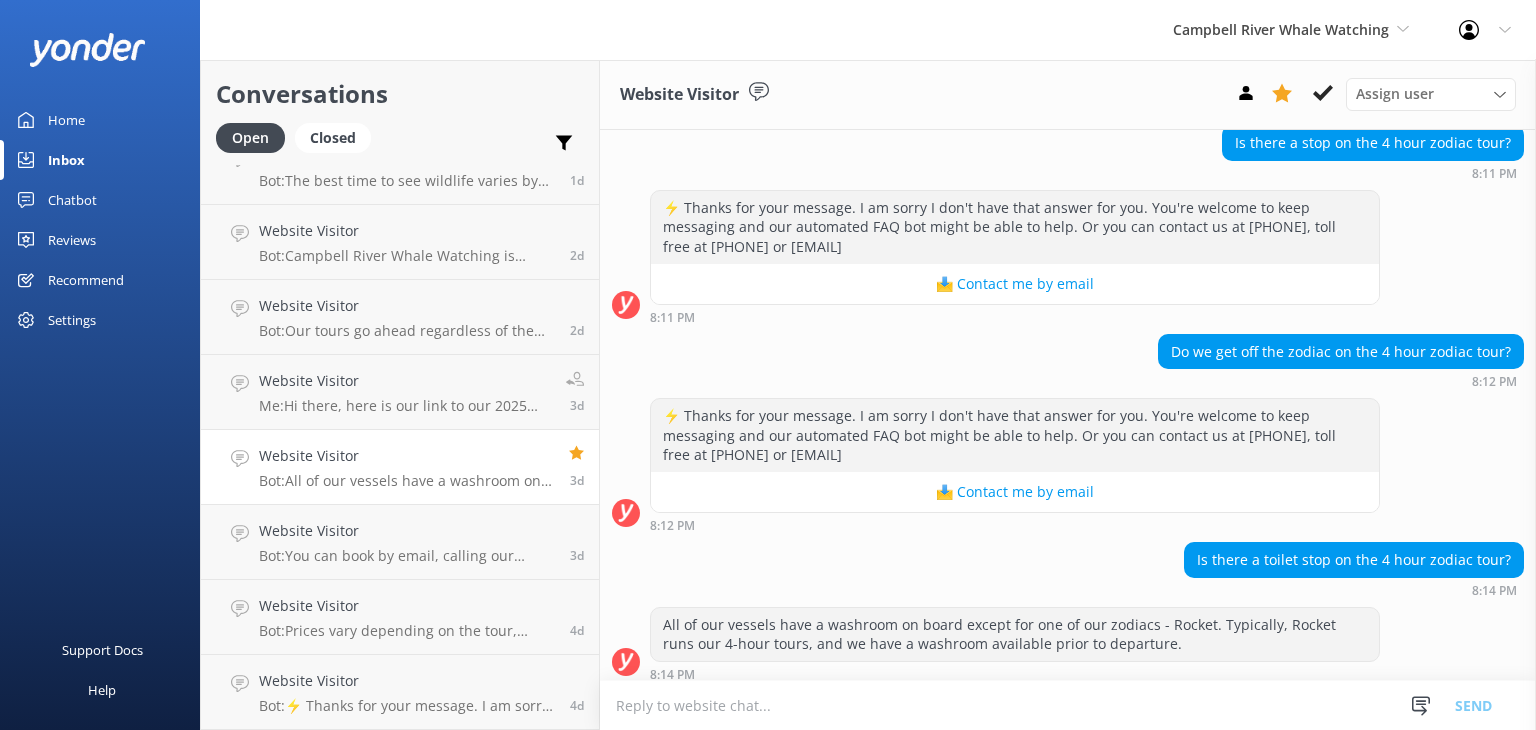 scroll, scrollTop: 780, scrollLeft: 0, axis: vertical 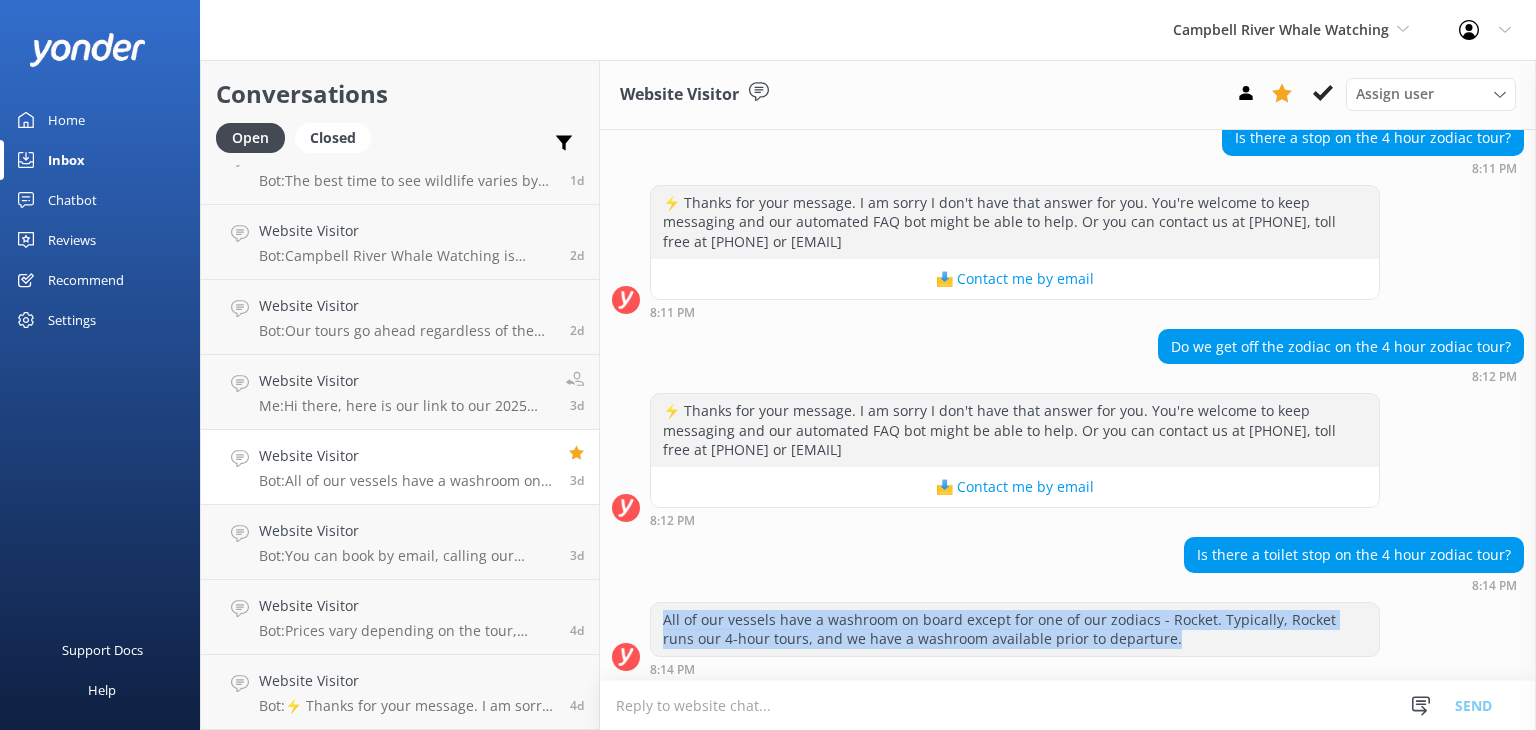 drag, startPoint x: 1144, startPoint y: 638, endPoint x: 659, endPoint y: 610, distance: 485.8076 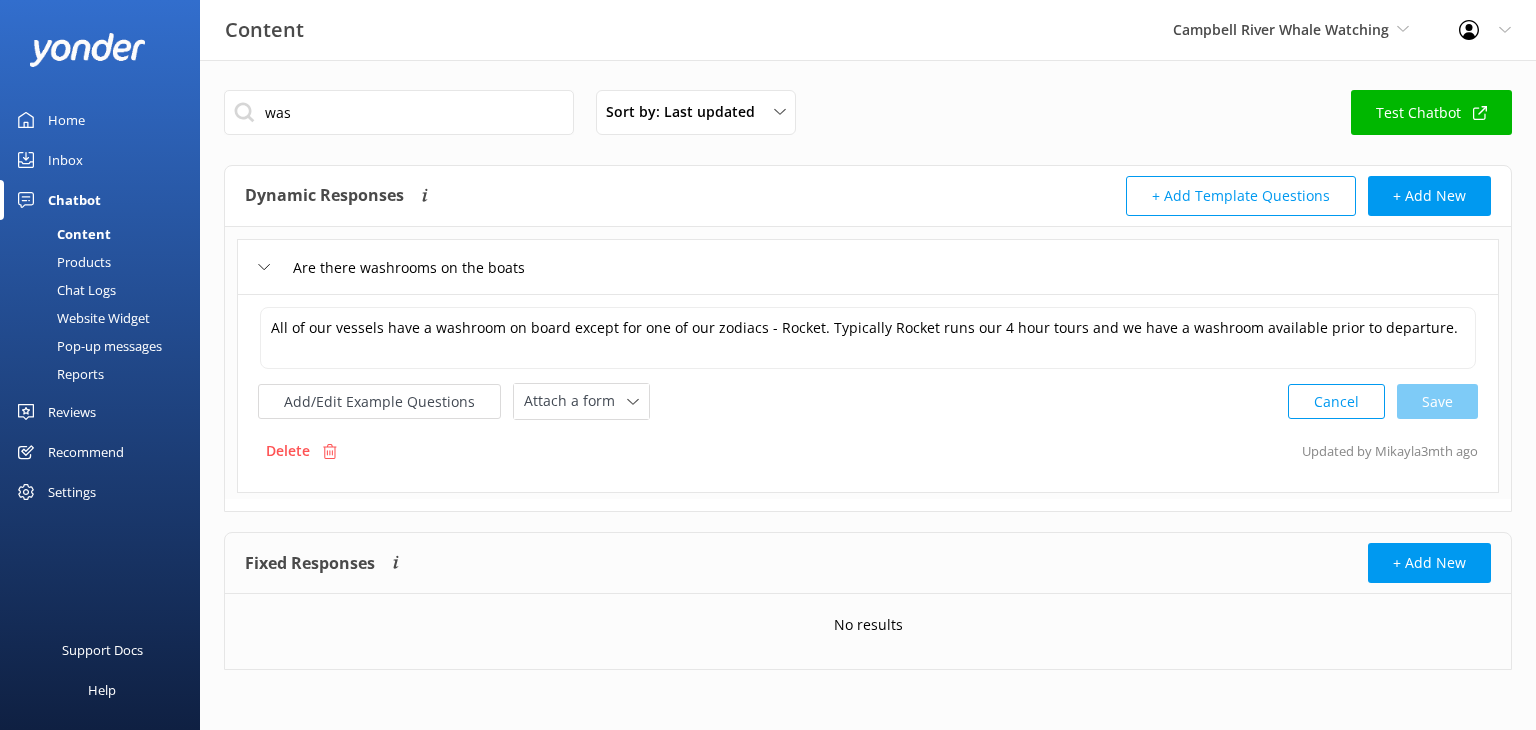 scroll, scrollTop: 0, scrollLeft: 0, axis: both 